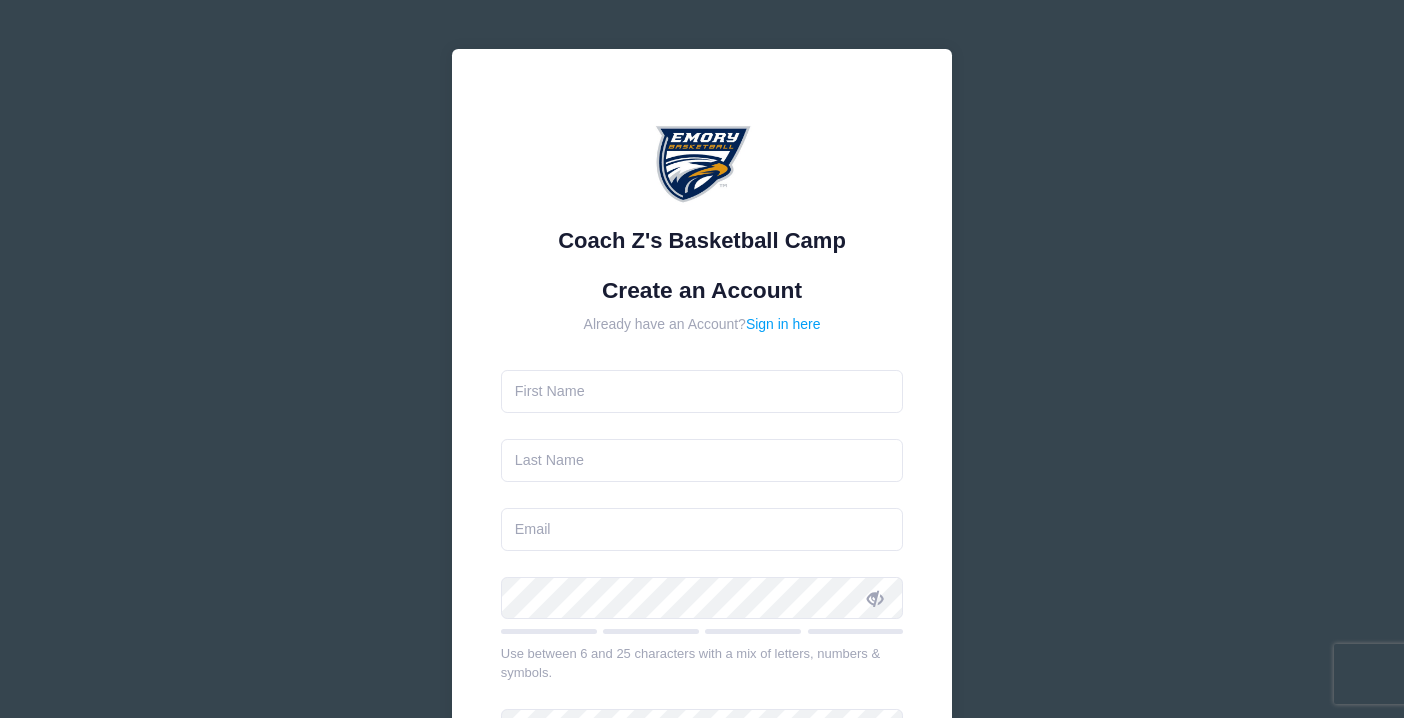scroll, scrollTop: 0, scrollLeft: 0, axis: both 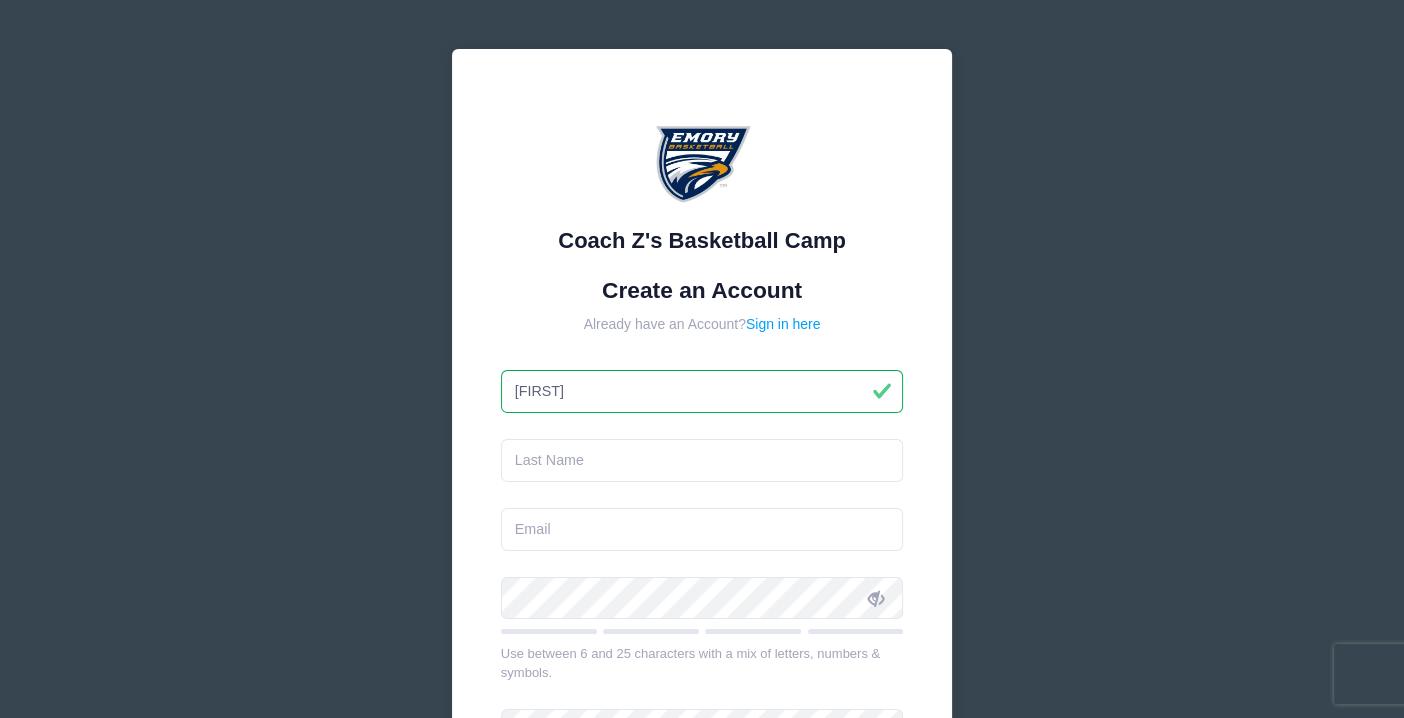 type on "[FIRST]" 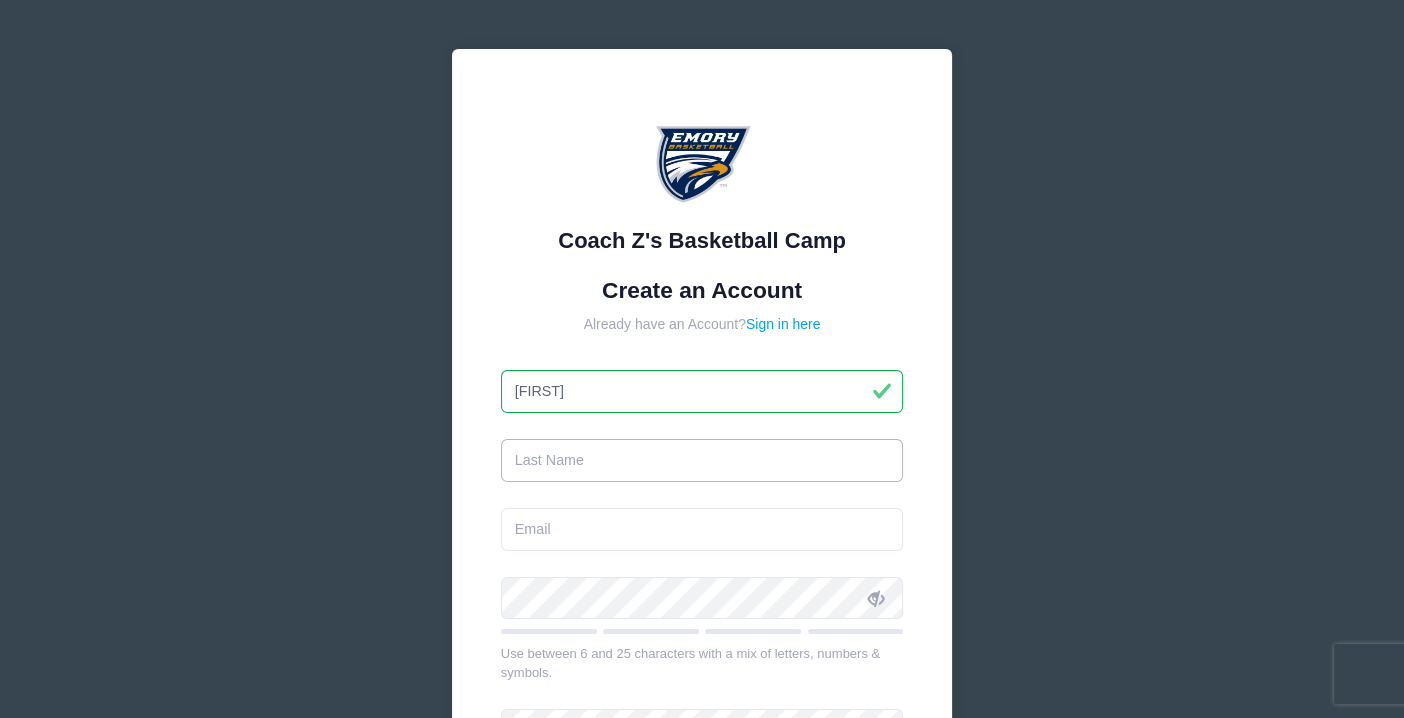 click at bounding box center [702, 460] 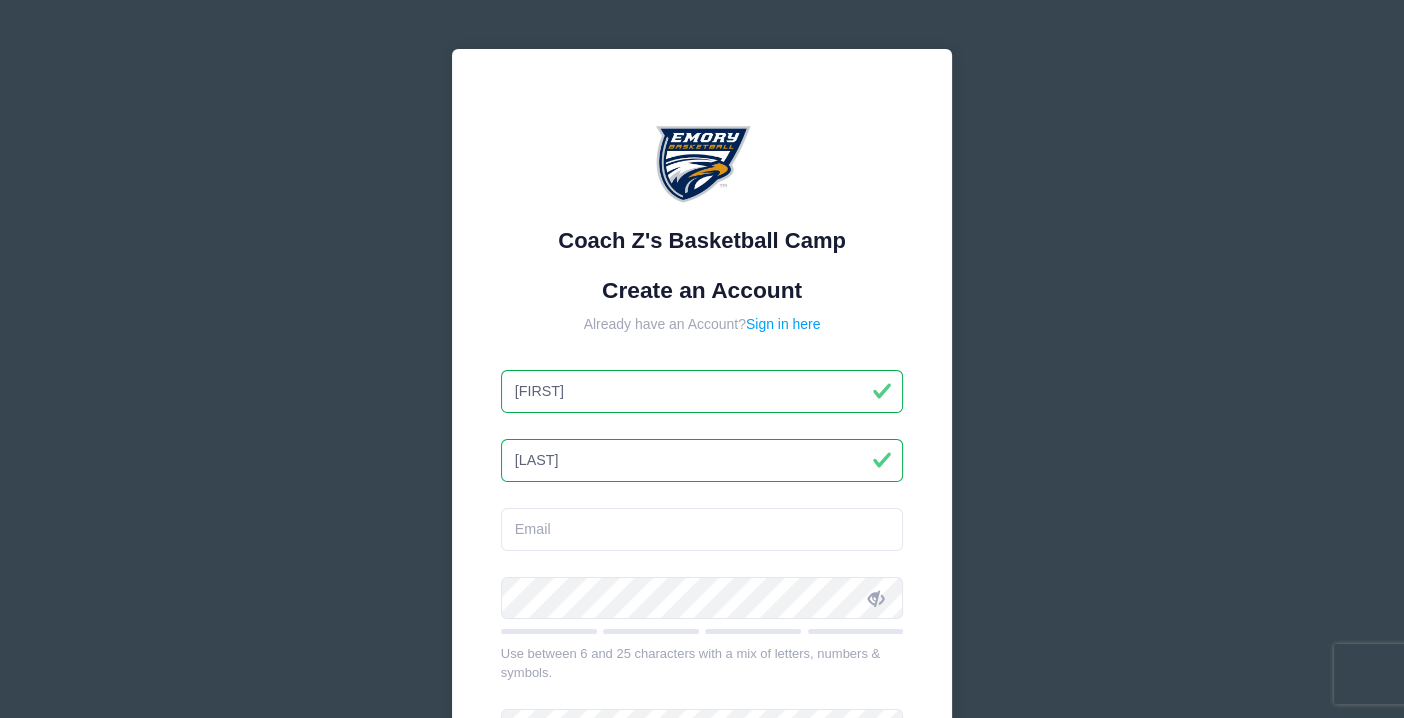type on "[LAST]" 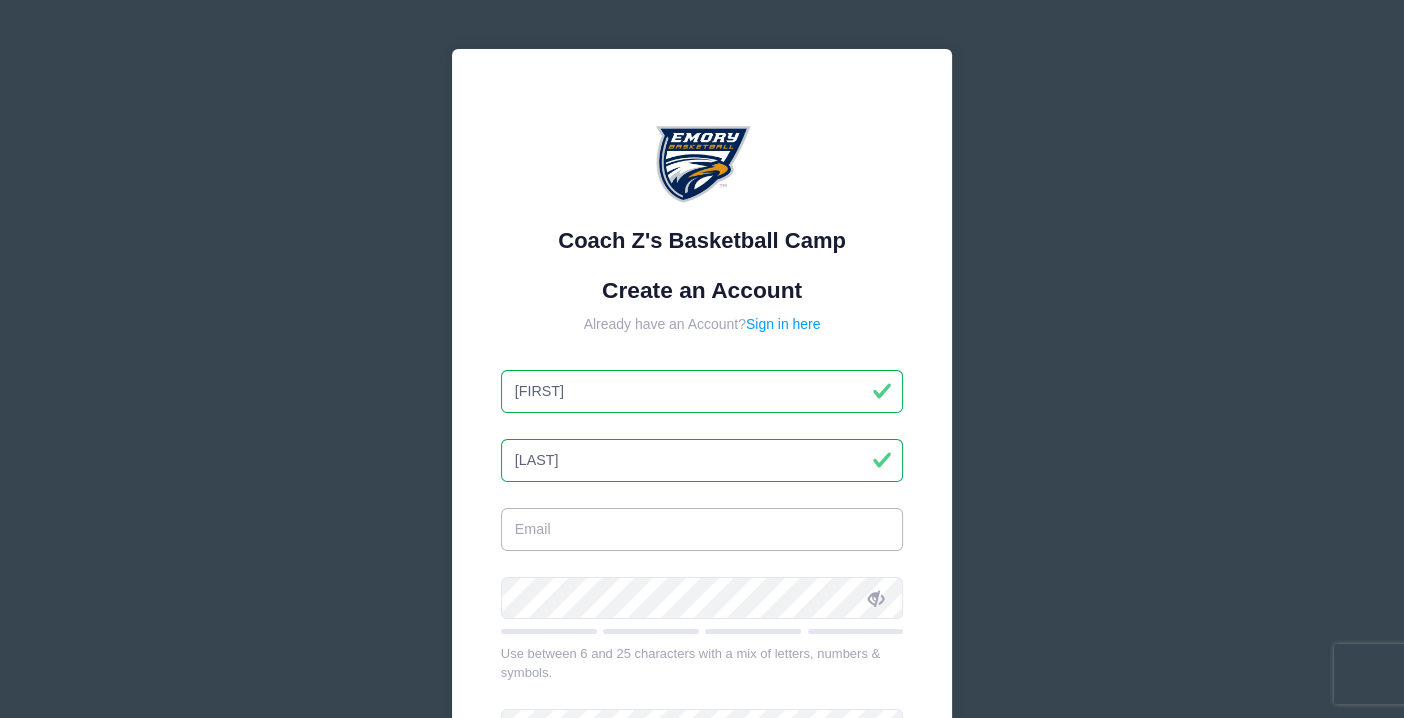 click at bounding box center (702, 529) 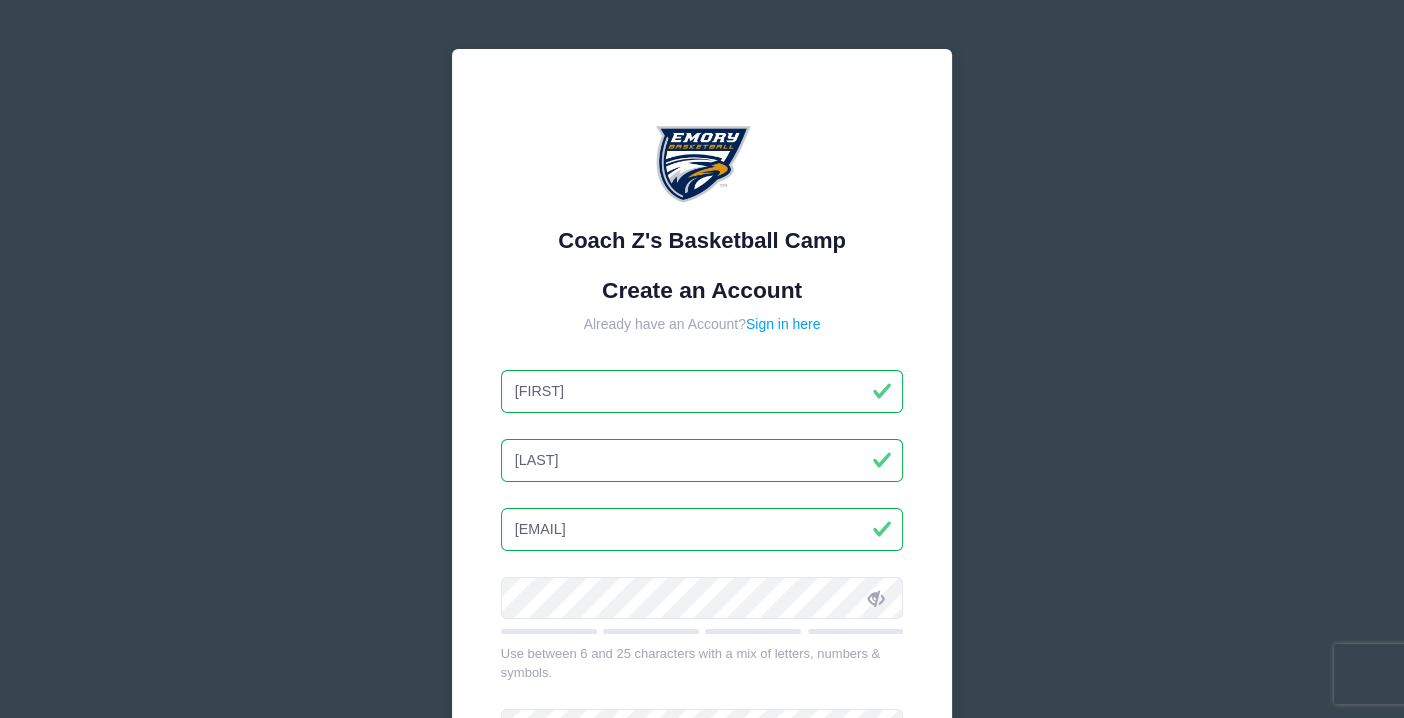 type on "[EMAIL]" 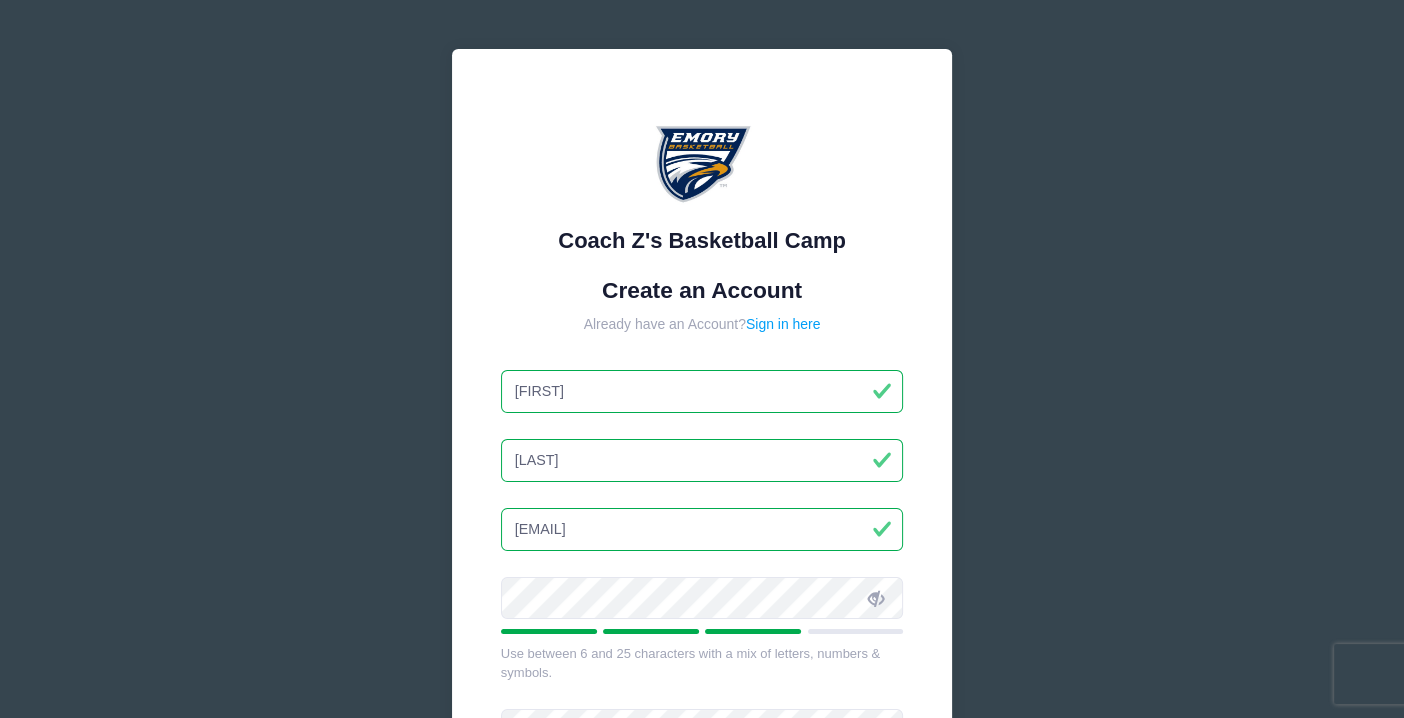 click at bounding box center [875, 598] 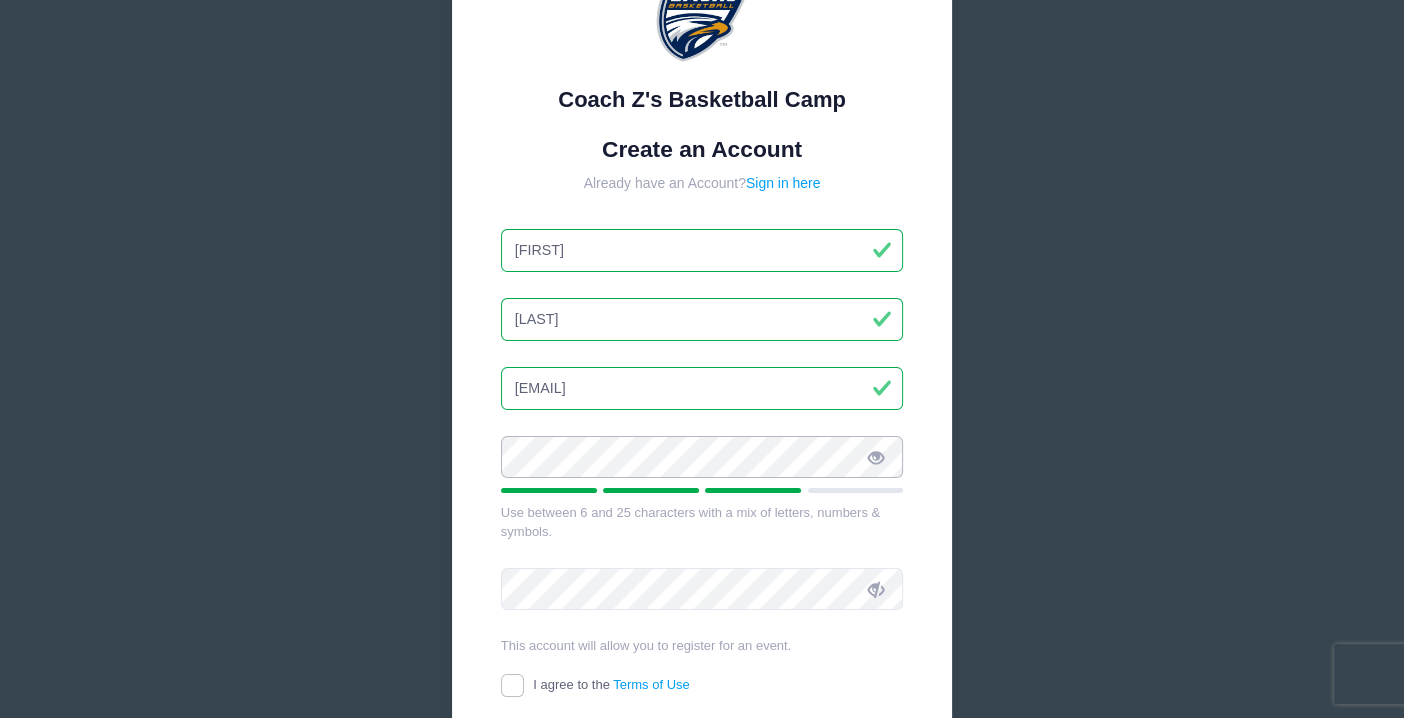 scroll, scrollTop: 141, scrollLeft: 0, axis: vertical 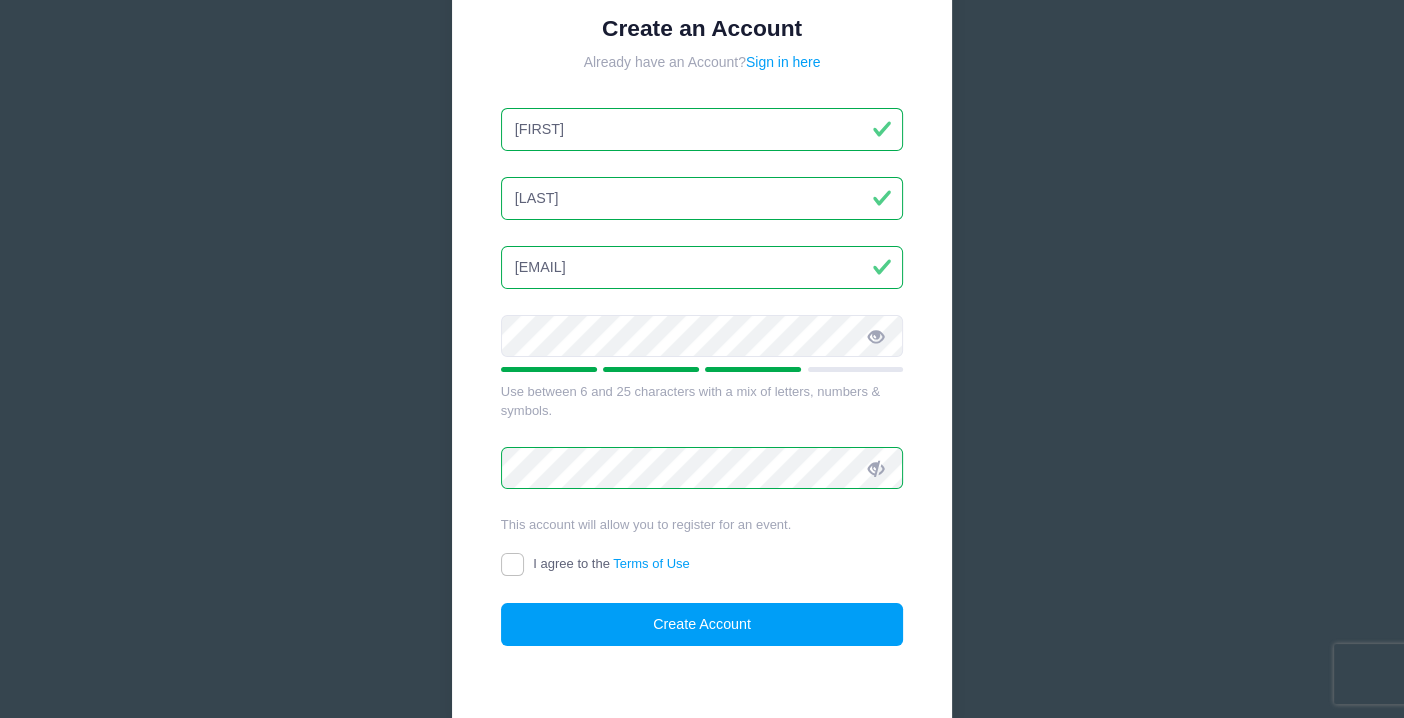 click on "I agree to the
Terms of Use" at bounding box center [702, 565] 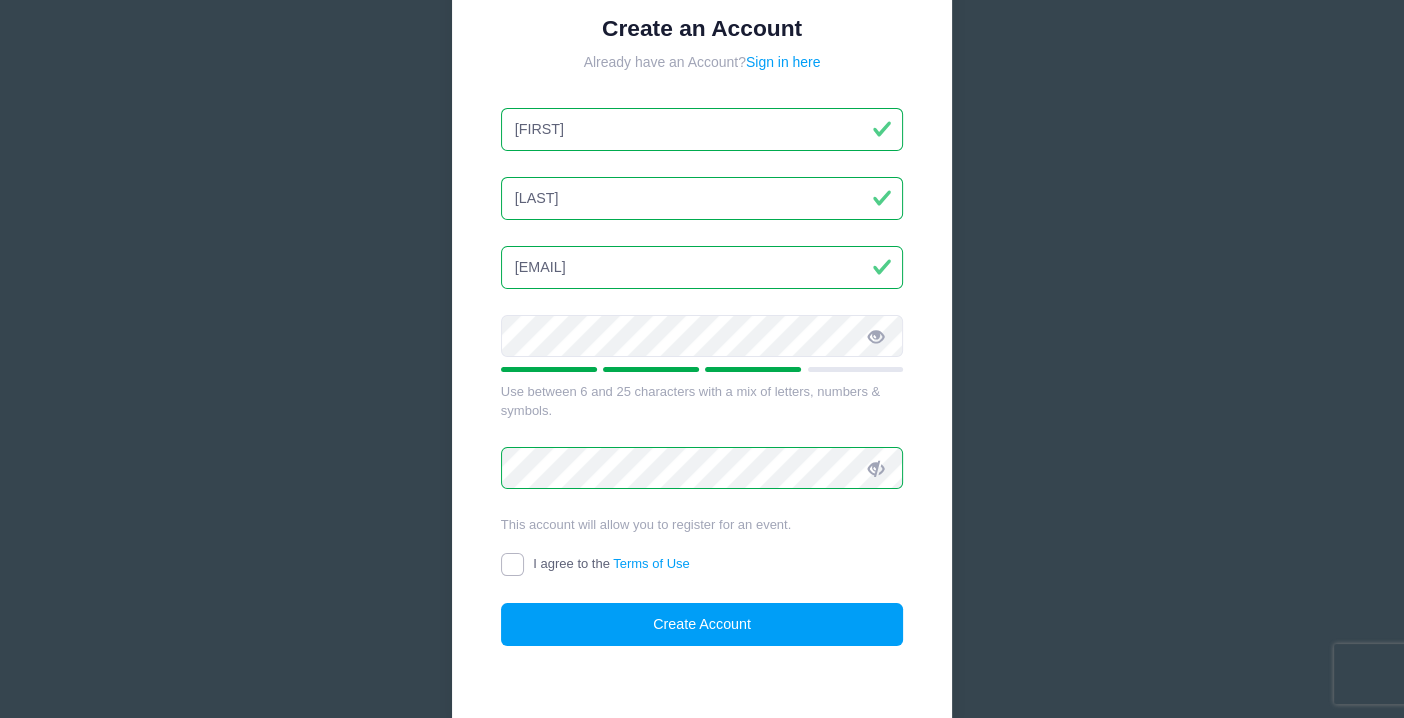 click on "I agree to the
Terms of Use" at bounding box center [512, 564] 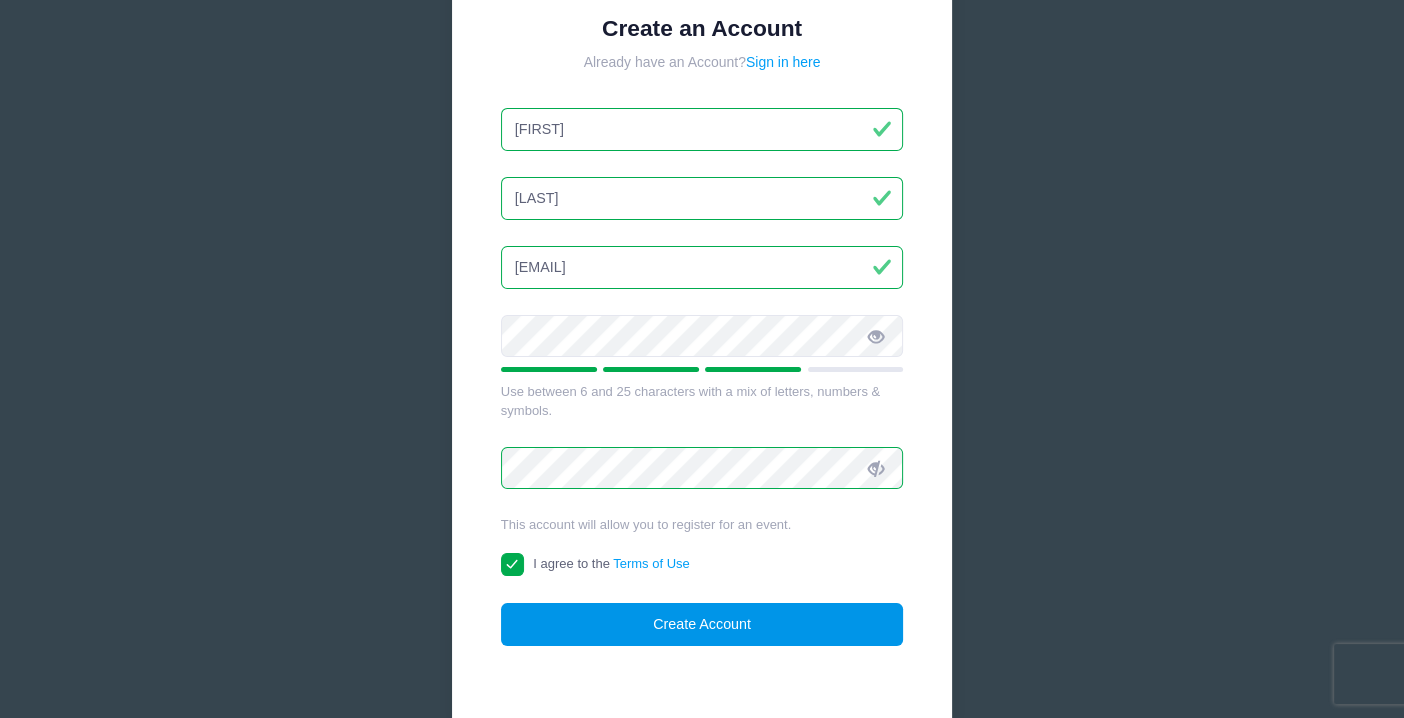 click on "Create Account" at bounding box center (702, 624) 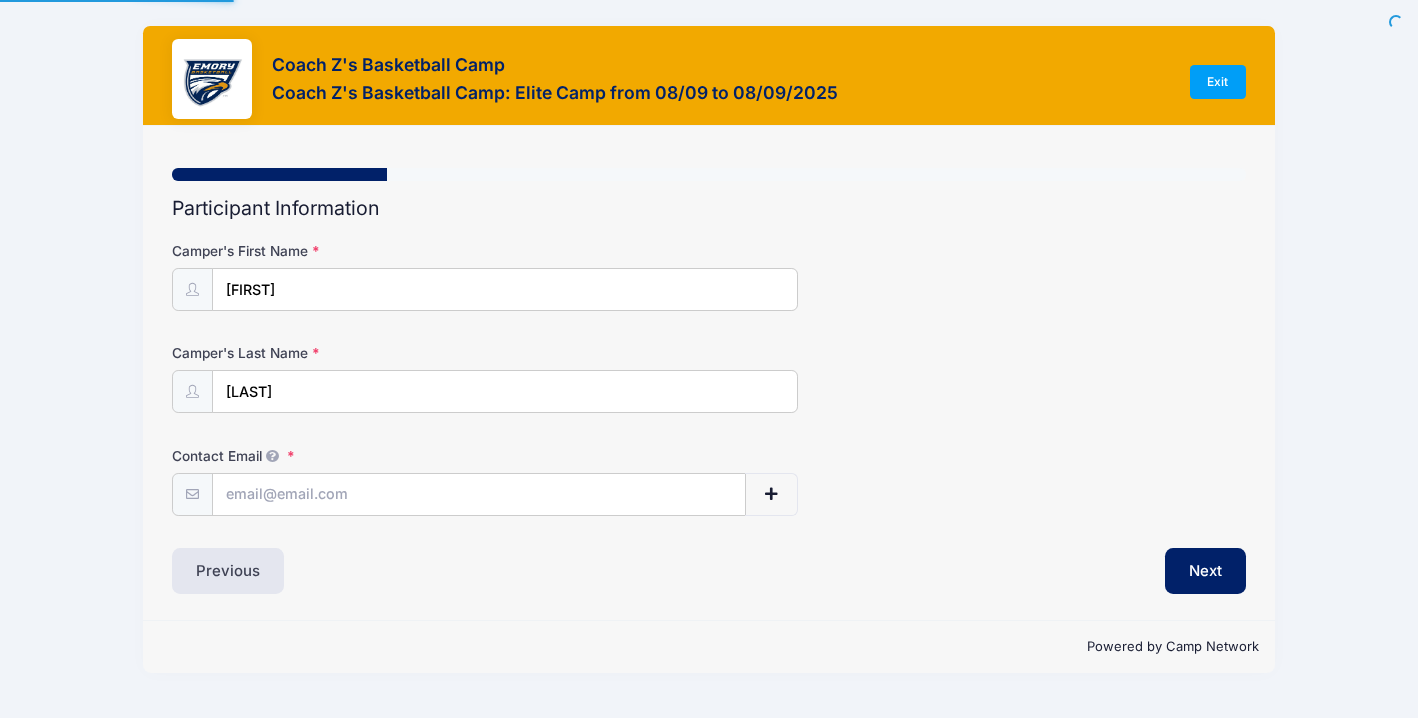scroll, scrollTop: 0, scrollLeft: 0, axis: both 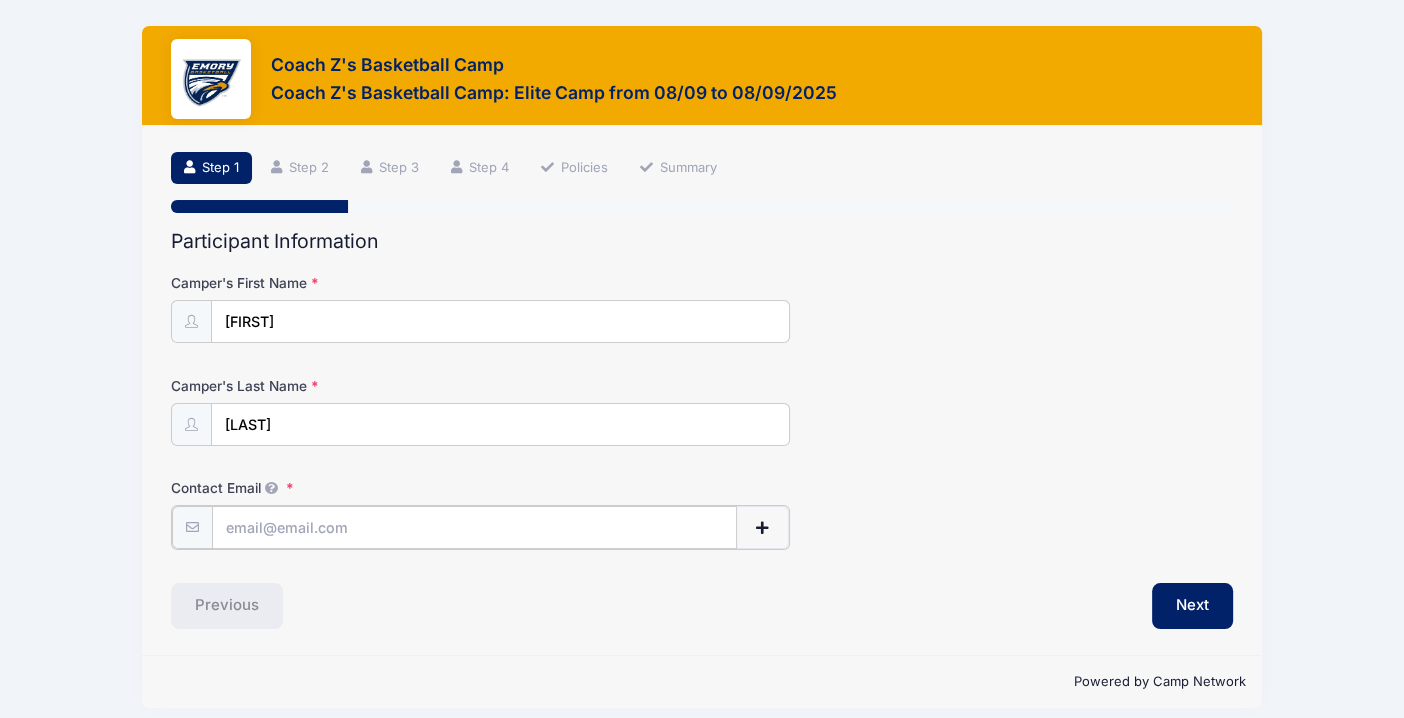 click on "Contact Email" at bounding box center (474, 527) 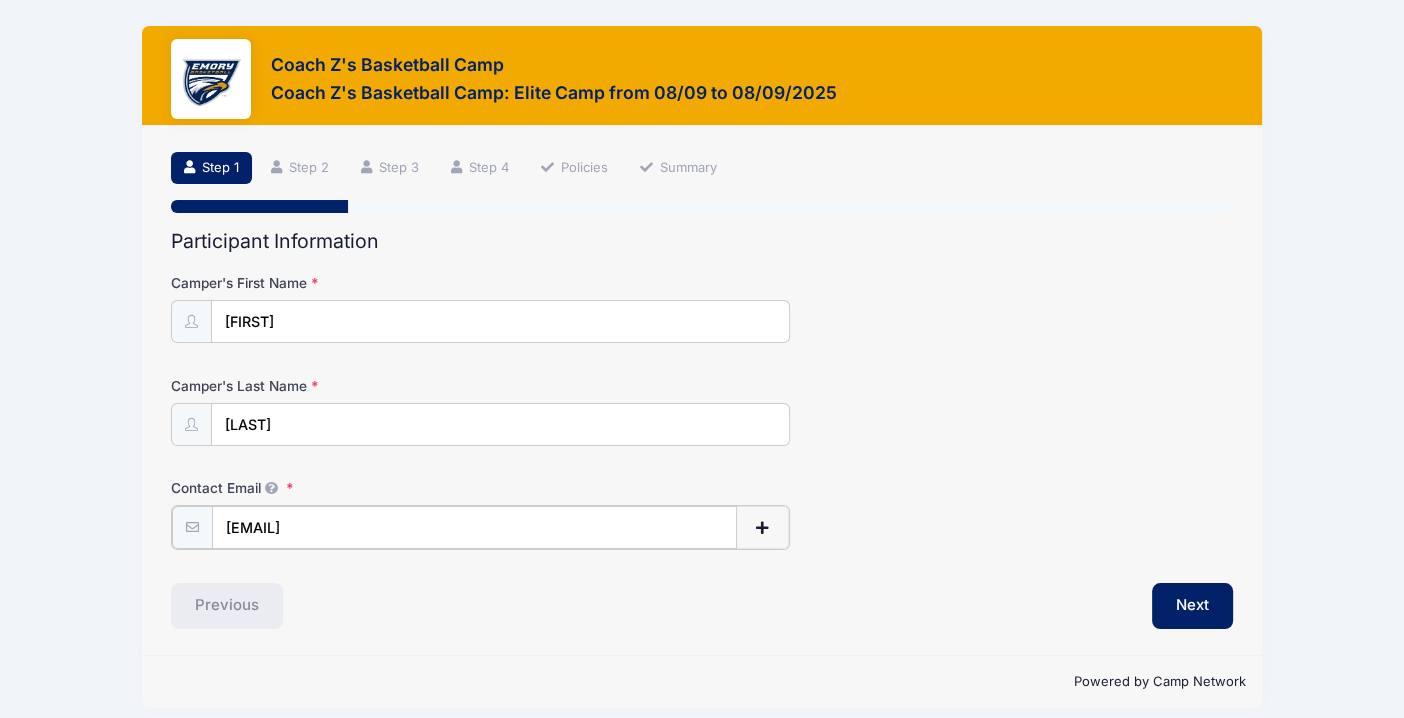type on "[EMAIL]" 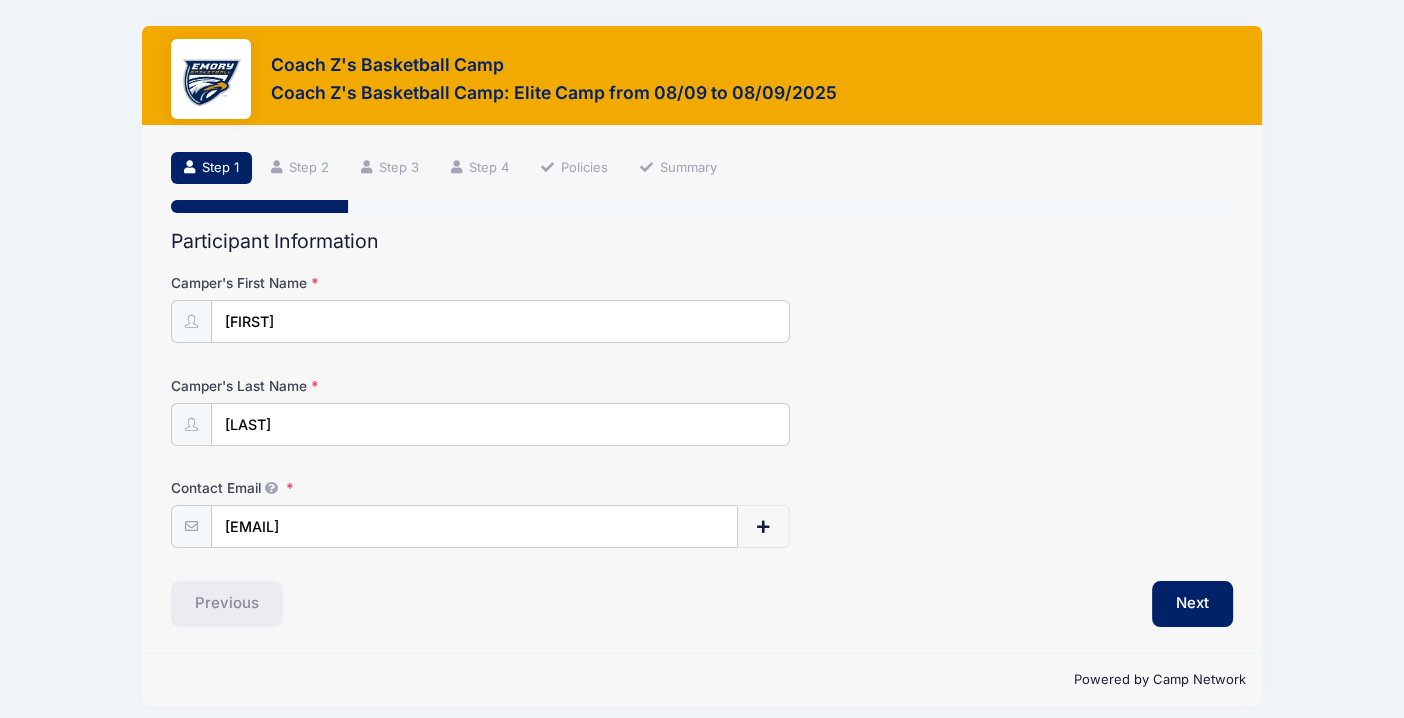 click on "Previous" at bounding box center (432, 604) 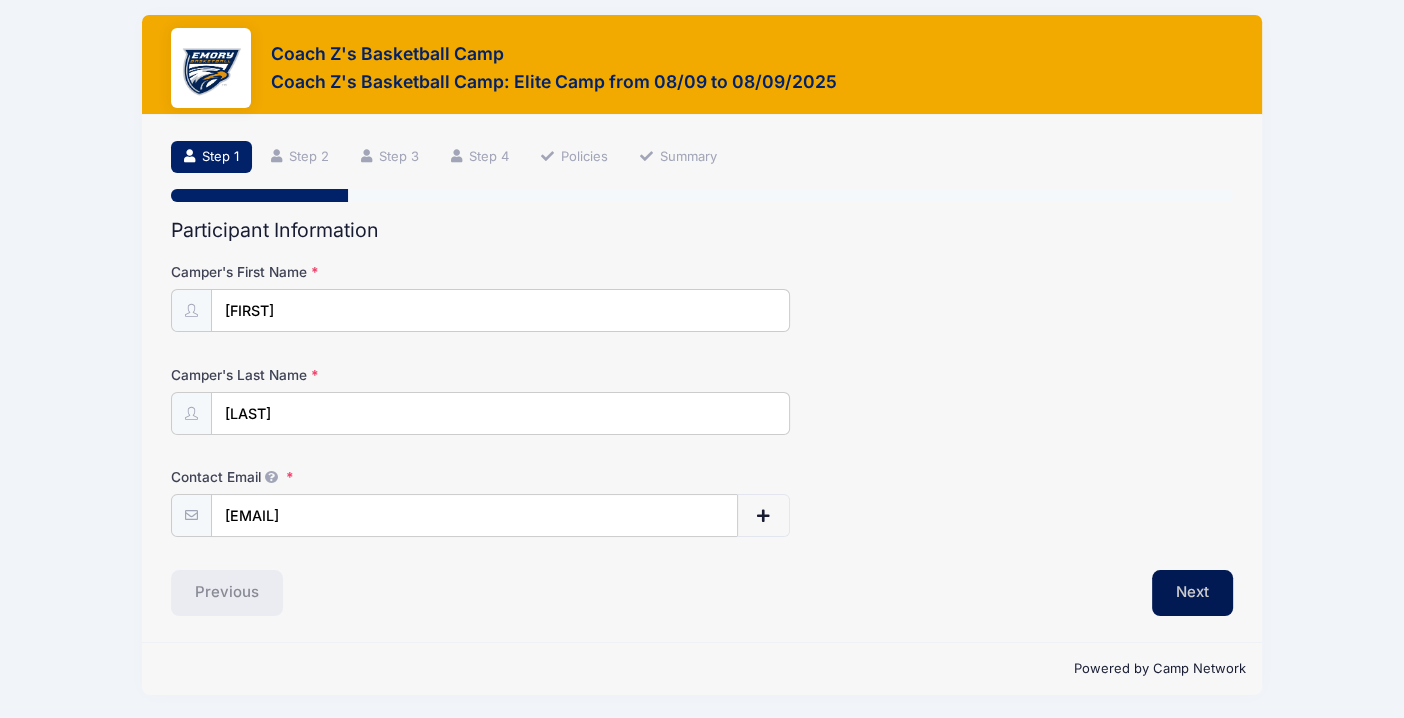 click on "Next" at bounding box center [1192, 593] 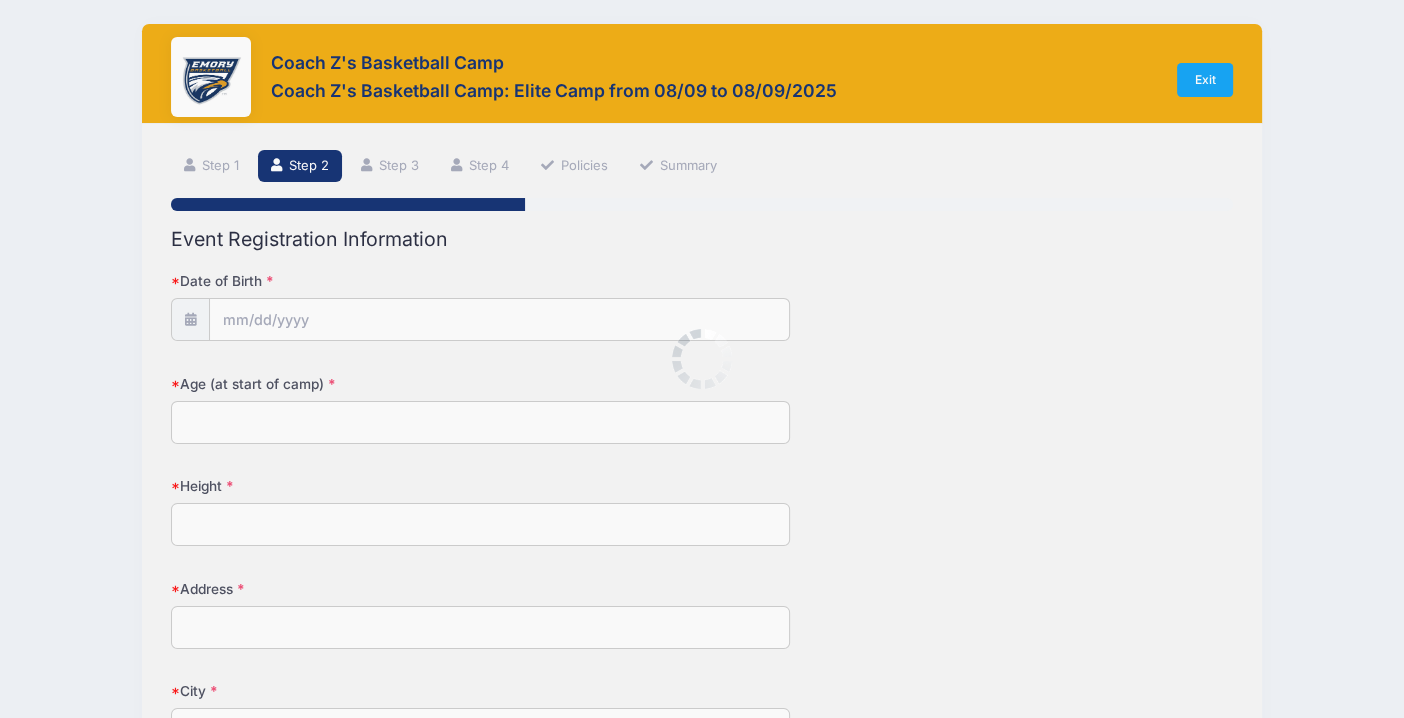 scroll, scrollTop: 0, scrollLeft: 0, axis: both 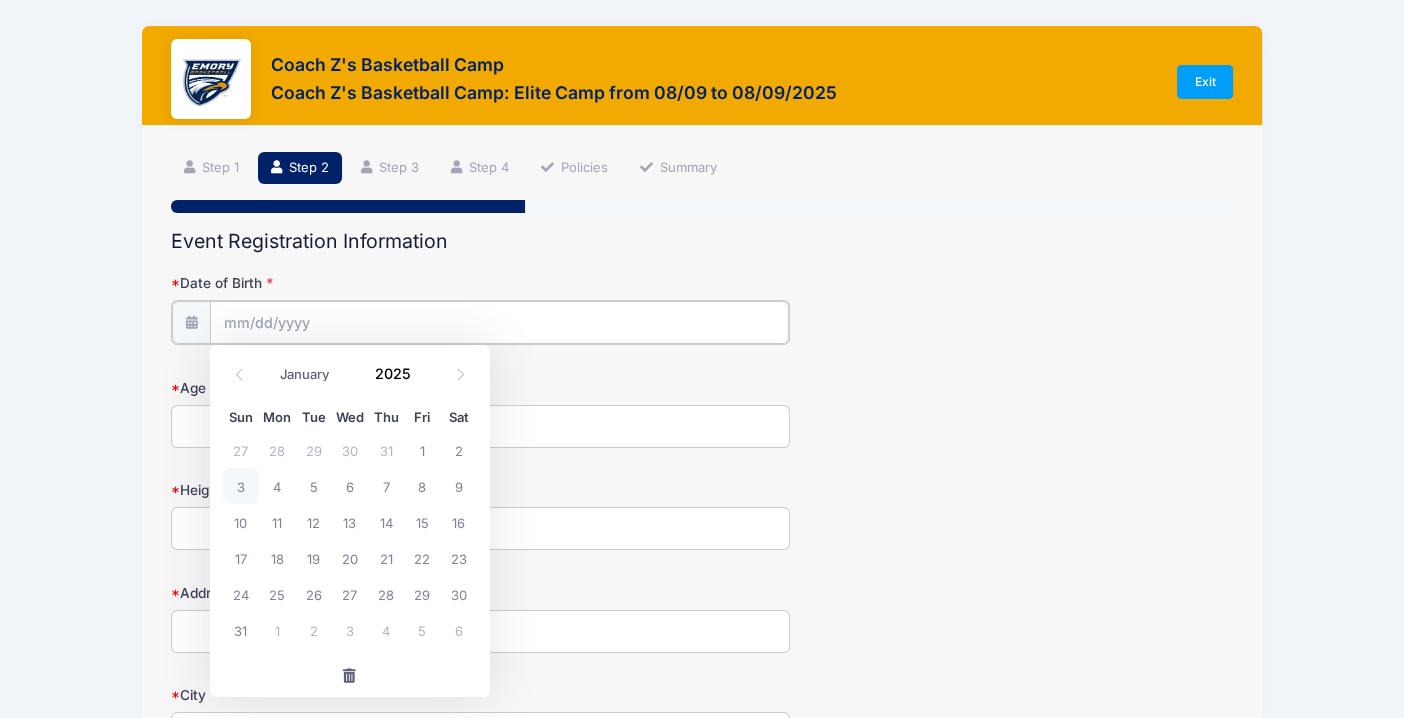 click on "Date of Birth" at bounding box center (499, 322) 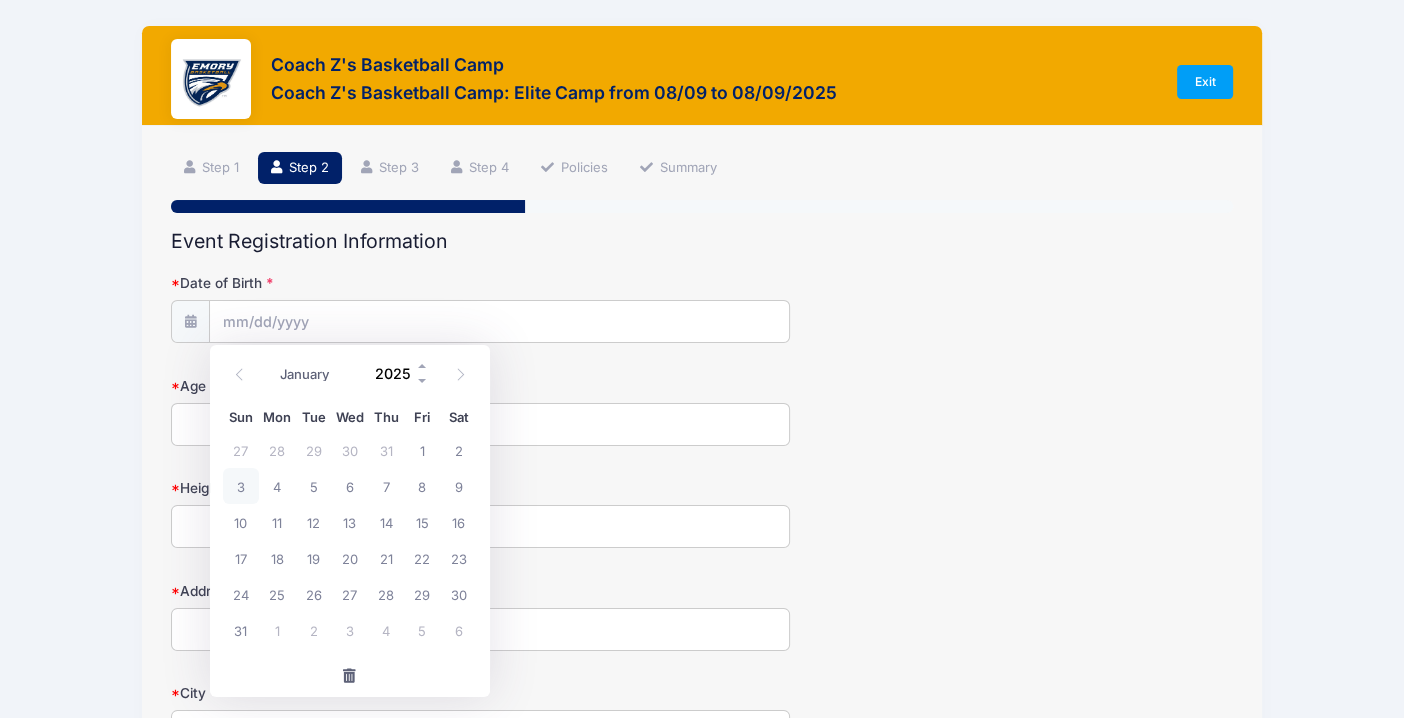 click on "2025" at bounding box center (397, 374) 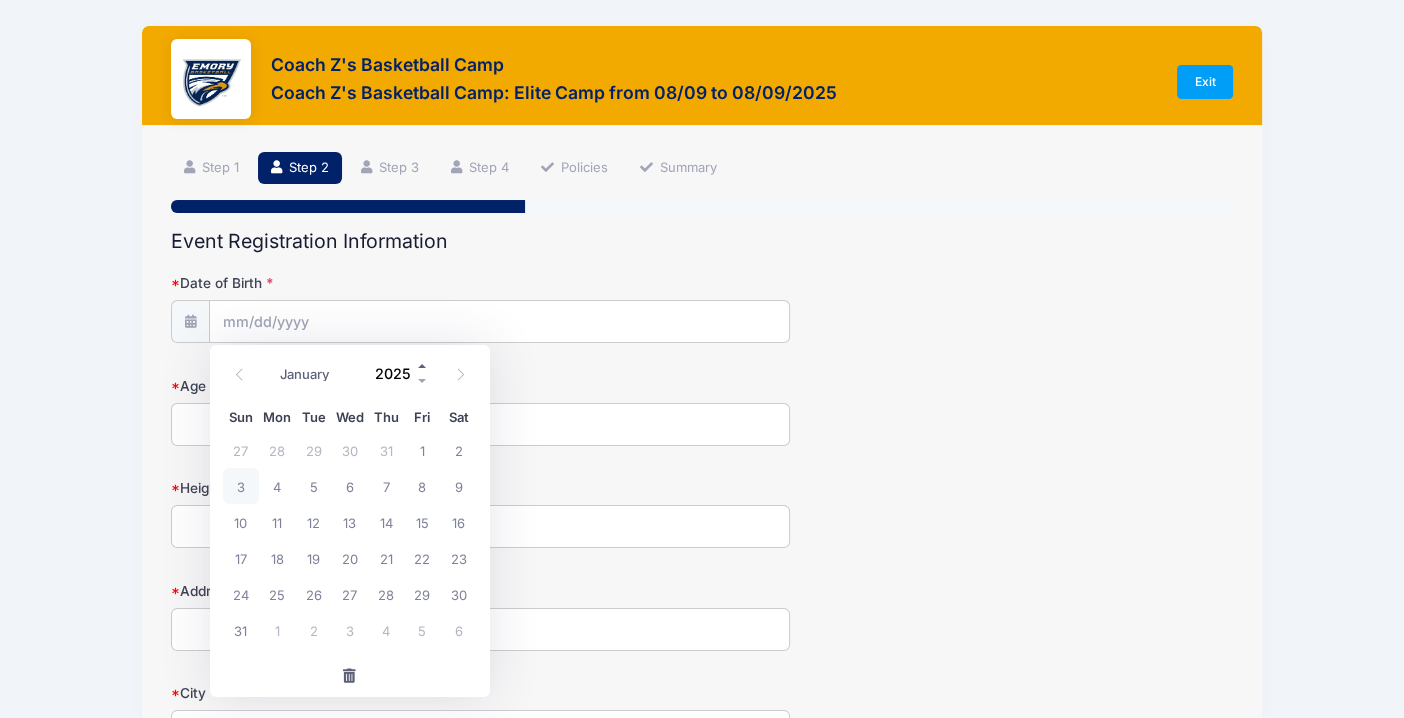 click at bounding box center (423, 366) 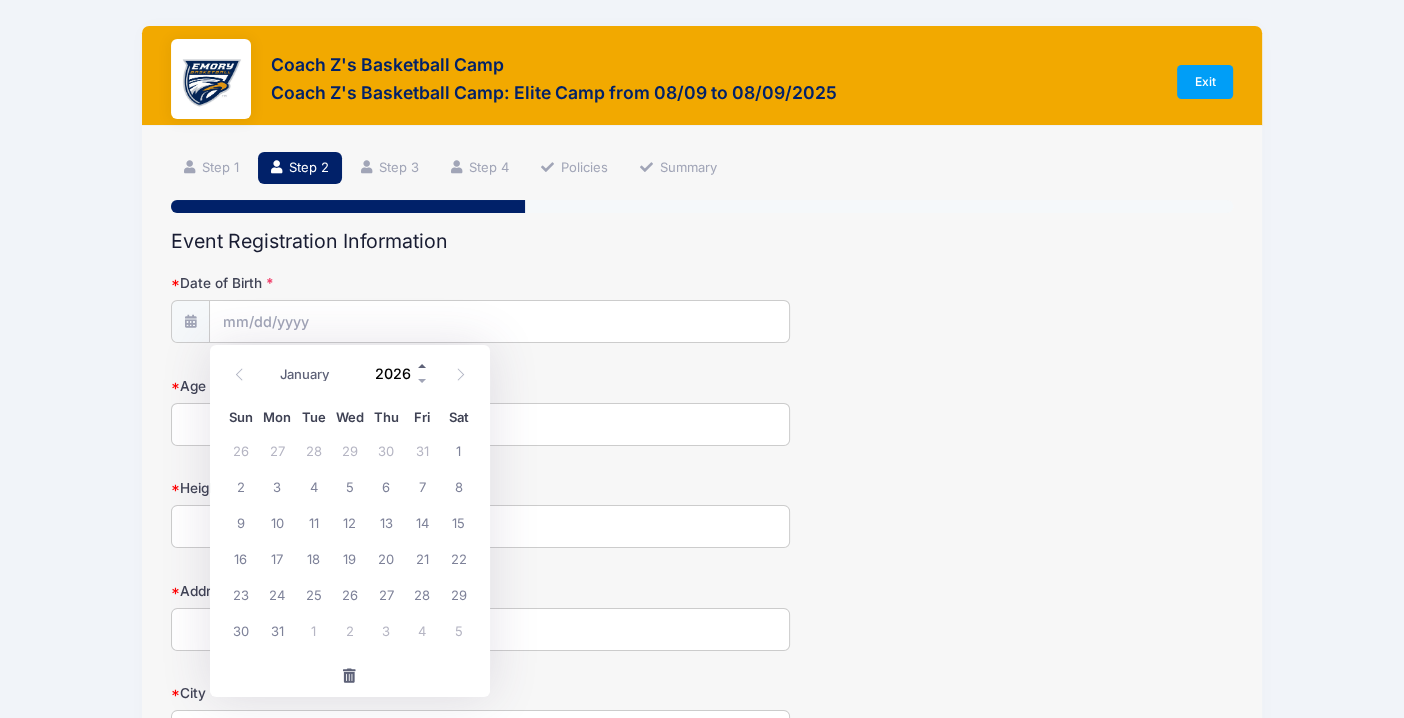 click at bounding box center (423, 366) 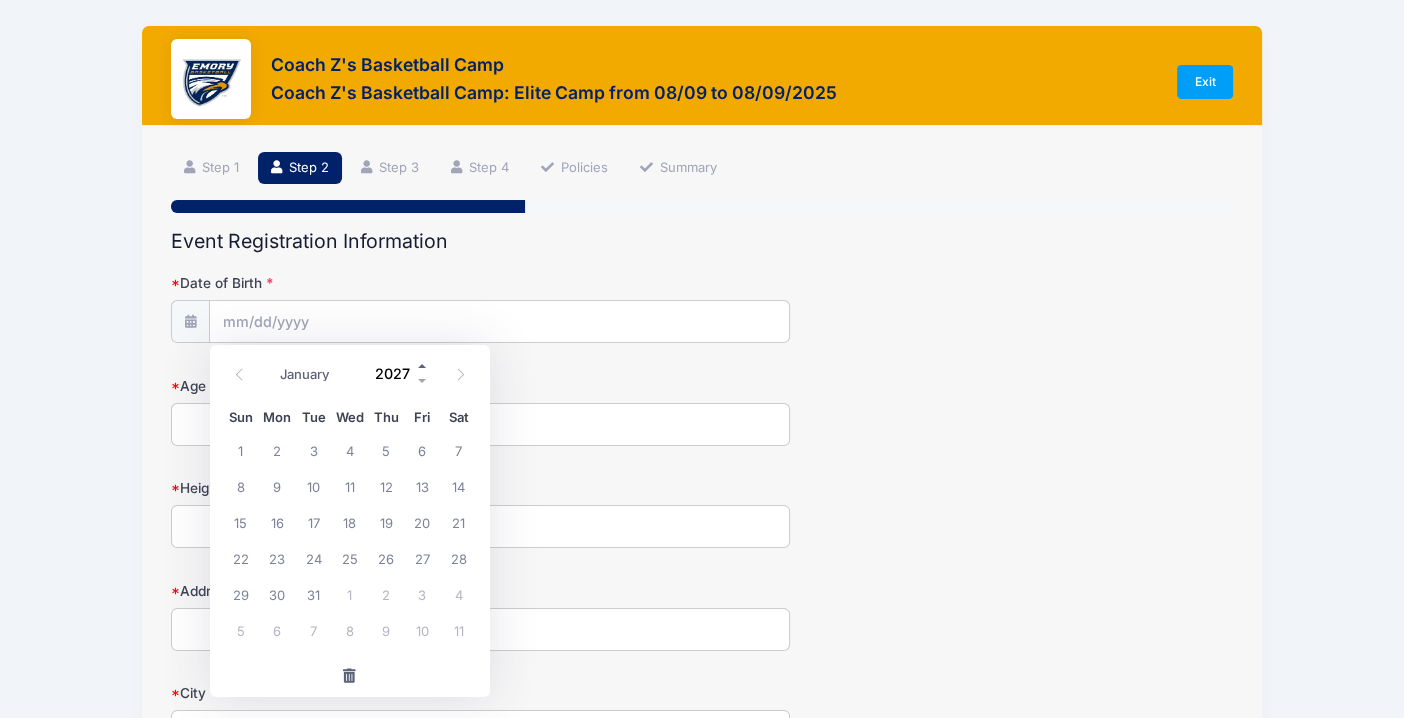 click at bounding box center [423, 366] 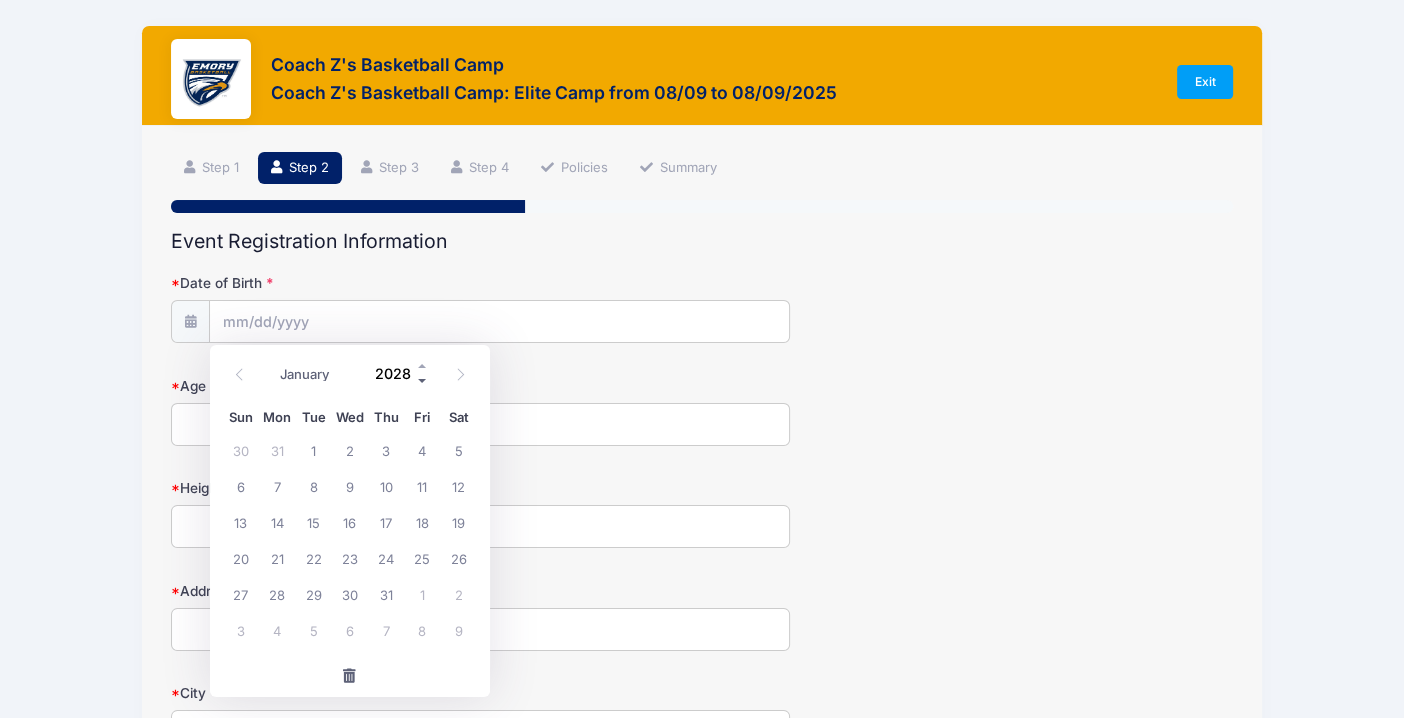 click at bounding box center (423, 381) 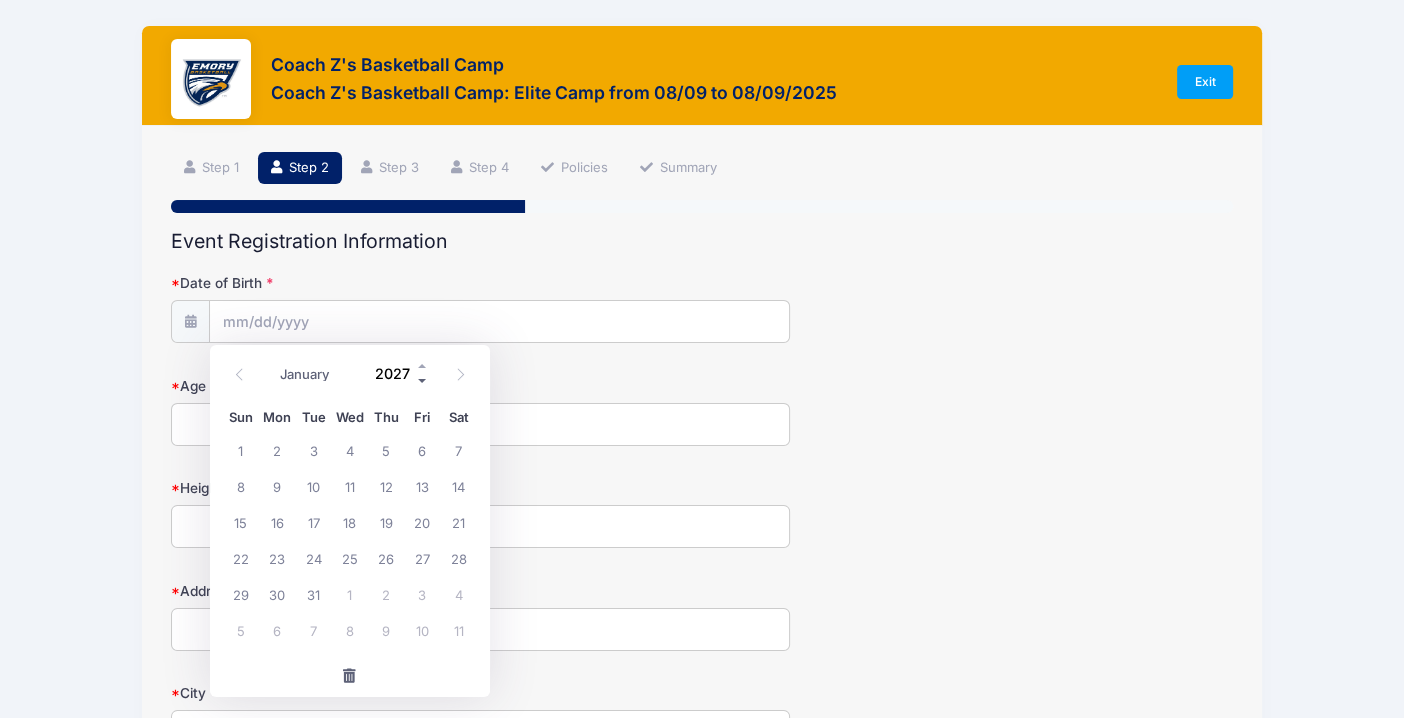 click at bounding box center [423, 381] 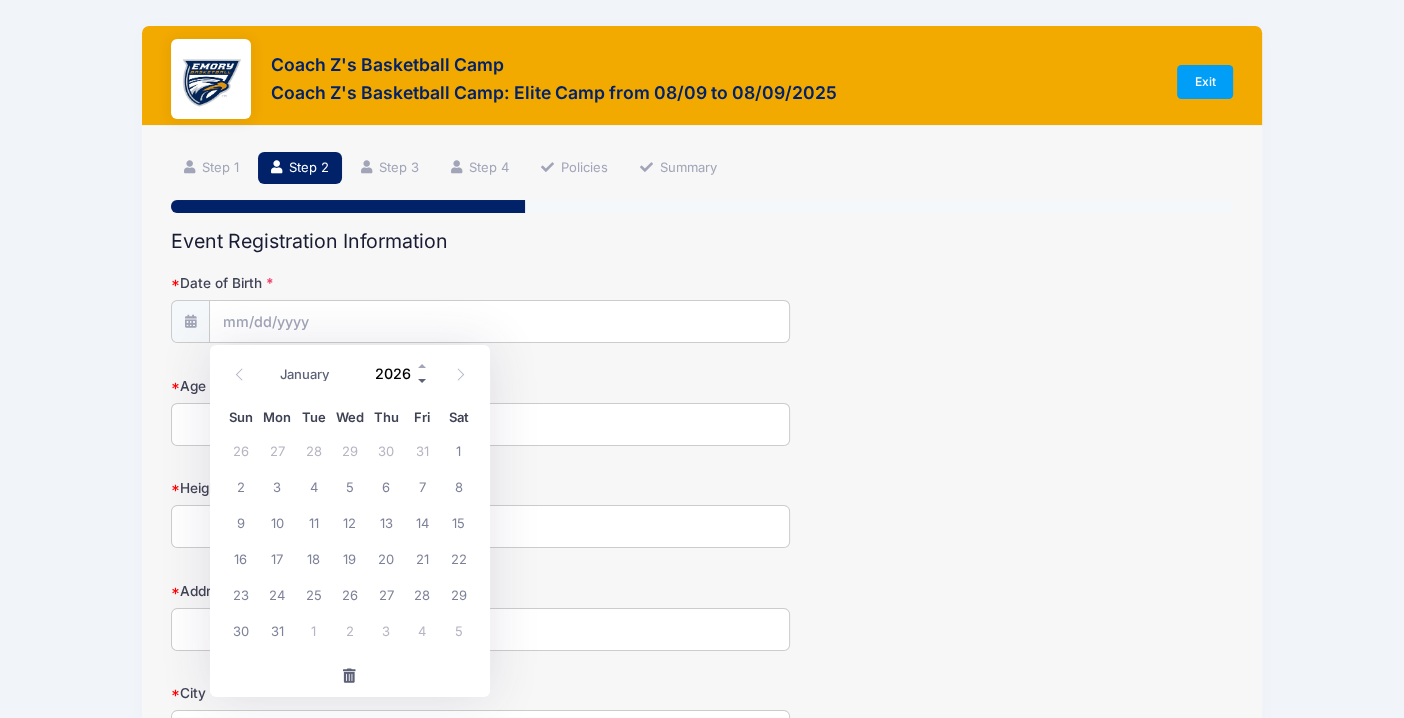 click at bounding box center [423, 381] 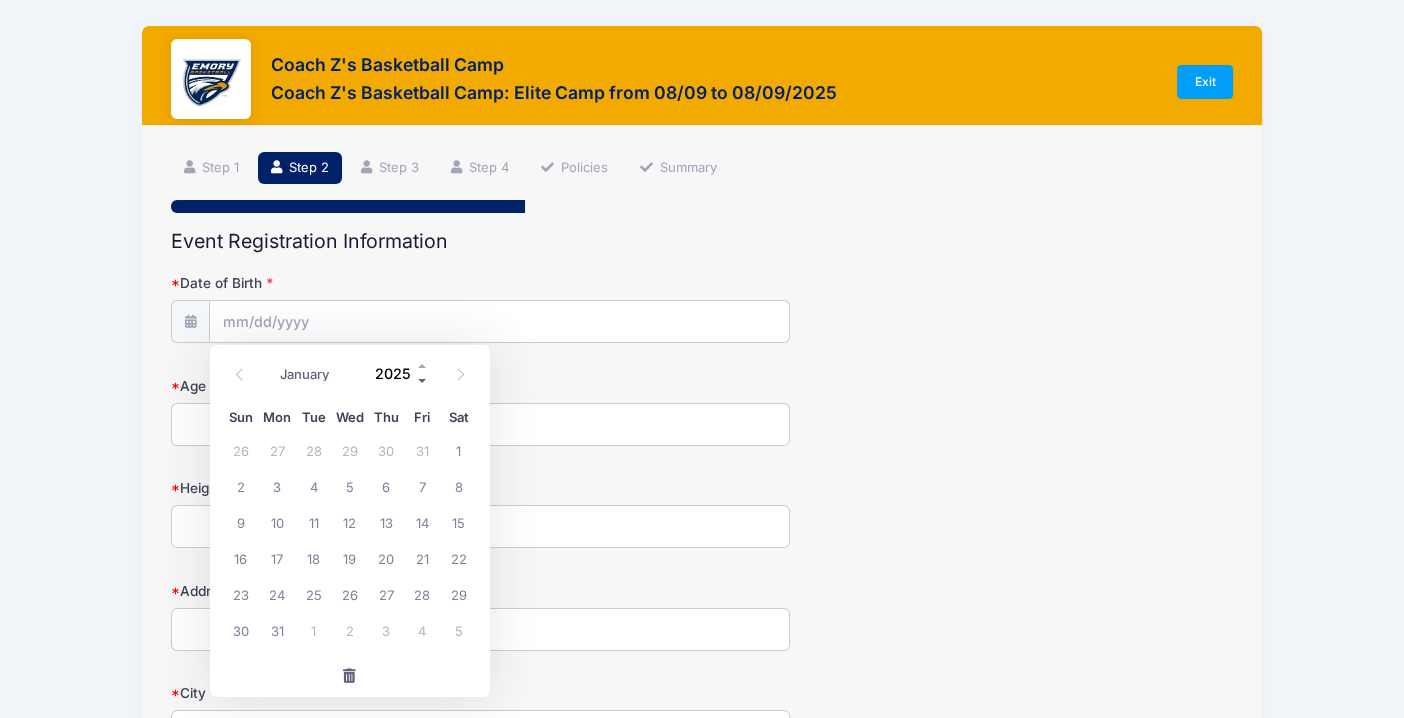 click at bounding box center (423, 381) 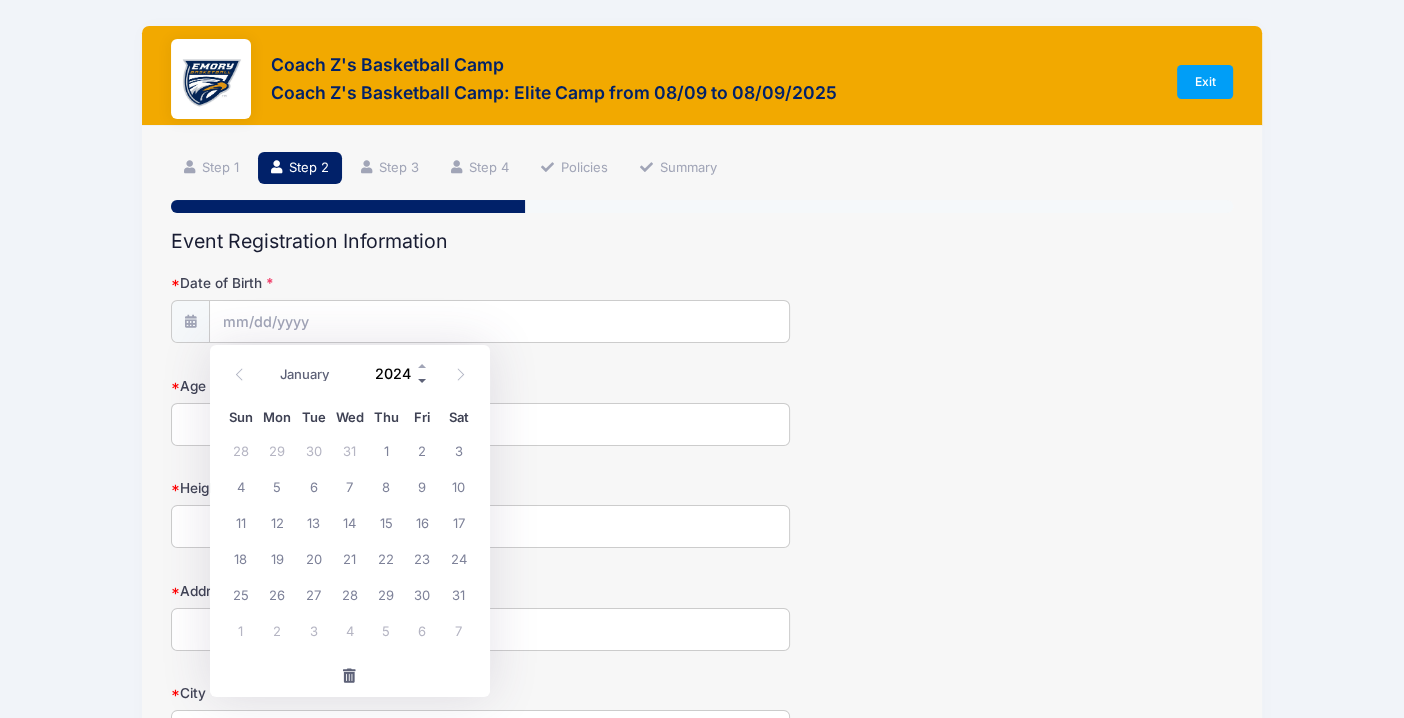 click at bounding box center (423, 381) 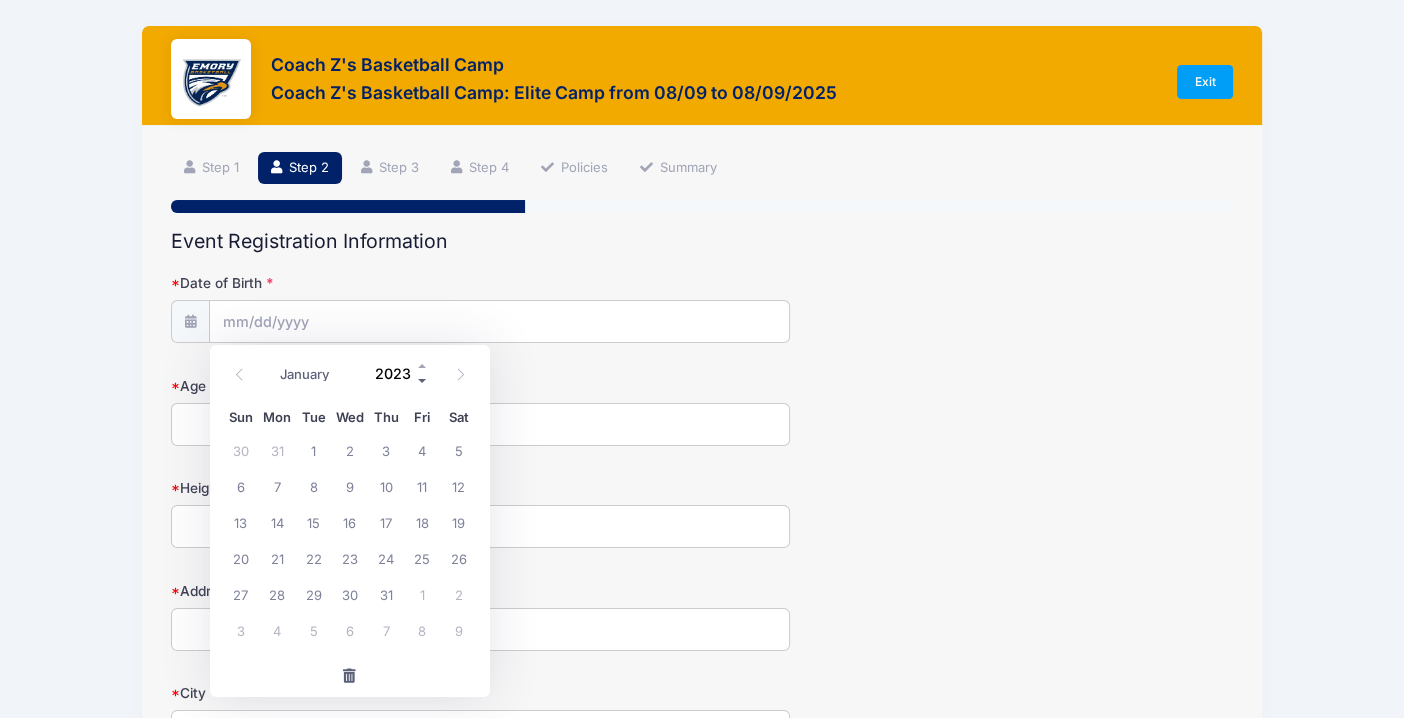 click at bounding box center (423, 381) 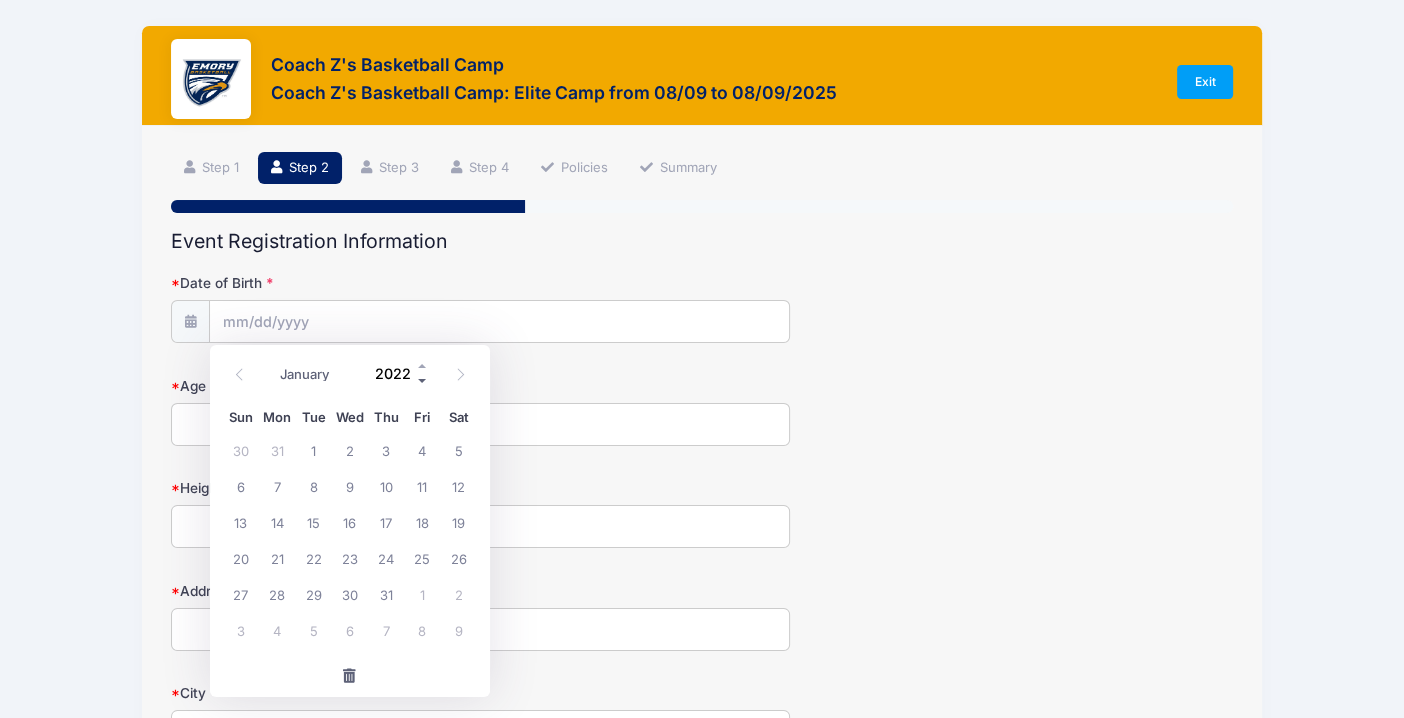 click at bounding box center [423, 381] 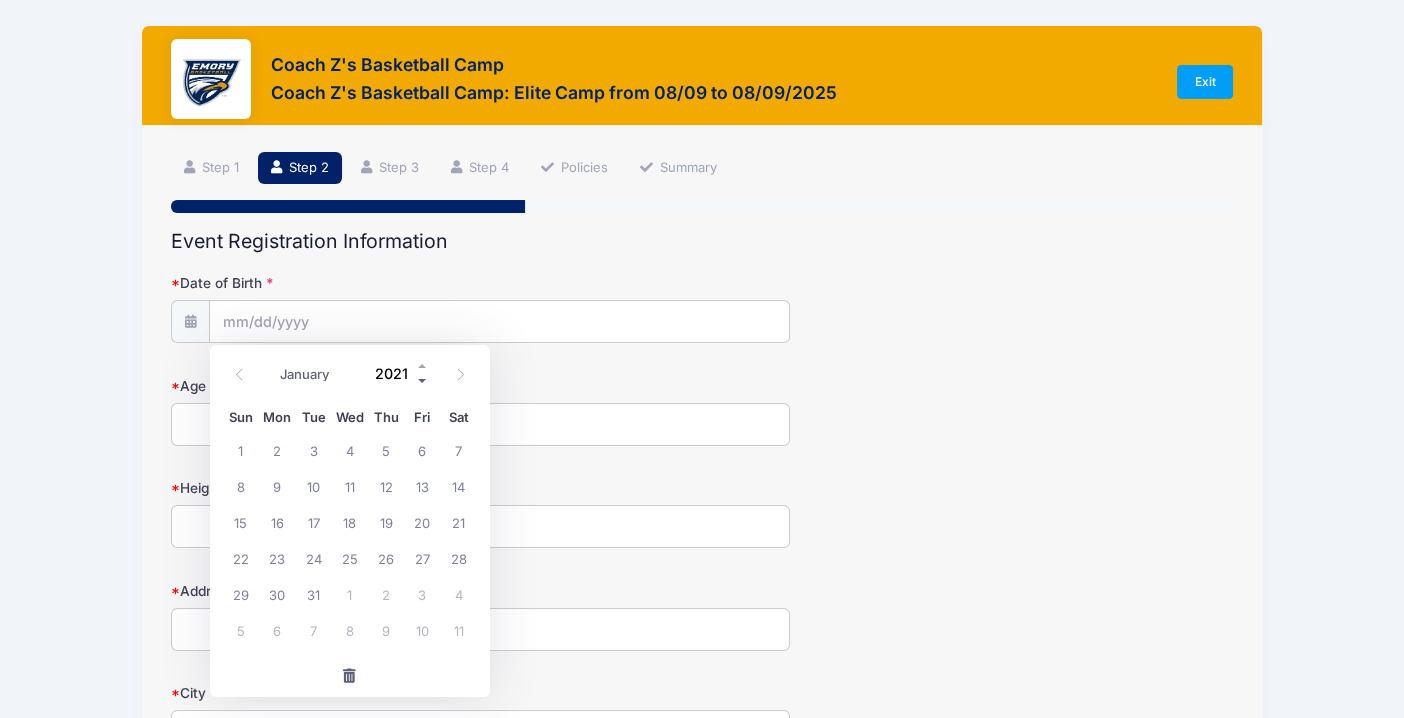click at bounding box center (423, 381) 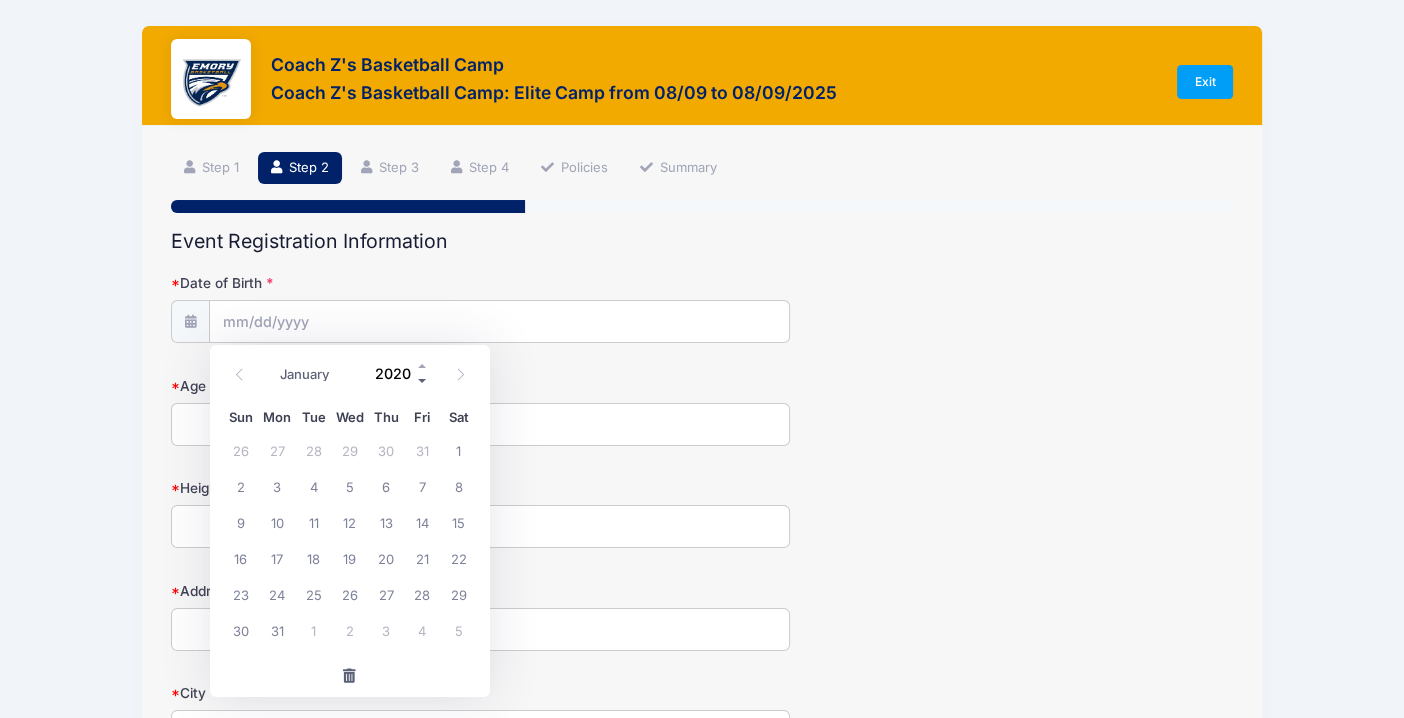 click at bounding box center [423, 381] 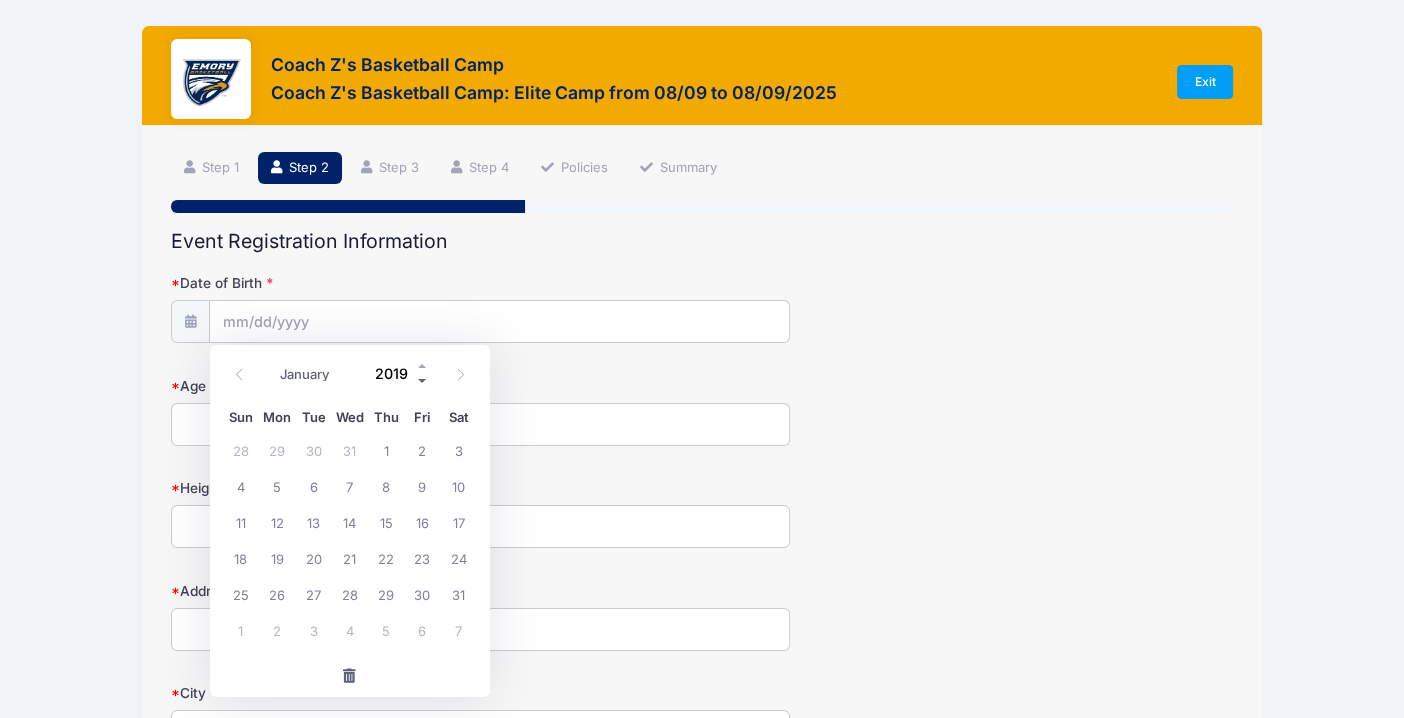 click at bounding box center (423, 381) 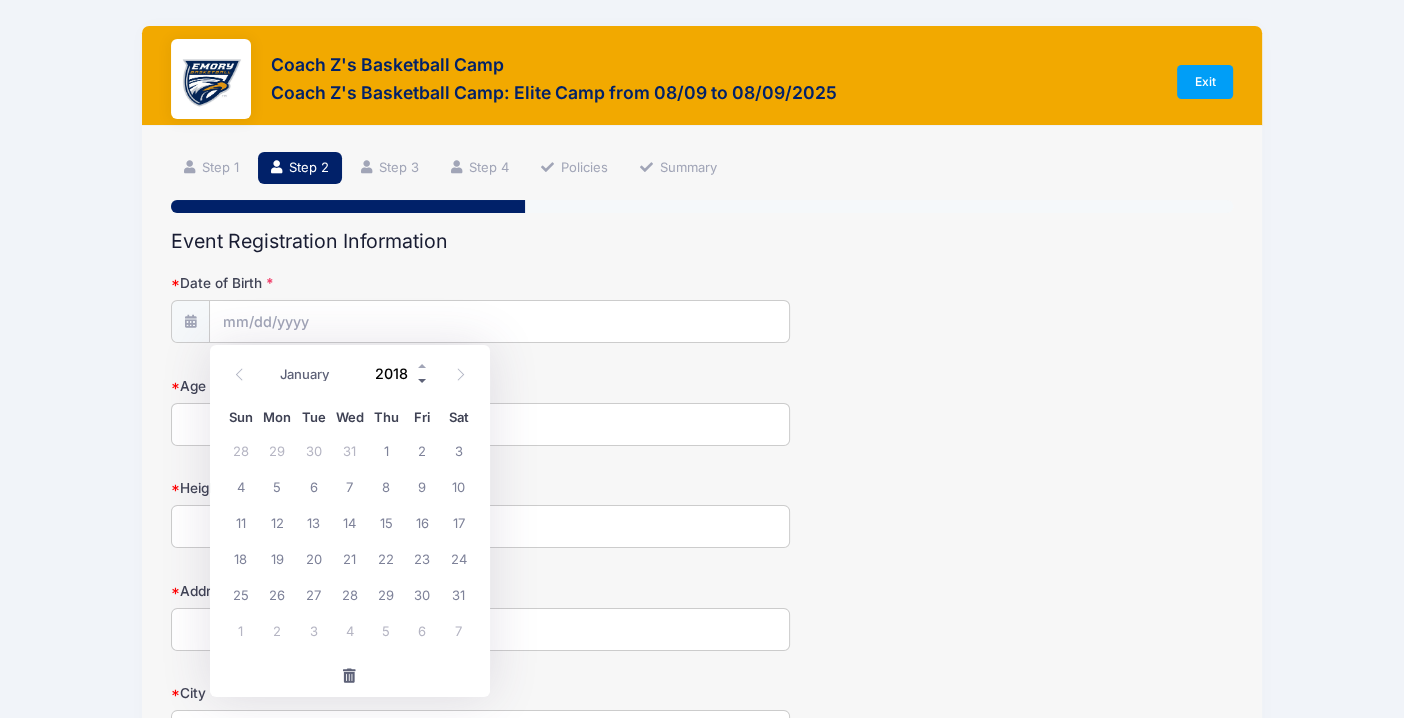 click at bounding box center (423, 381) 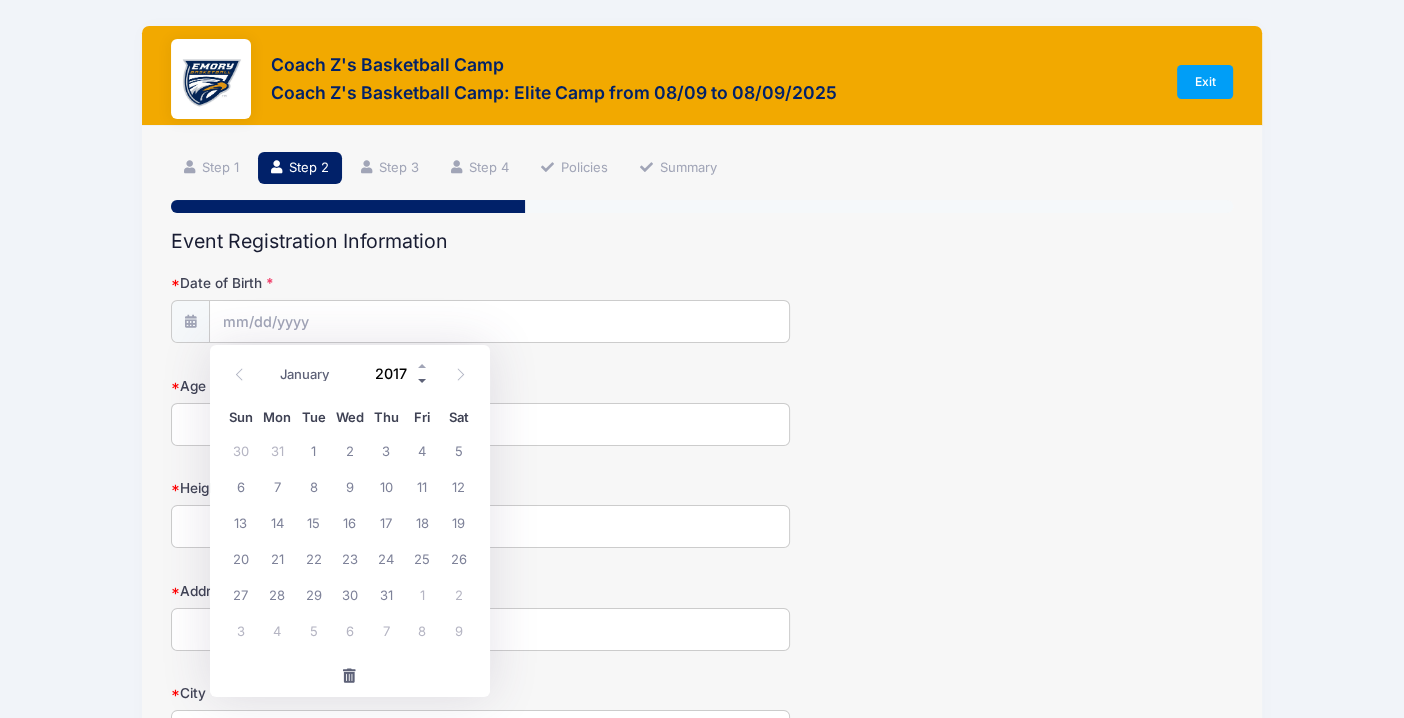 click at bounding box center (423, 381) 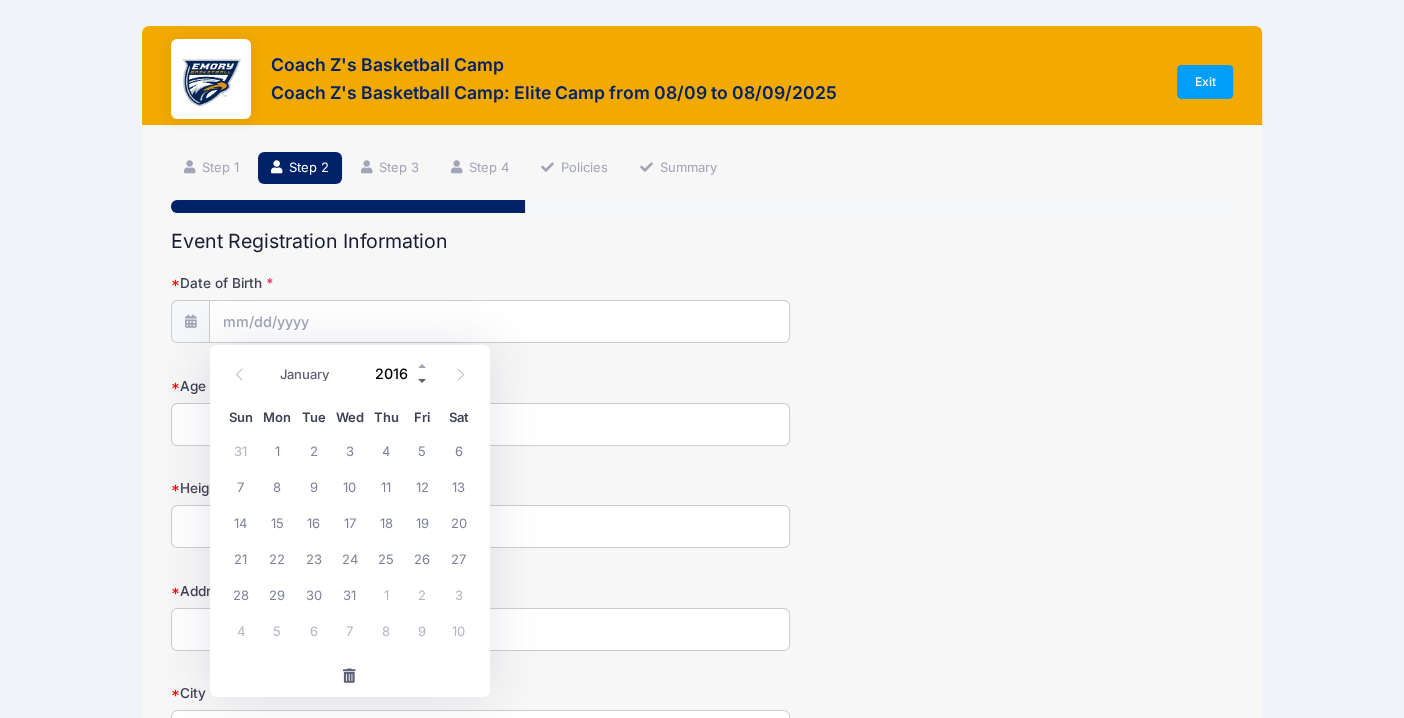 click at bounding box center [423, 381] 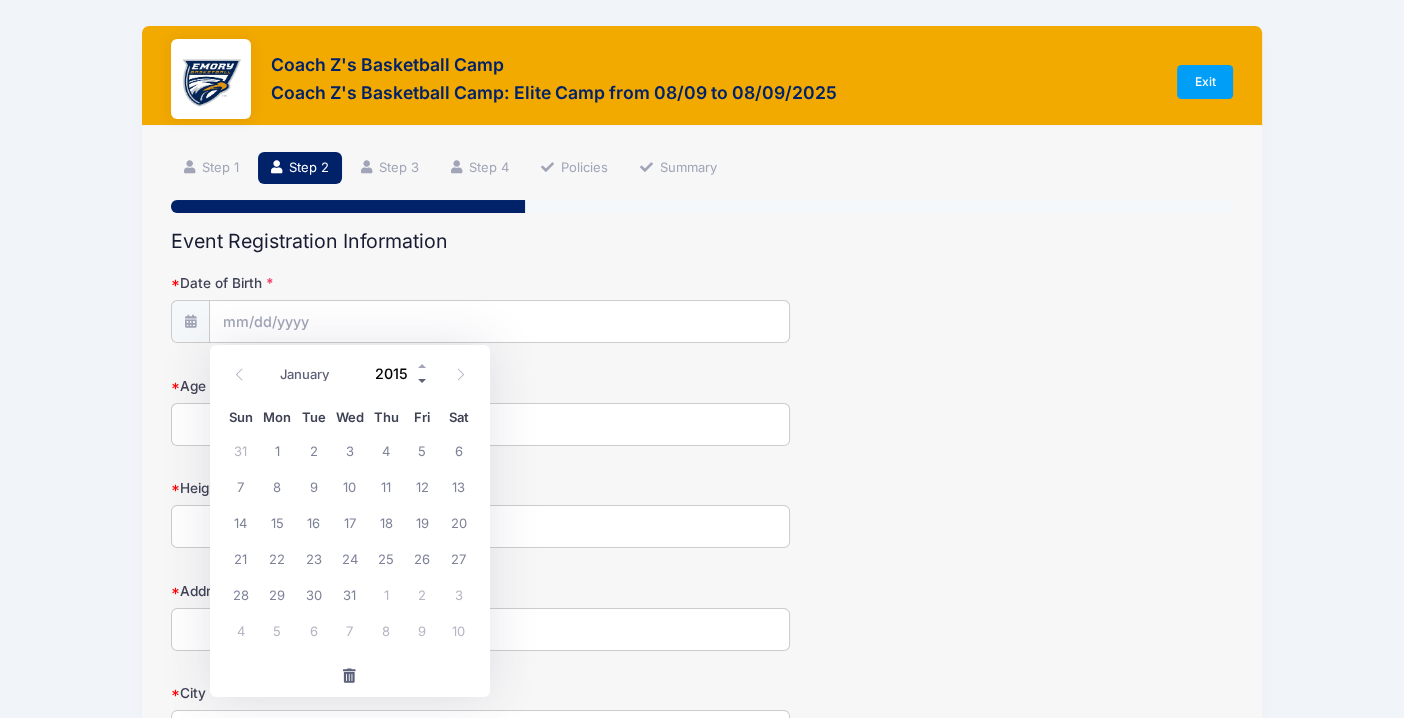 click at bounding box center (423, 381) 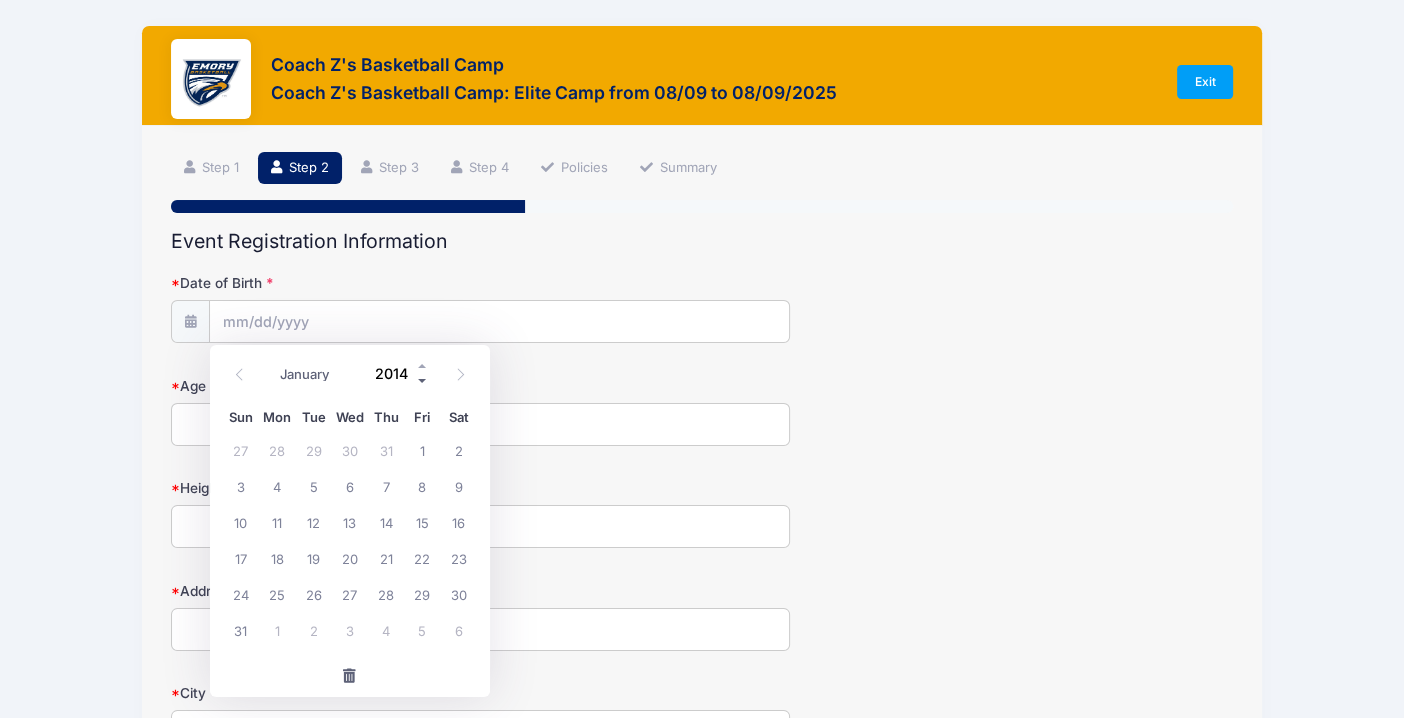click at bounding box center (423, 381) 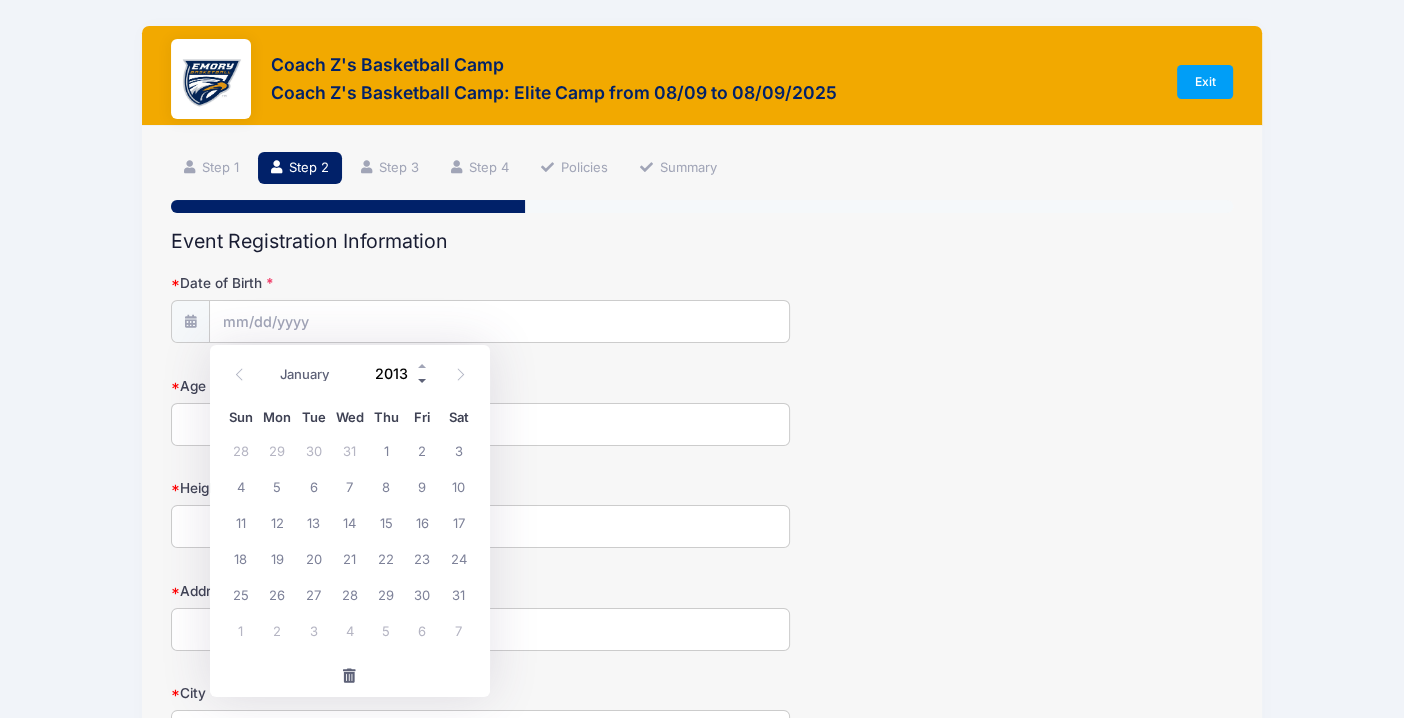 click at bounding box center [423, 381] 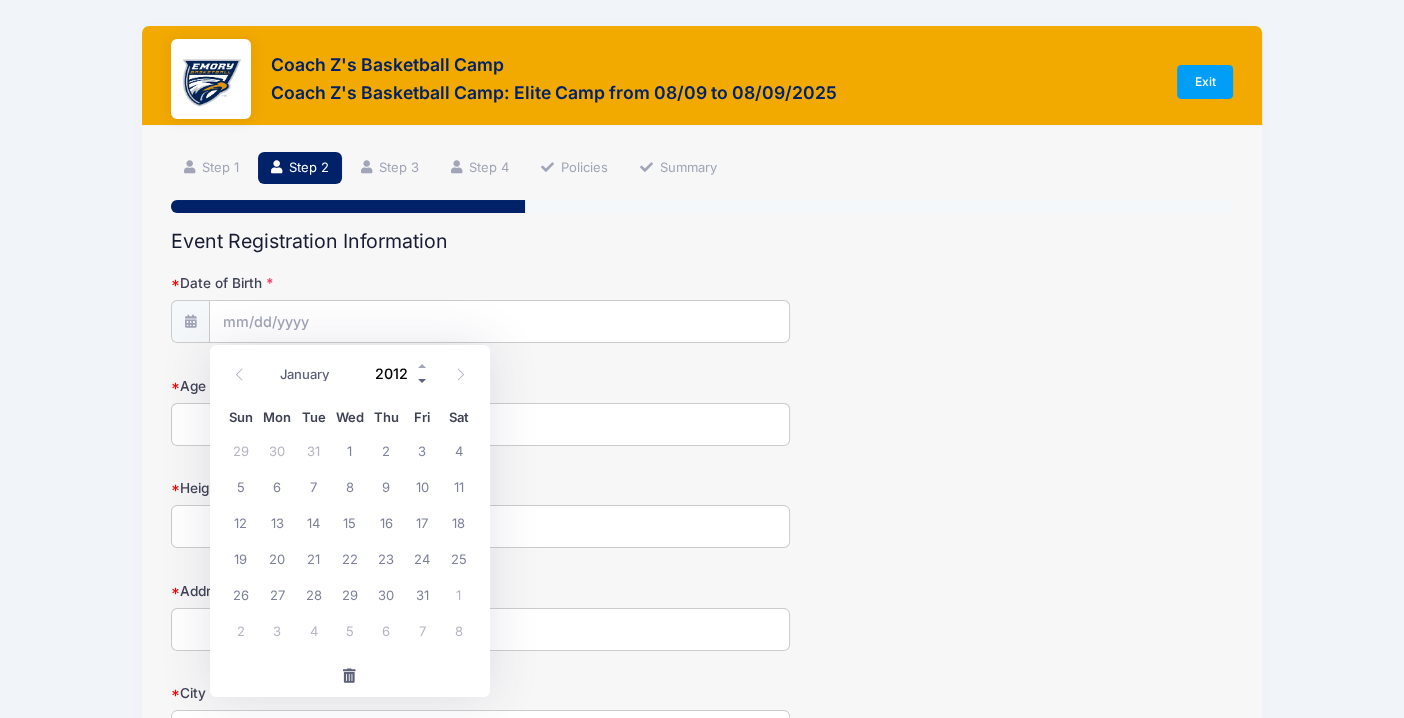 click at bounding box center (423, 381) 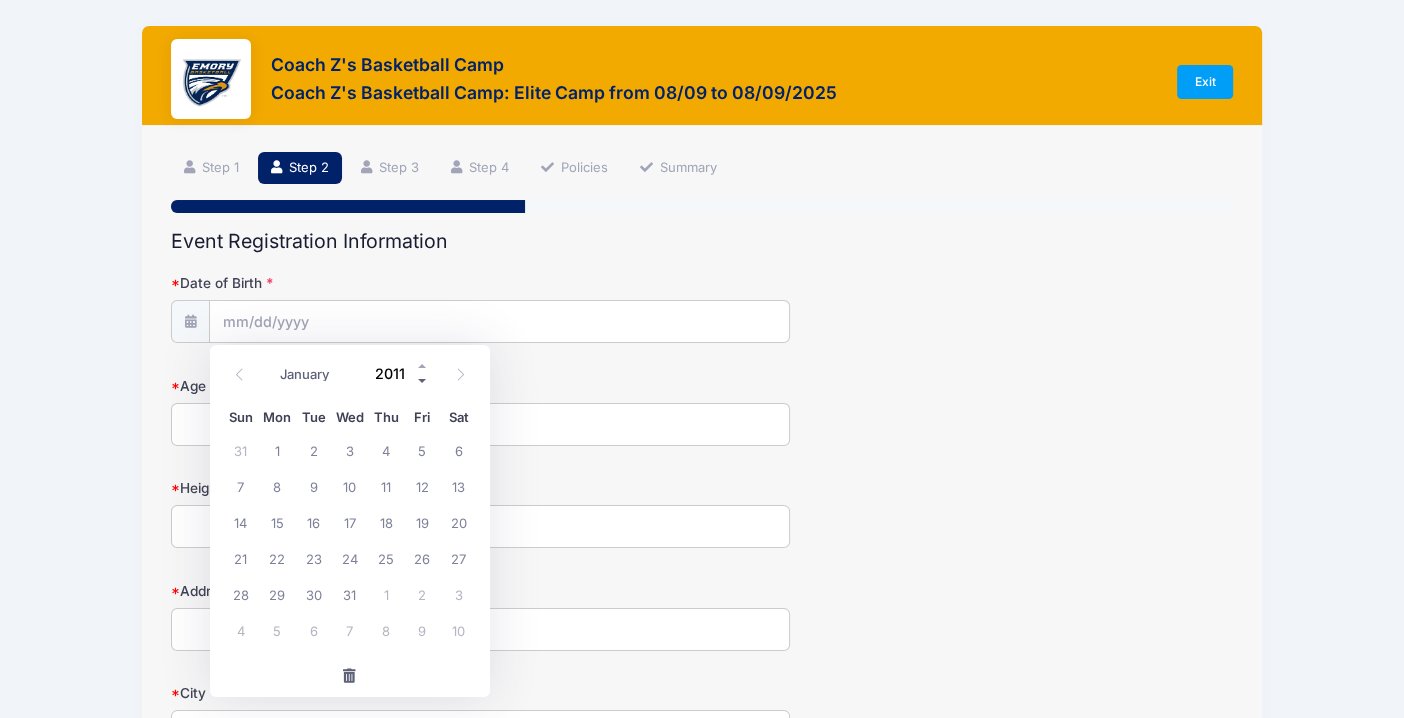 click at bounding box center (423, 381) 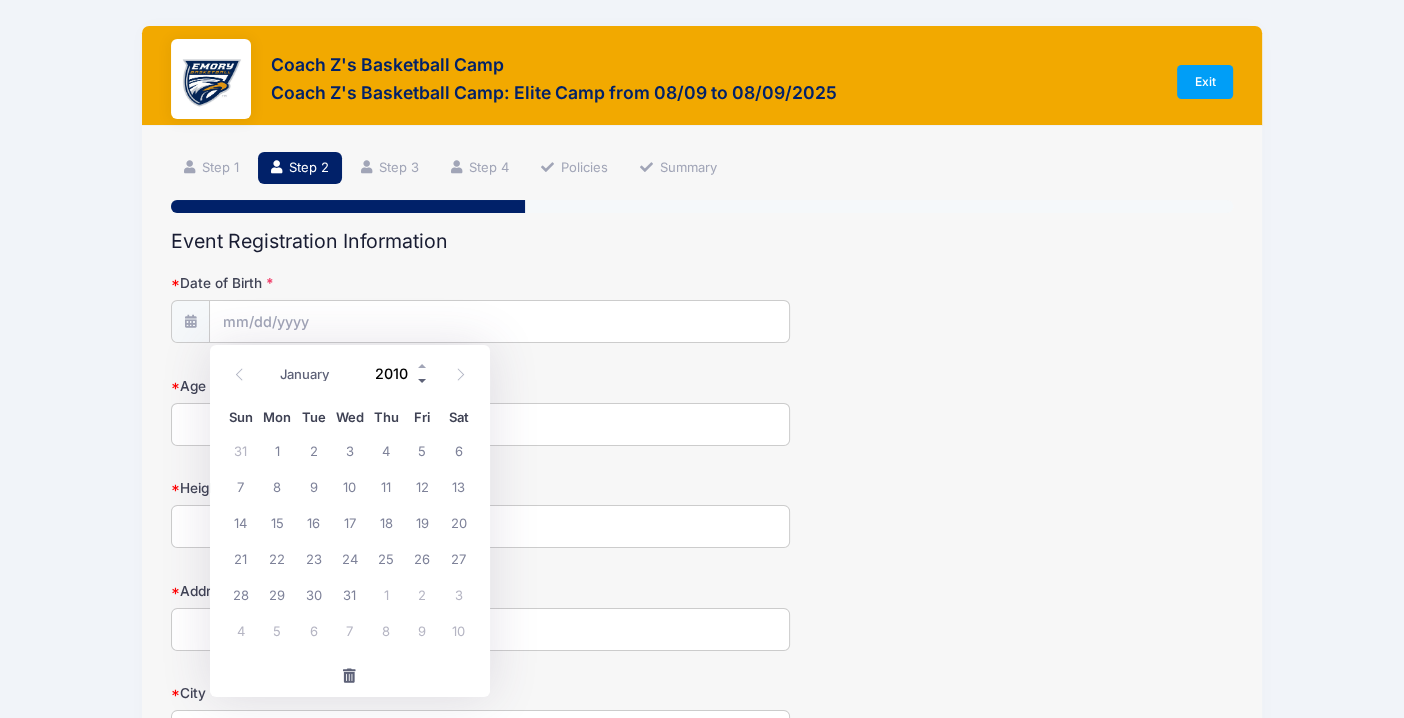 click at bounding box center [423, 381] 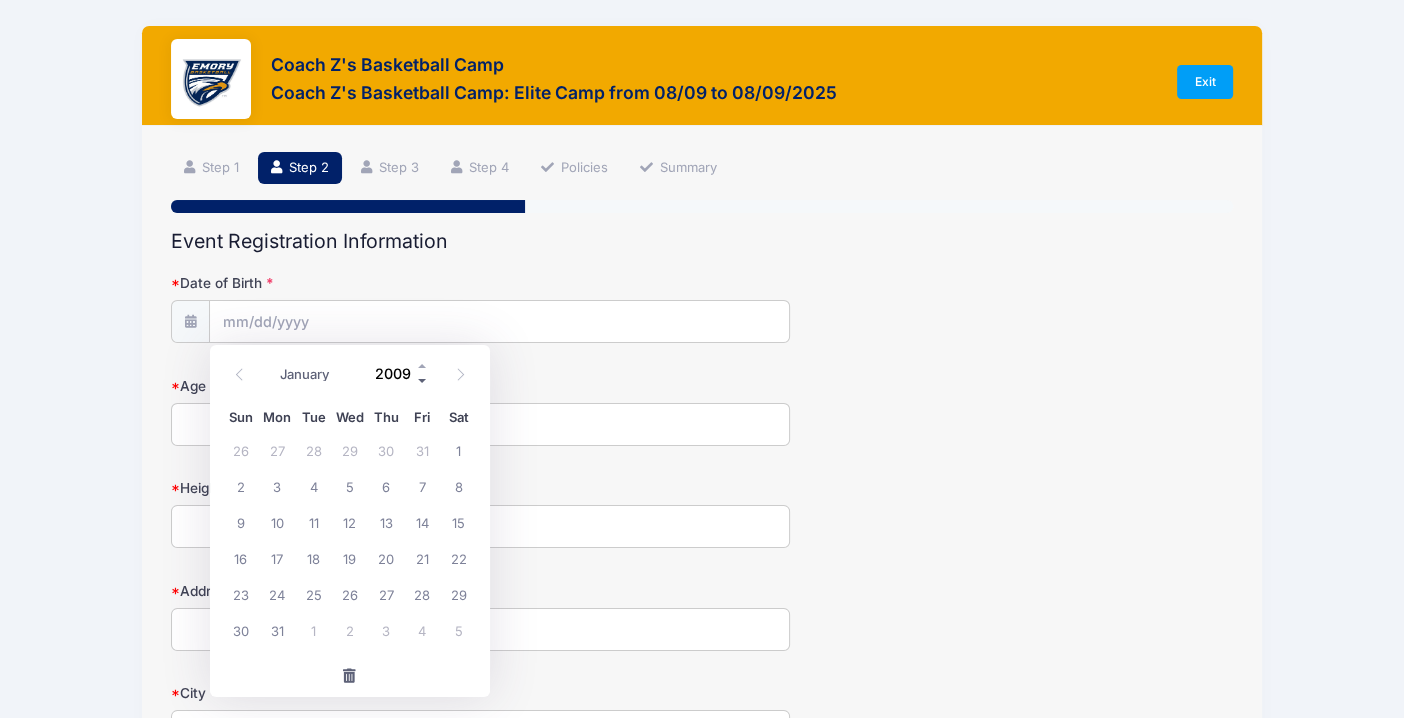 click at bounding box center (423, 381) 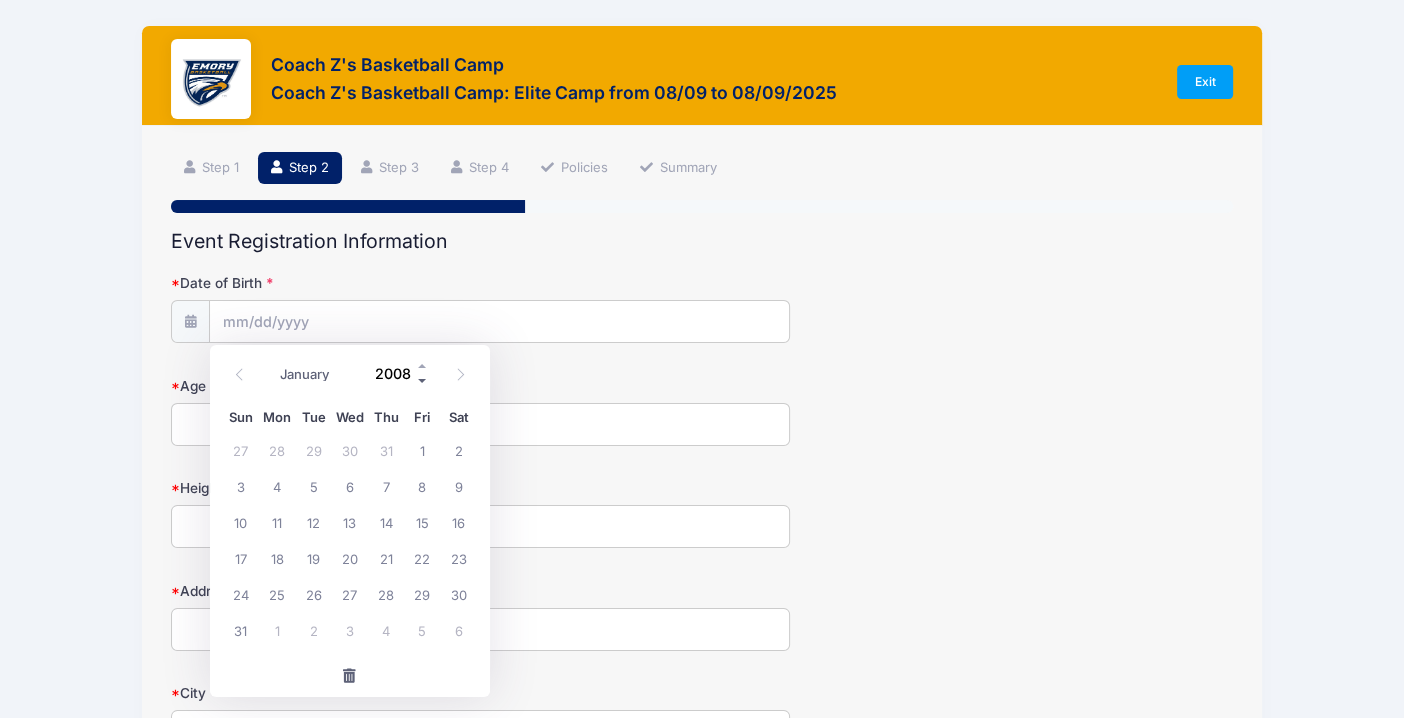 click at bounding box center (423, 381) 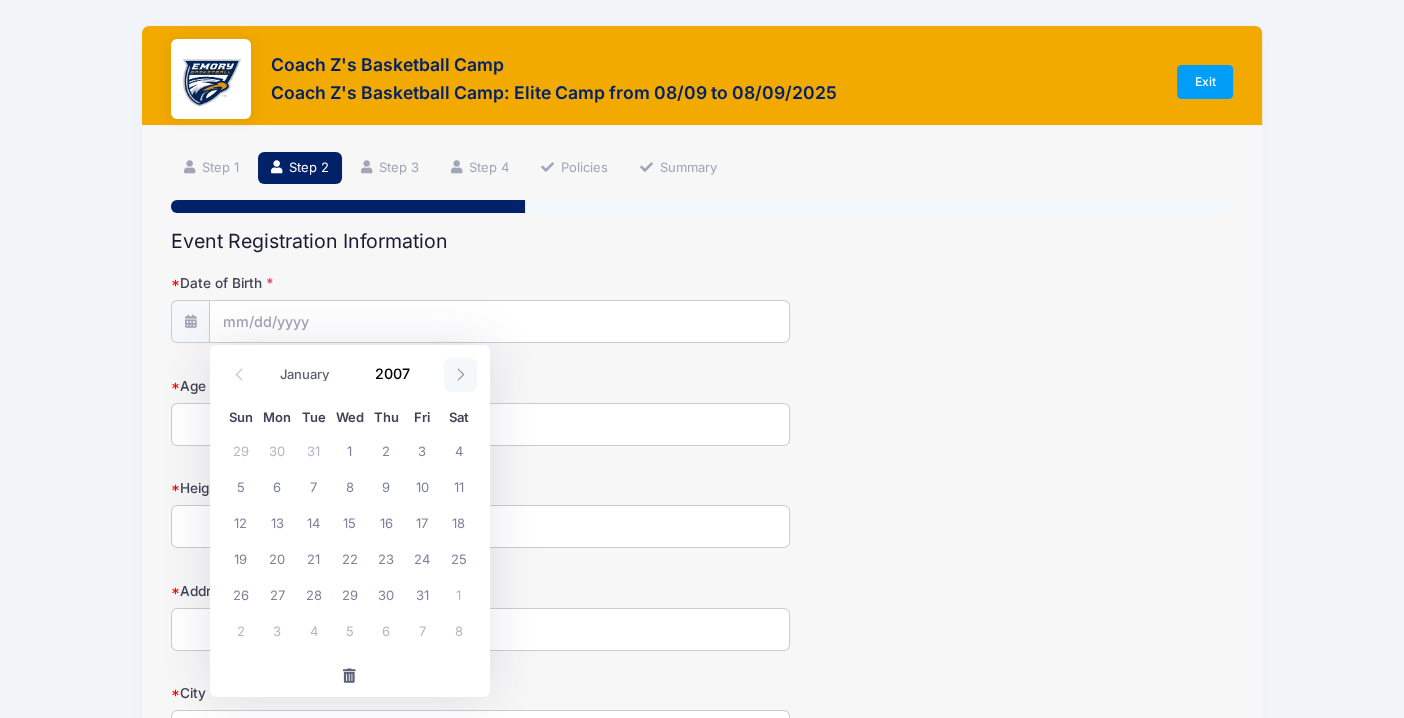 click 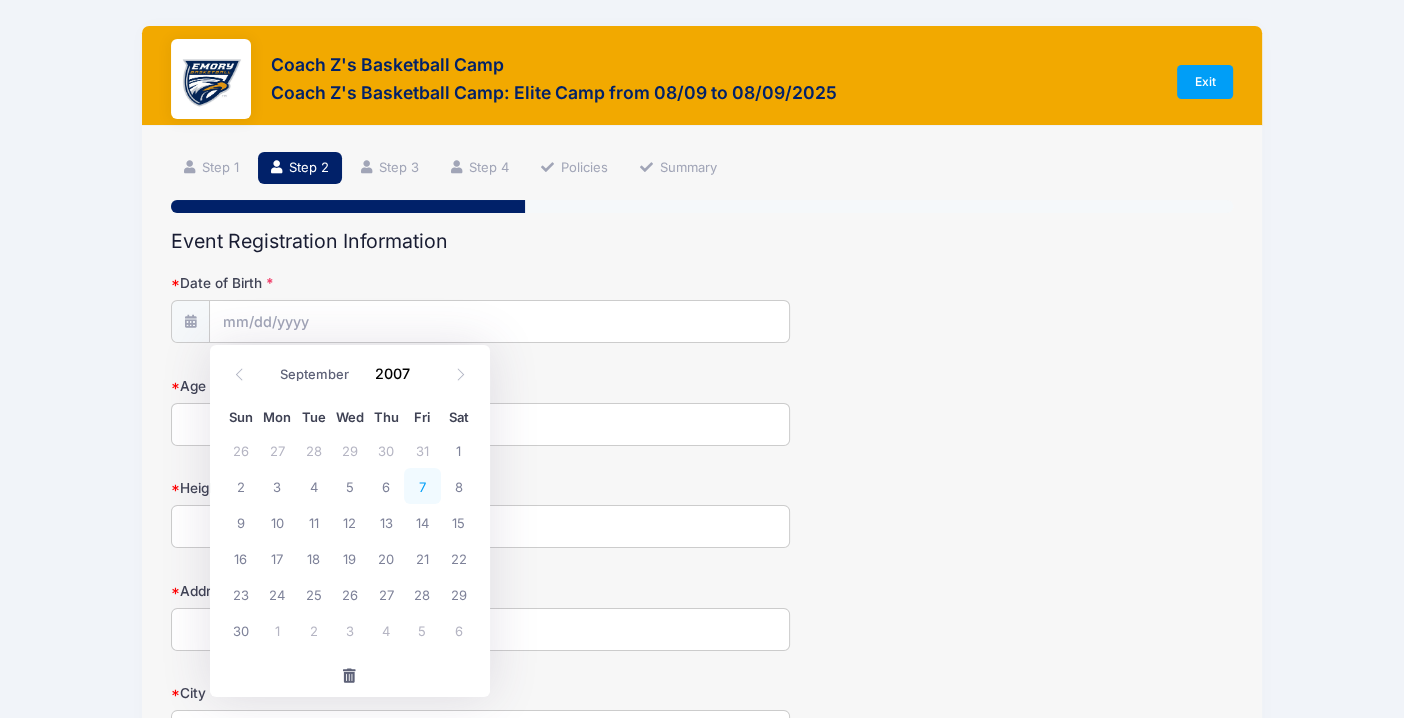 click on "7" at bounding box center [422, 486] 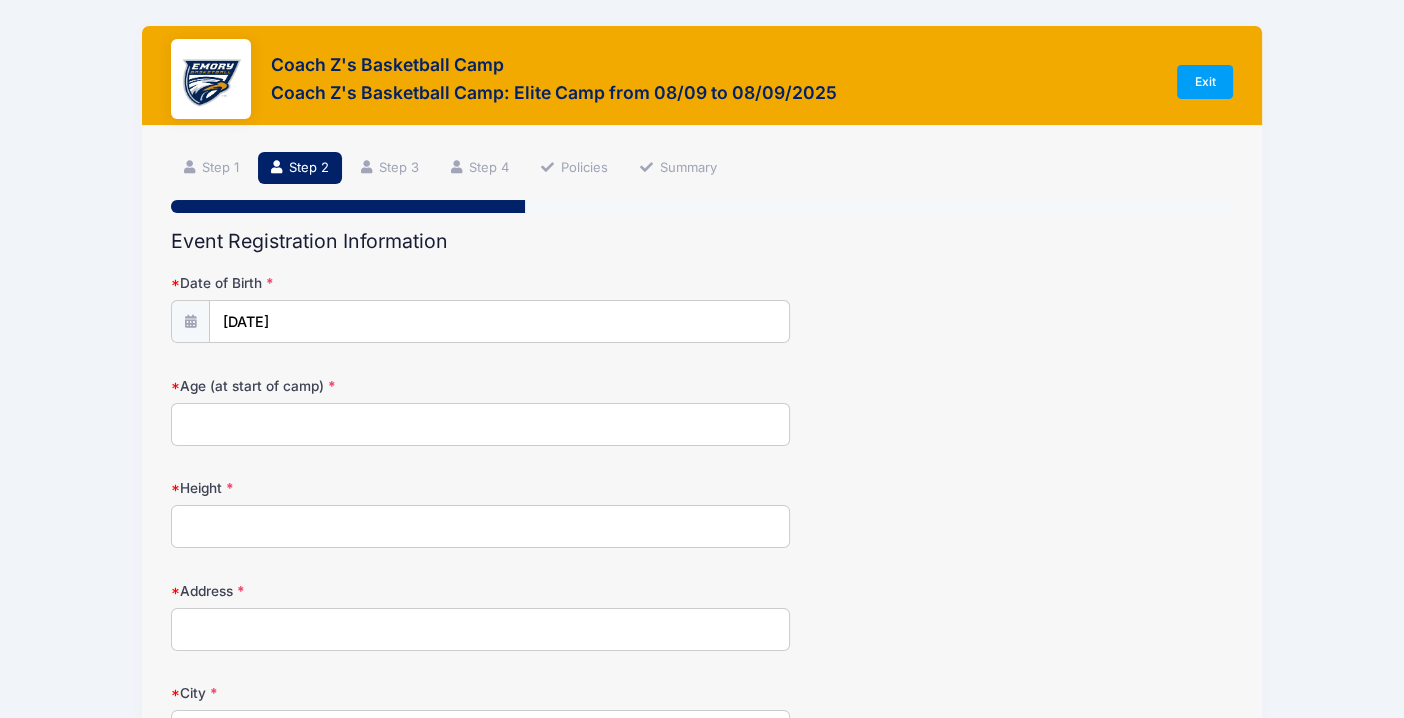 click on "Age (at start of camp)" at bounding box center [480, 424] 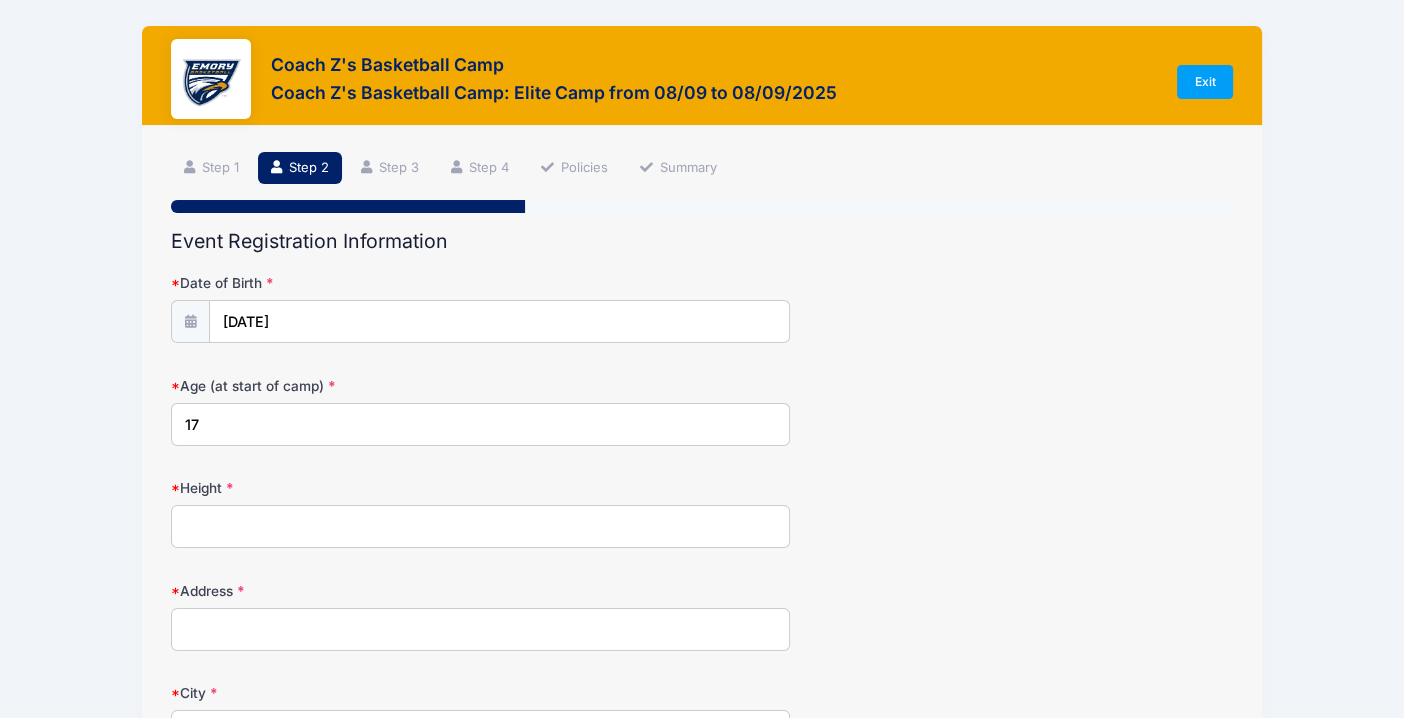 type on "17" 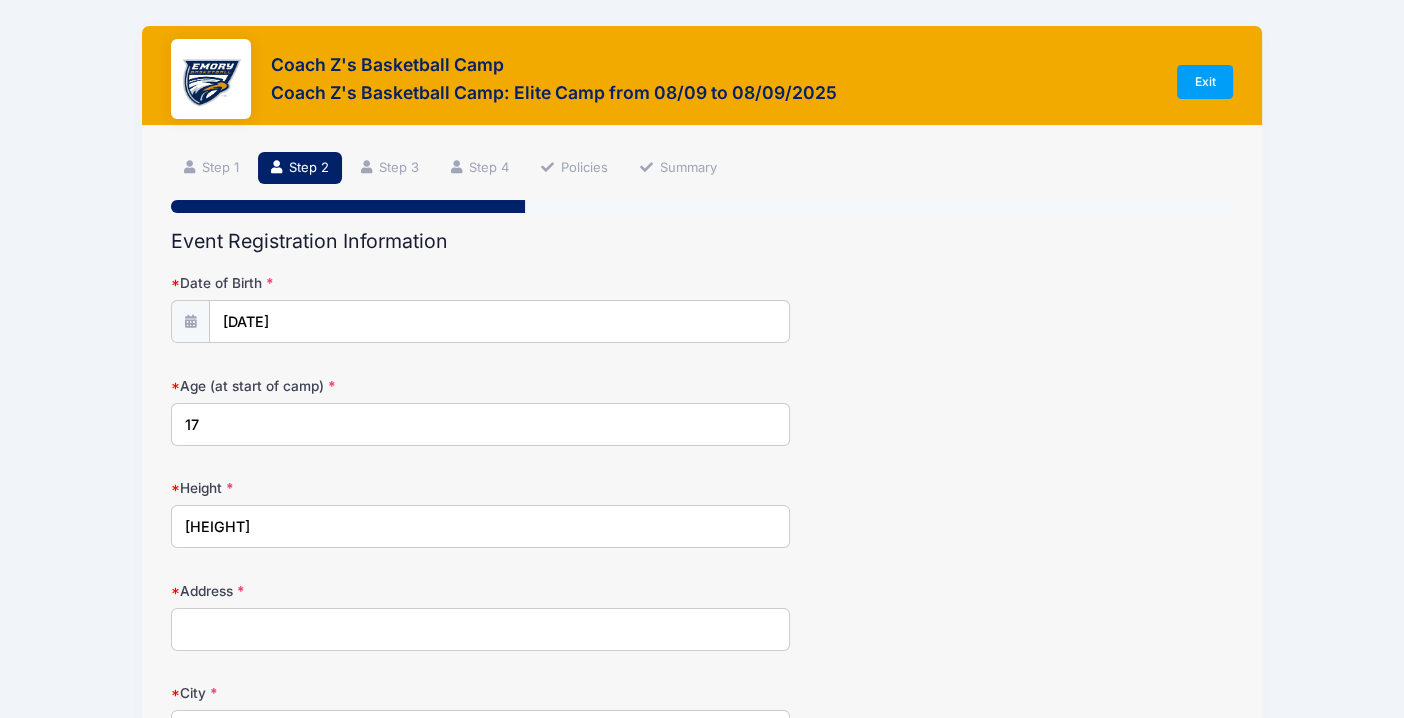 click on "Address" at bounding box center (480, 629) 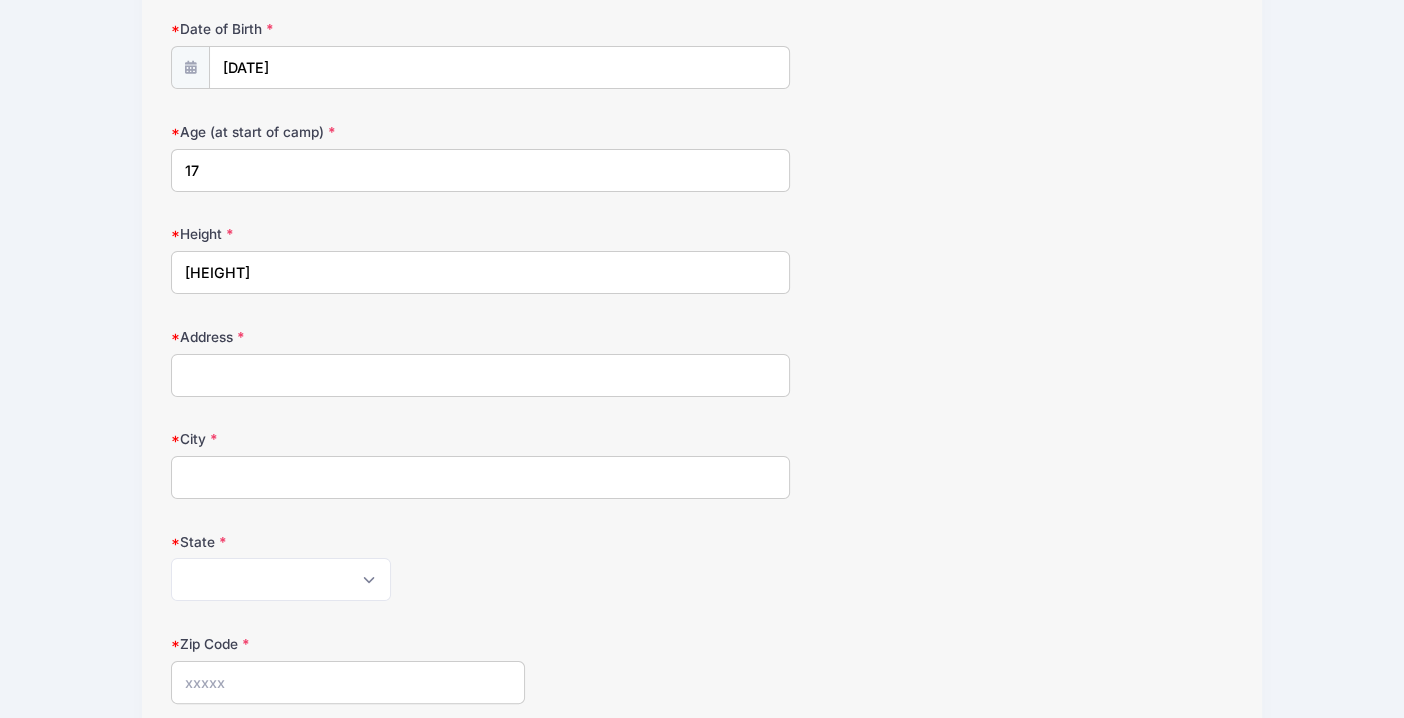 scroll, scrollTop: 249, scrollLeft: 0, axis: vertical 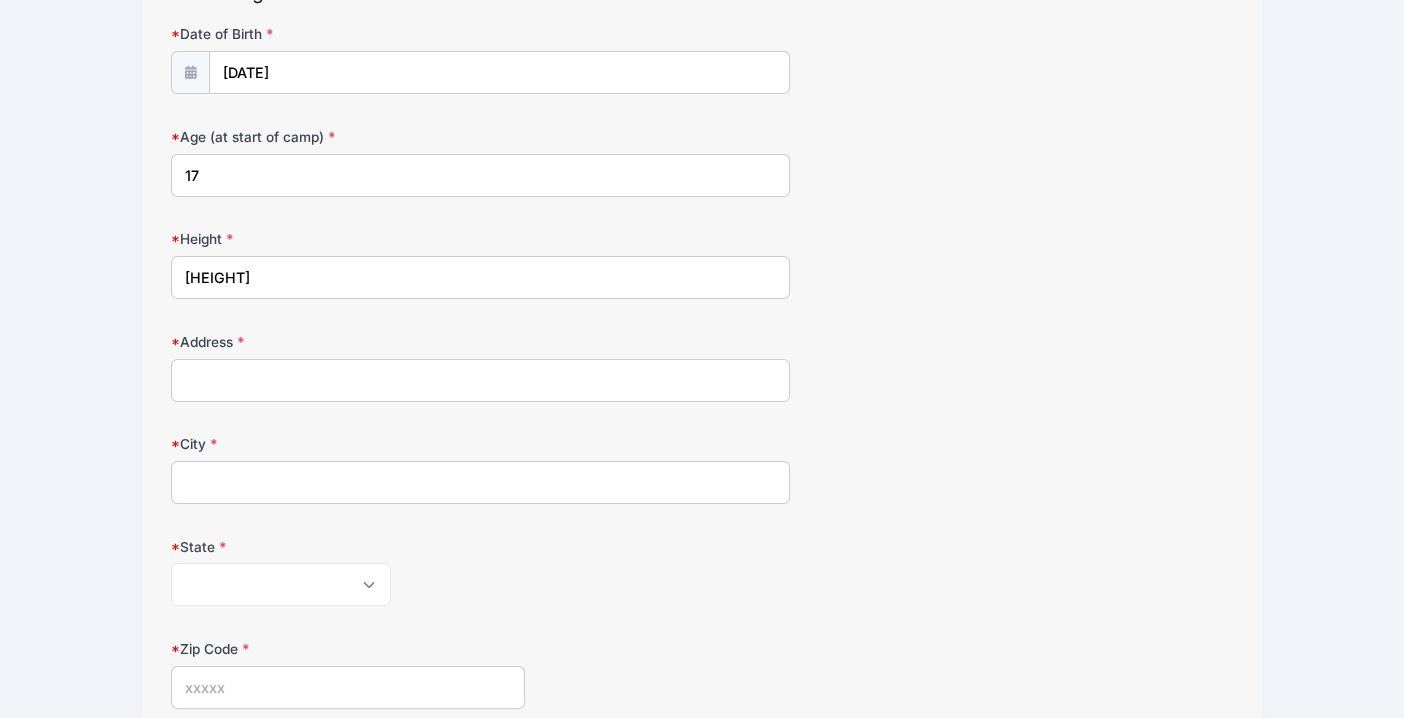 type on "[HEIGHT]" 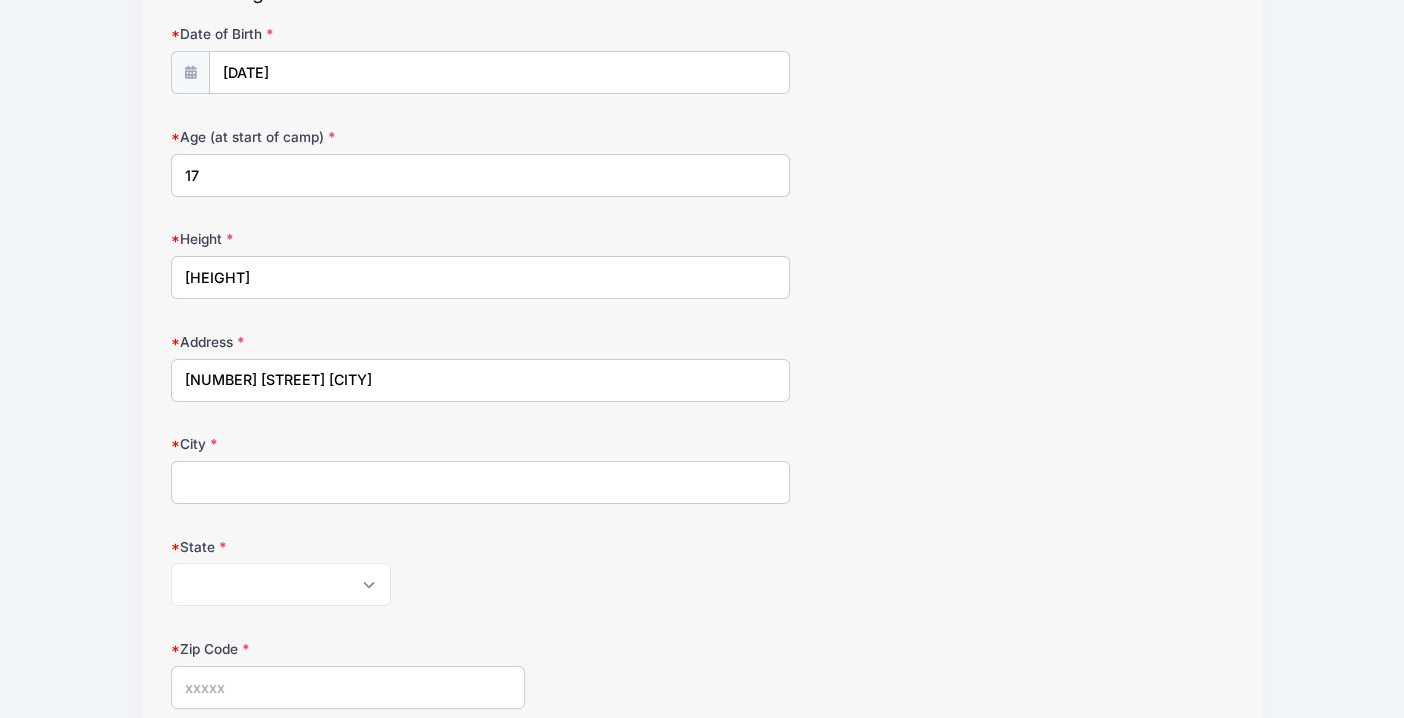 type on "[NUMBER] [STREET] [CITY]" 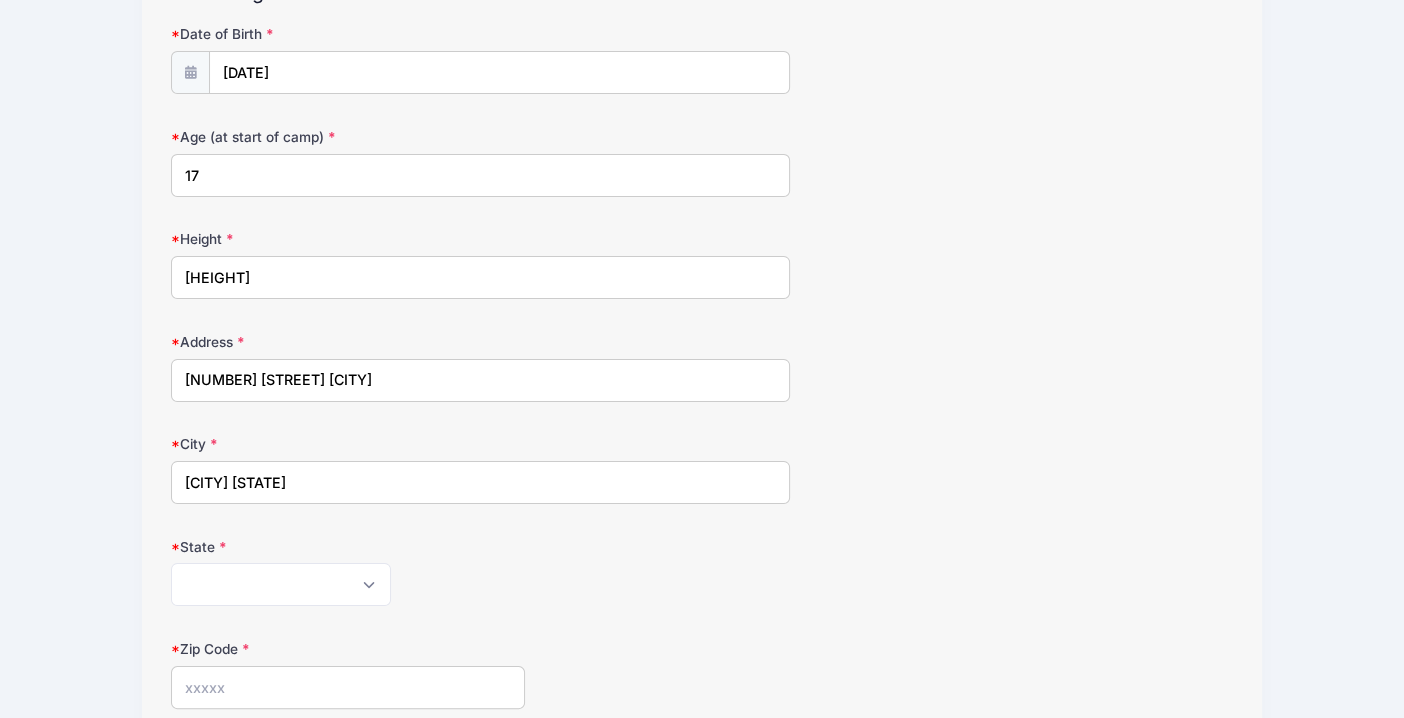 type on "[CITY] [STATE]" 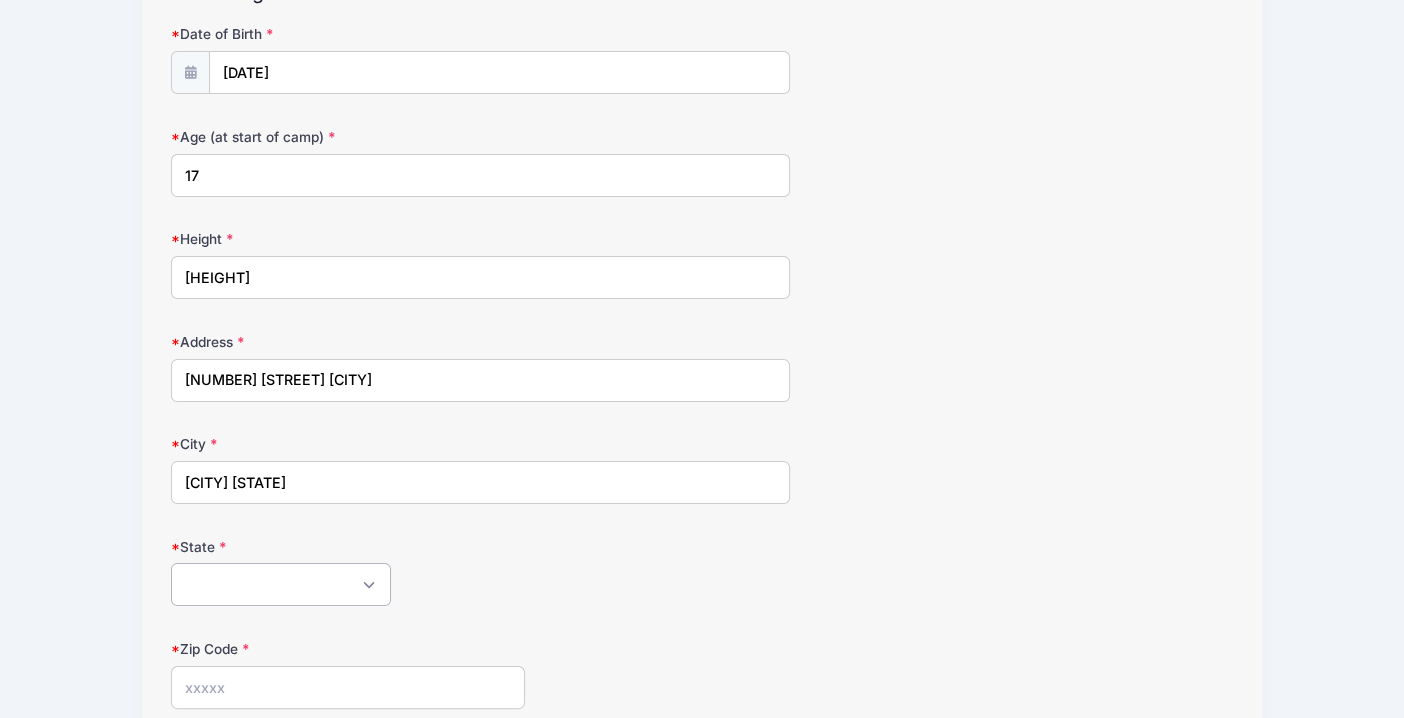 click on "Alabama Alaska American Samoa Arizona Arkansas Armed Forces Africa Armed Forces Americas Armed Forces Canada Armed Forces Europe Armed Forces Middle East Armed Forces Pacific California Colorado Connecticut Delaware District of Columbia Federated States Of Micronesia Florida Georgia Guam Hawaii Idaho Illinois Indiana Iowa Kansas Kentucky Louisiana Maine Marshall Islands Maryland Massachusetts Michigan Minnesota Mississippi Missouri Montana Nebraska Nevada New Hampshire New Jersey New Mexico New York North Carolina North Dakota Northern Mariana Islands Ohio Oklahoma Oregon Palau Pennsylvania Puerto Rico Rhode Island South Carolina South Dakota Tennessee Texas Utah Vermont Virgin Islands Virginia Washington West Virginia Wisconsin Wyoming Other-Canada Other" at bounding box center [281, 584] 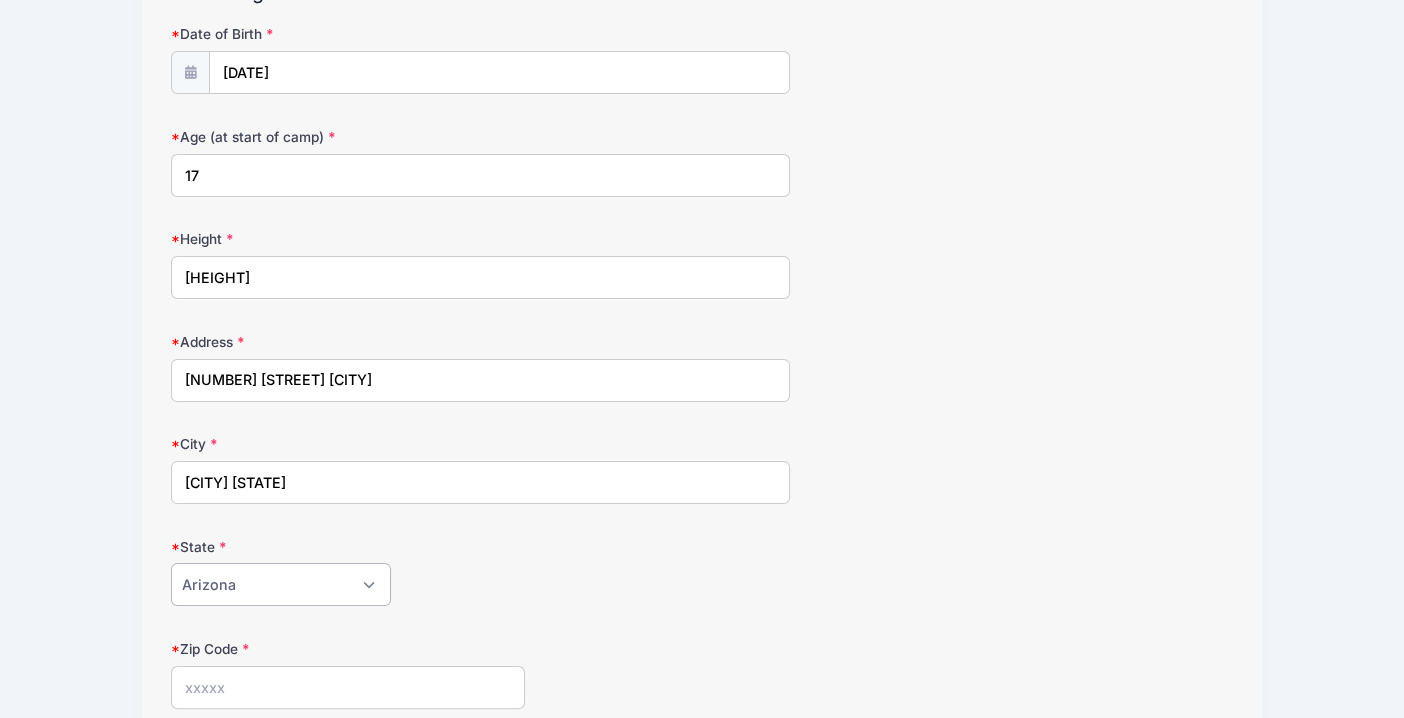 click on "Alabama Alaska American Samoa Arizona Arkansas Armed Forces Africa Armed Forces Americas Armed Forces Canada Armed Forces Europe Armed Forces Middle East Armed Forces Pacific California Colorado Connecticut Delaware District of Columbia Federated States Of Micronesia Florida Georgia Guam Hawaii Idaho Illinois Indiana Iowa Kansas Kentucky Louisiana Maine Marshall Islands Maryland Massachusetts Michigan Minnesota Mississippi Missouri Montana Nebraska Nevada New Hampshire New Jersey New Mexico New York North Carolina North Dakota Northern Mariana Islands Ohio Oklahoma Oregon Palau Pennsylvania Puerto Rico Rhode Island South Carolina South Dakota Tennessee Texas Utah Vermont Virgin Islands Virginia Washington West Virginia Wisconsin Wyoming Other-Canada Other" at bounding box center [281, 584] 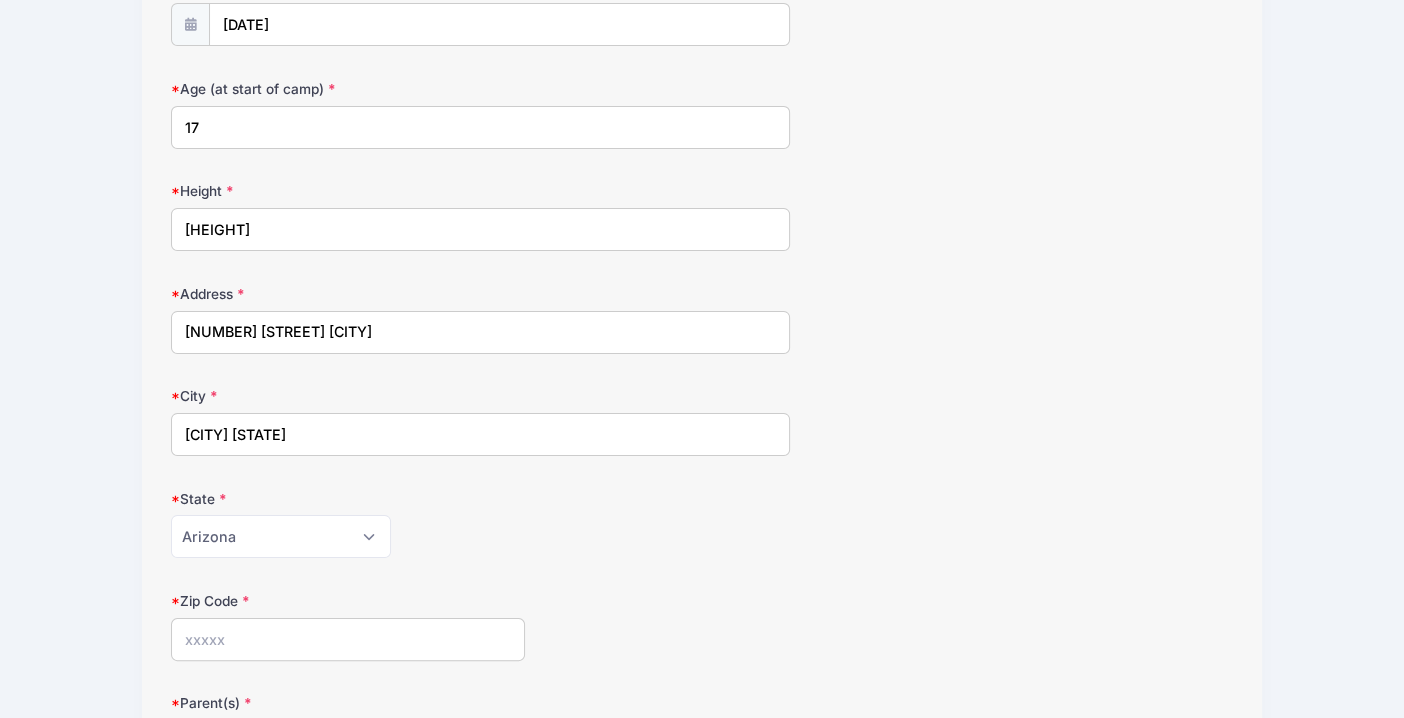 click on "Zip Code" at bounding box center [348, 639] 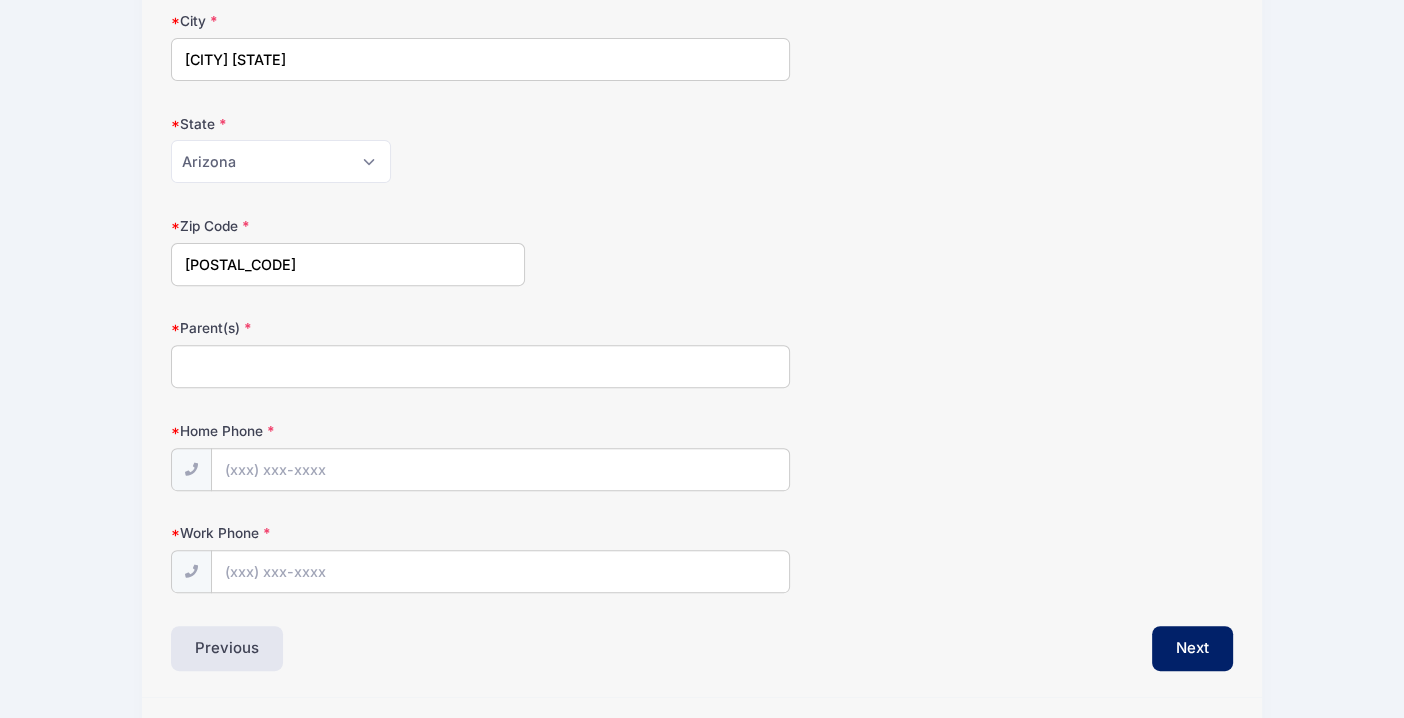 scroll, scrollTop: 679, scrollLeft: 0, axis: vertical 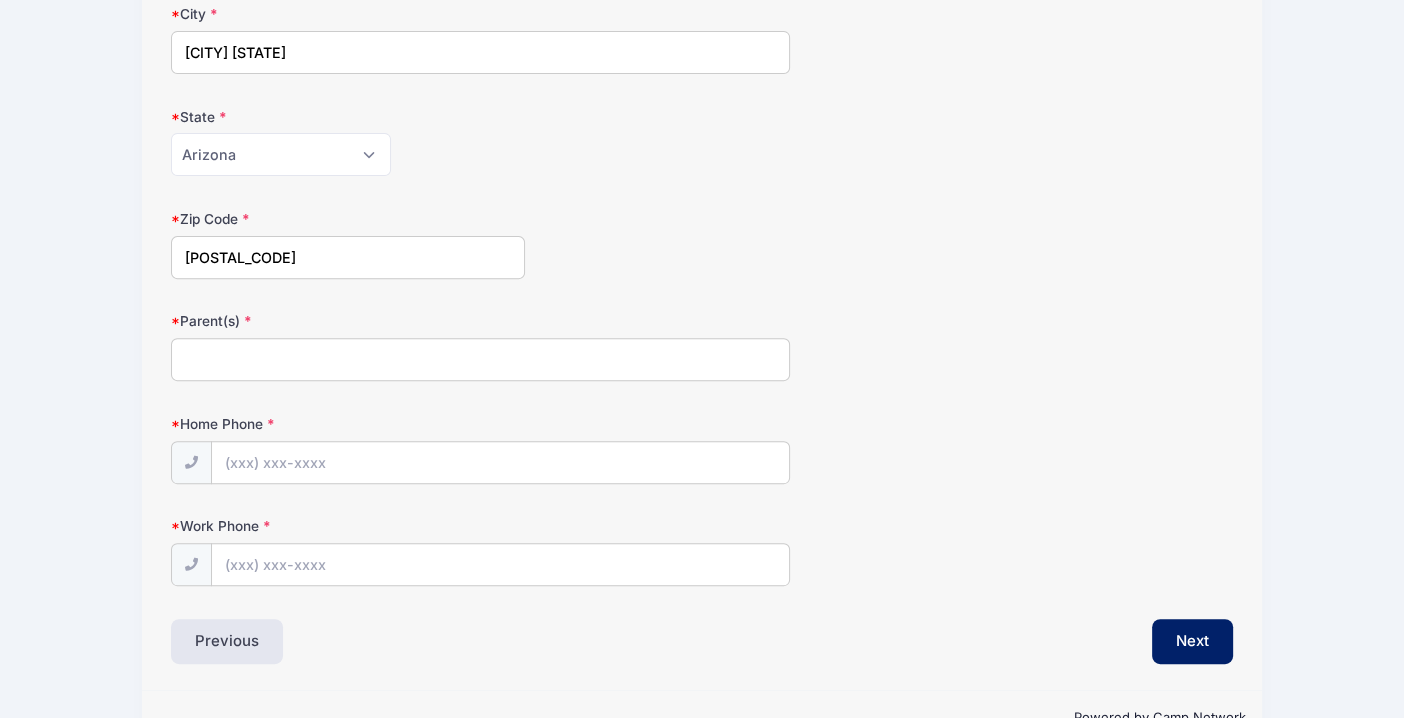 type on "[POSTAL_CODE]" 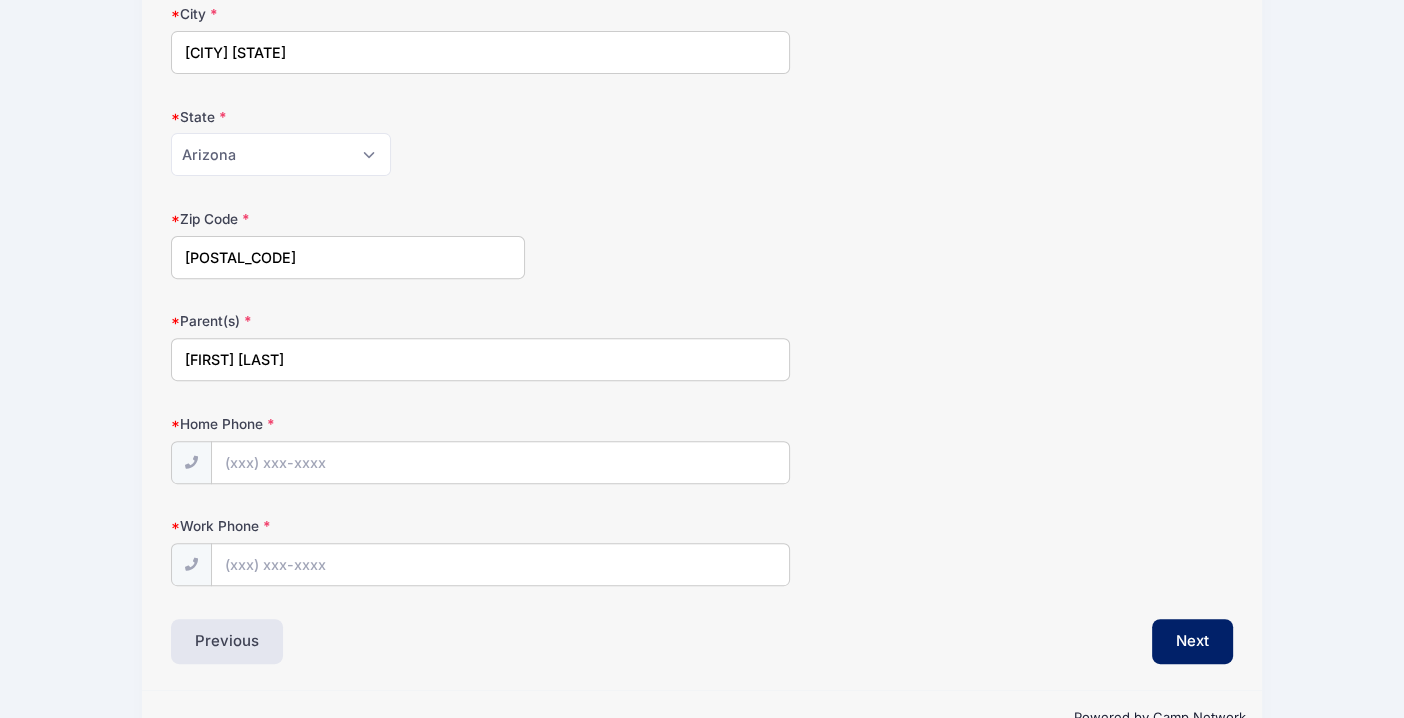 type on "[FIRST] [LAST]" 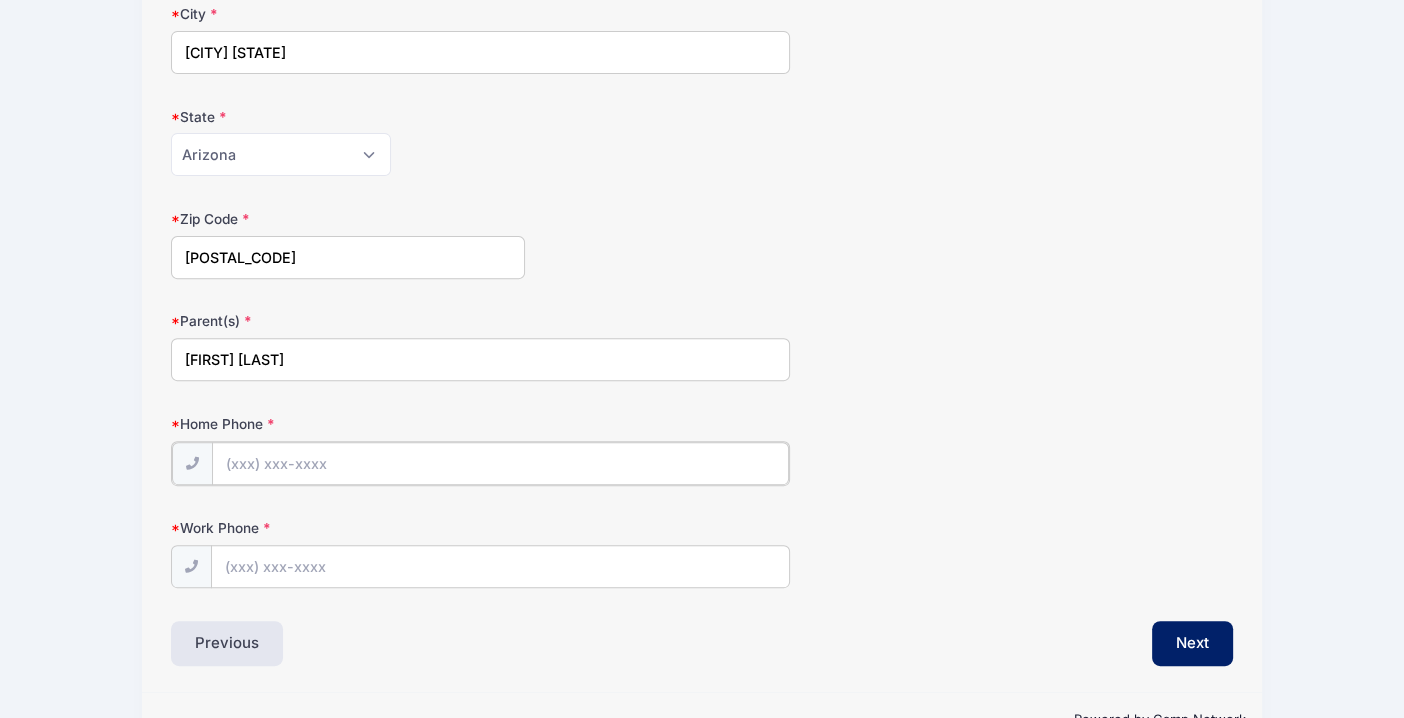 click on "Home Phone" at bounding box center (500, 463) 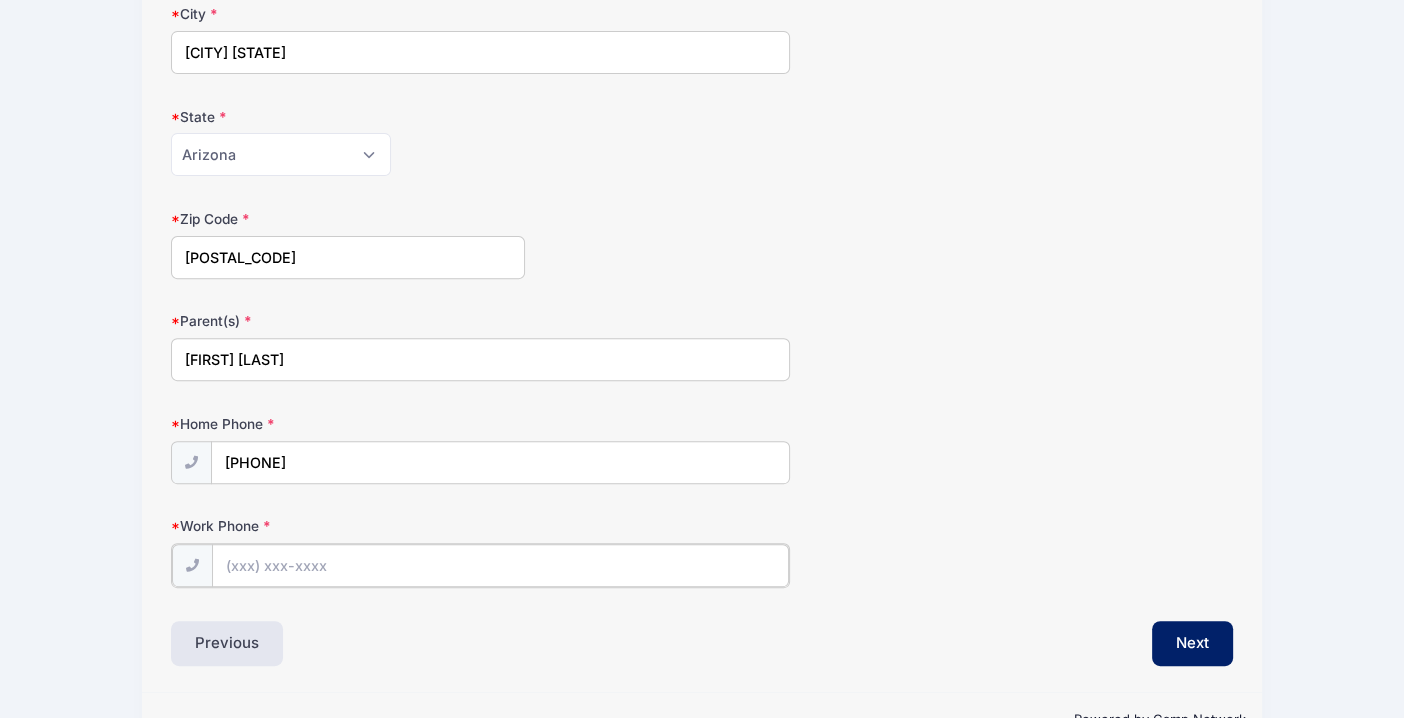 click on "Work Phone" at bounding box center [500, 565] 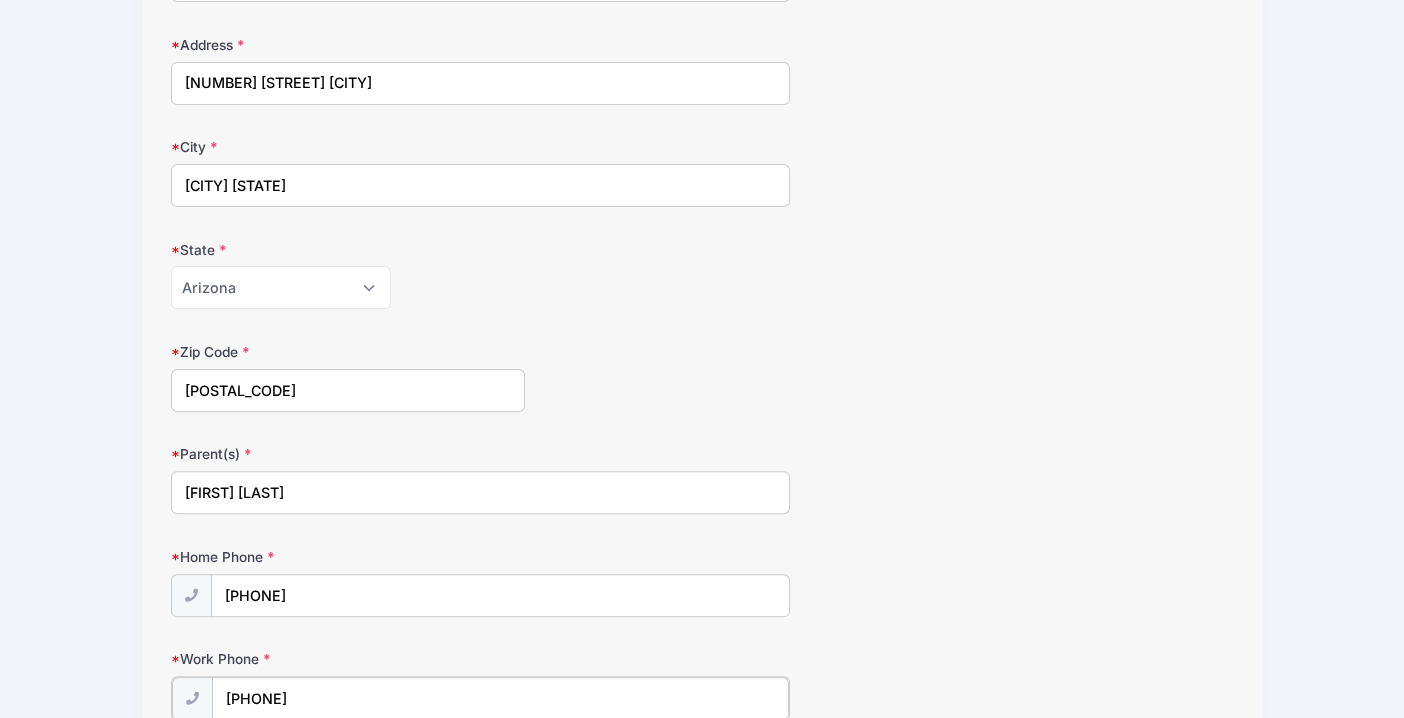 scroll, scrollTop: 725, scrollLeft: 0, axis: vertical 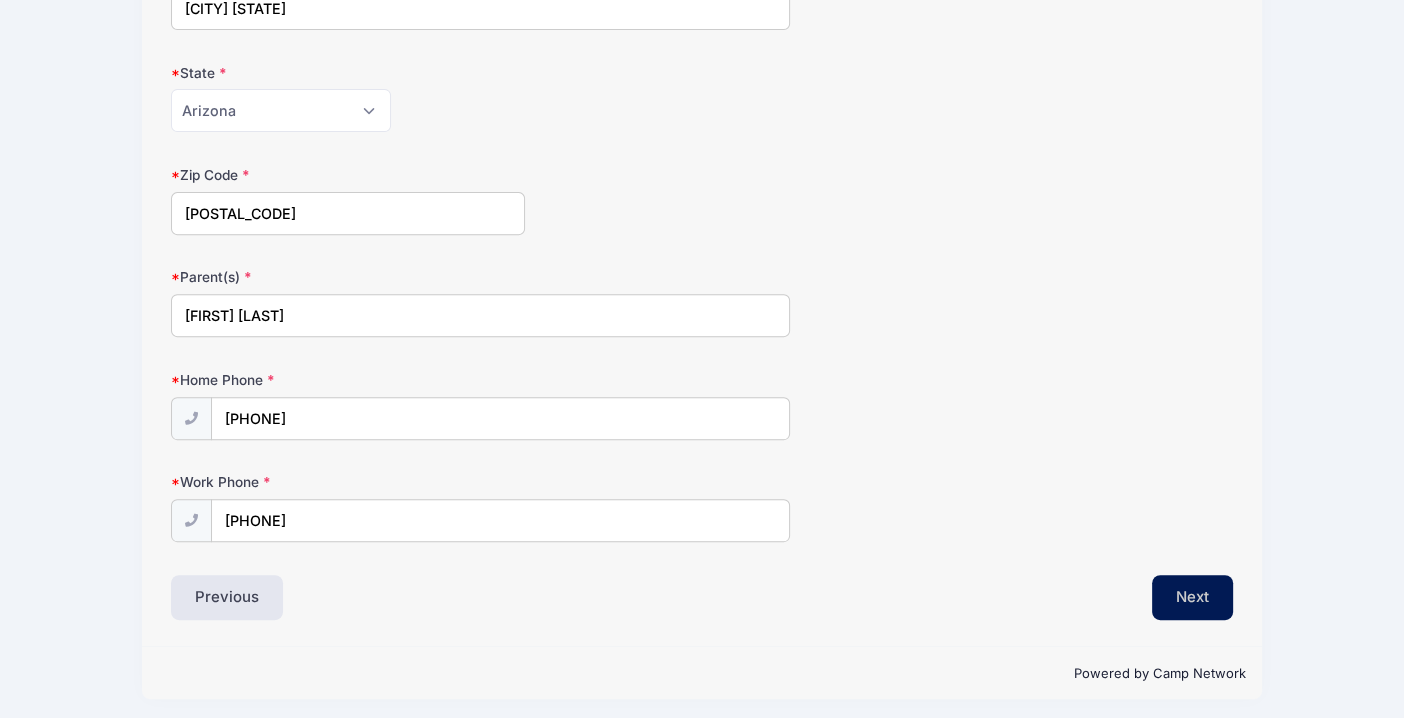 click on "Next" at bounding box center [1192, 598] 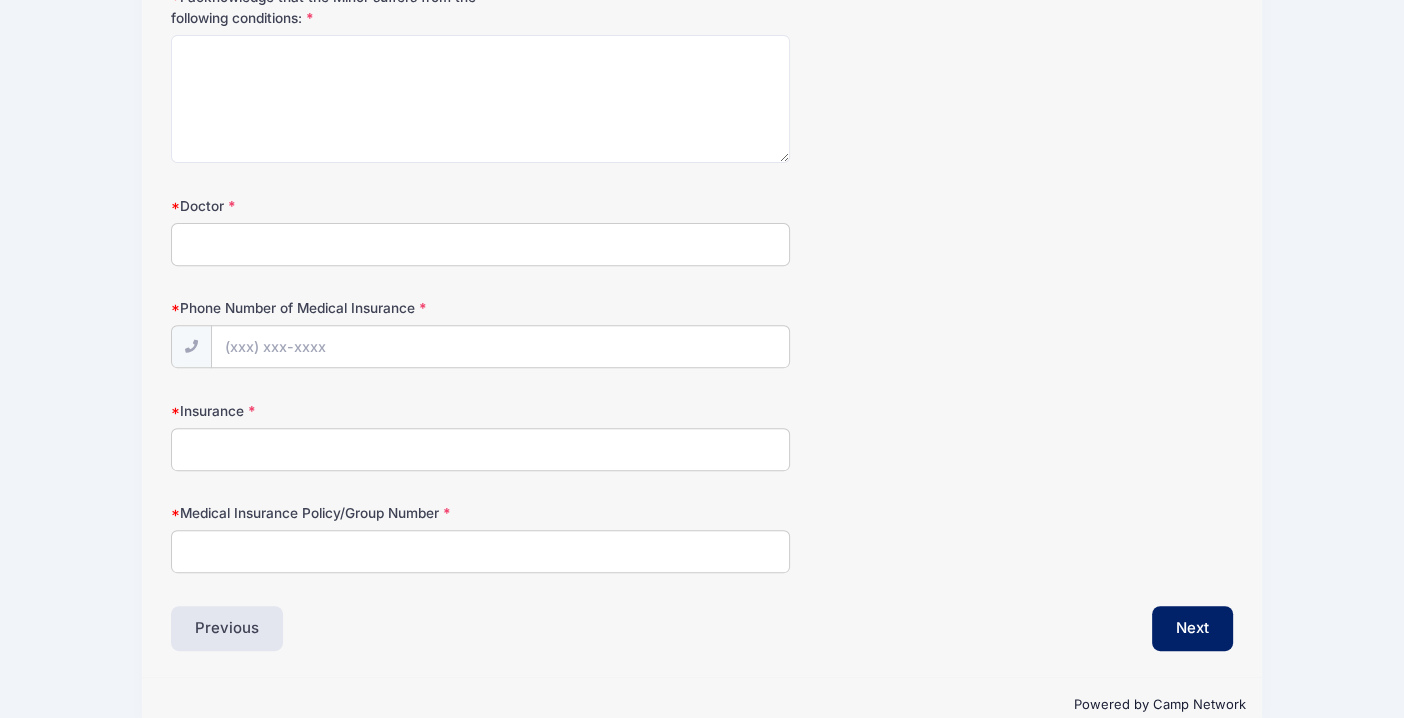 scroll, scrollTop: 0, scrollLeft: 0, axis: both 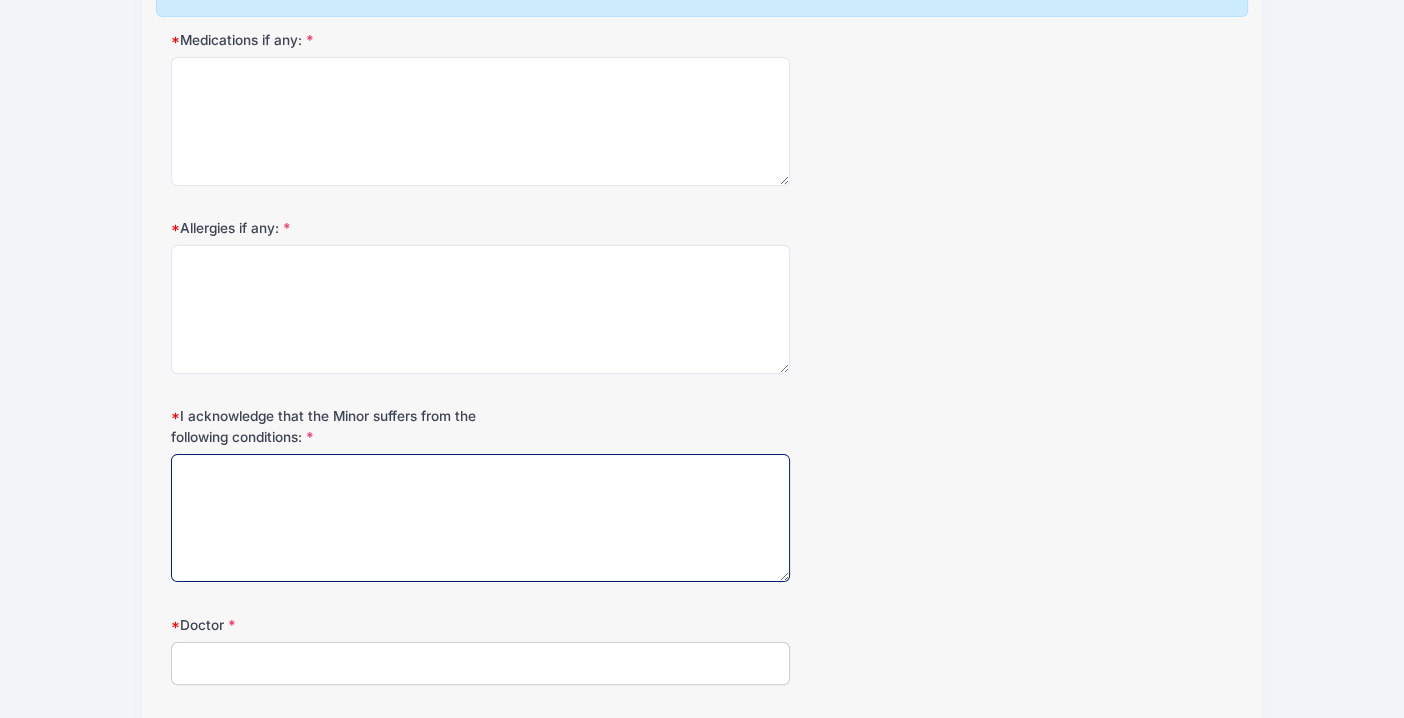 click on "I acknowledge that the Minor suffers from the following conditions:" at bounding box center [480, 518] 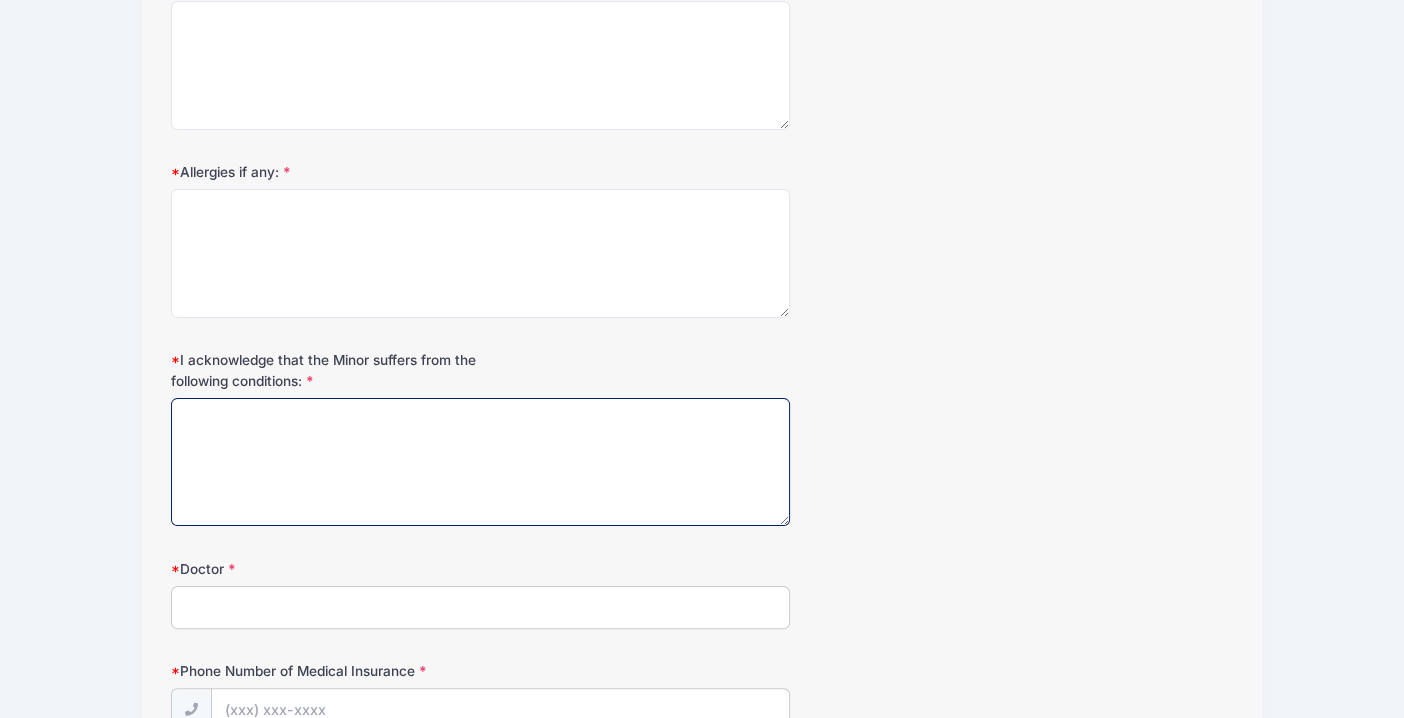 scroll, scrollTop: 361, scrollLeft: 0, axis: vertical 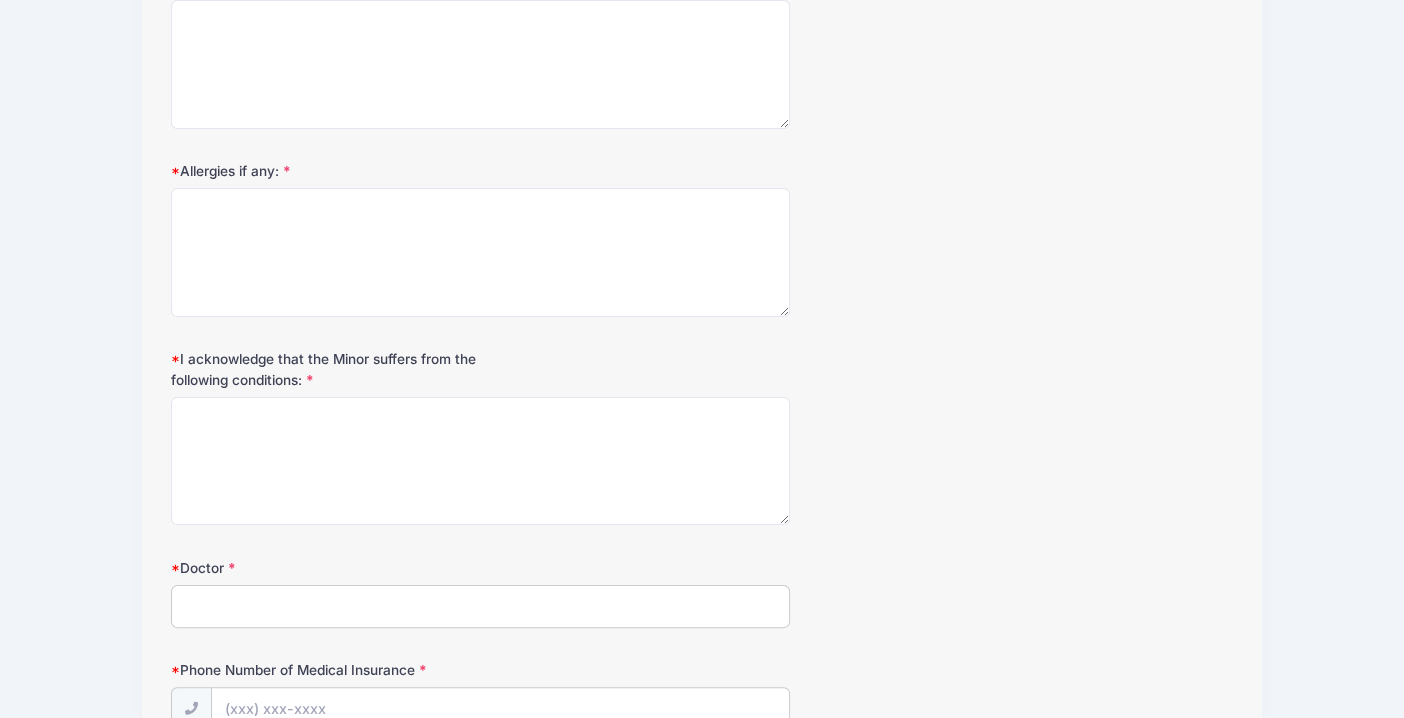 click on "Doctor" at bounding box center [480, 606] 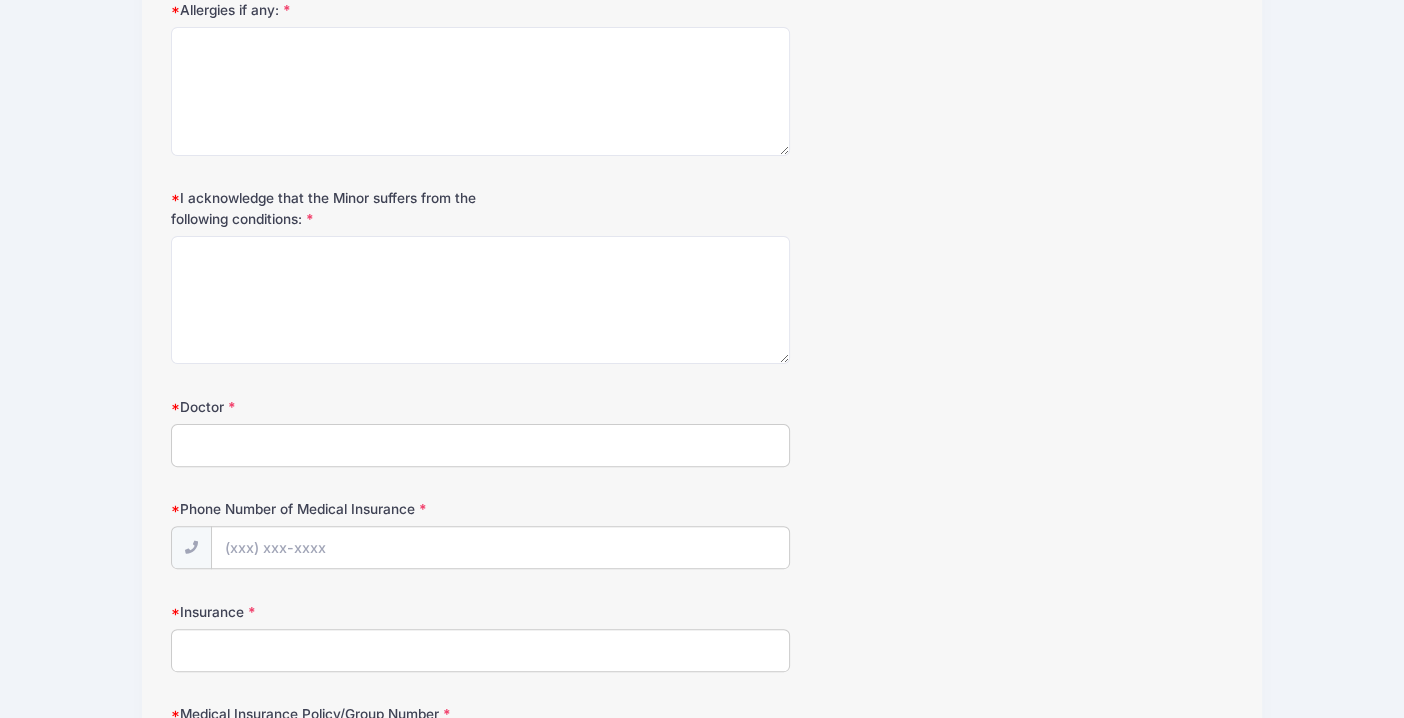 scroll, scrollTop: 528, scrollLeft: 0, axis: vertical 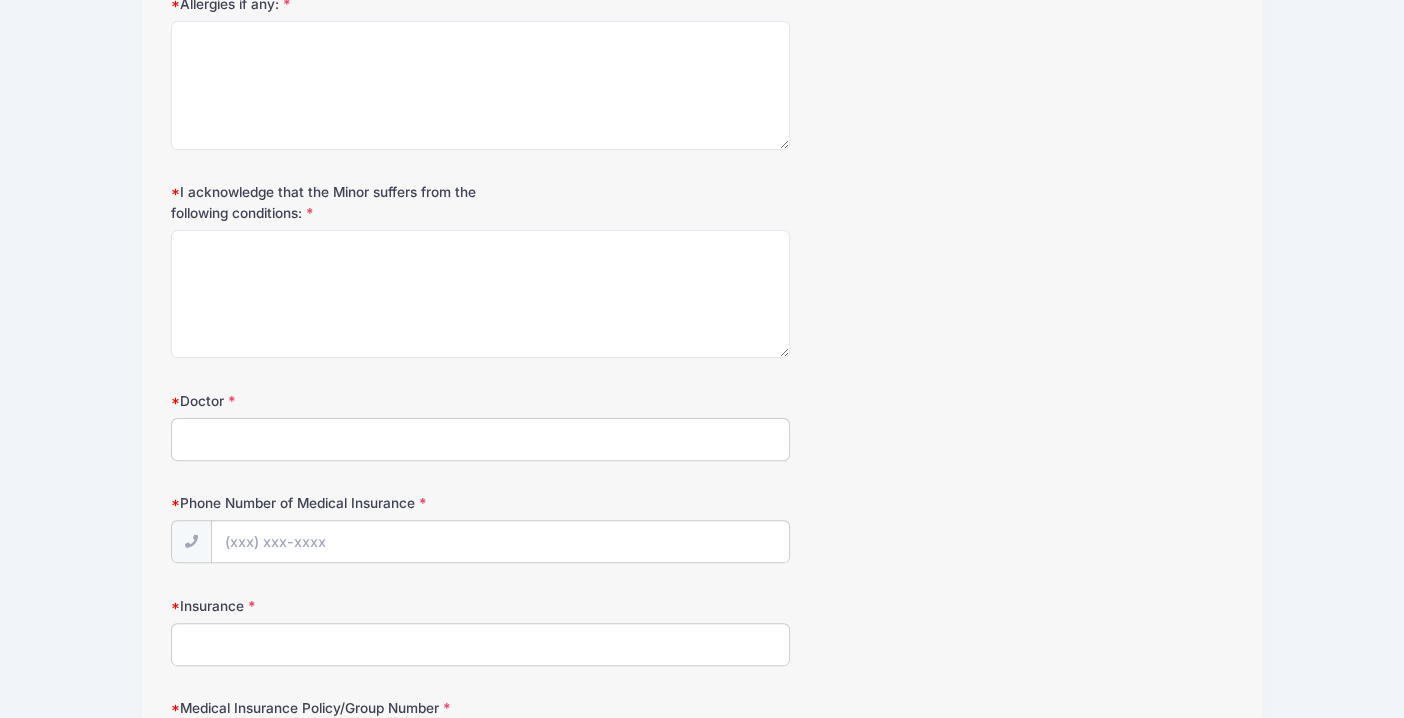 click on "Phone Number of Medical Insurance" at bounding box center (702, 528) 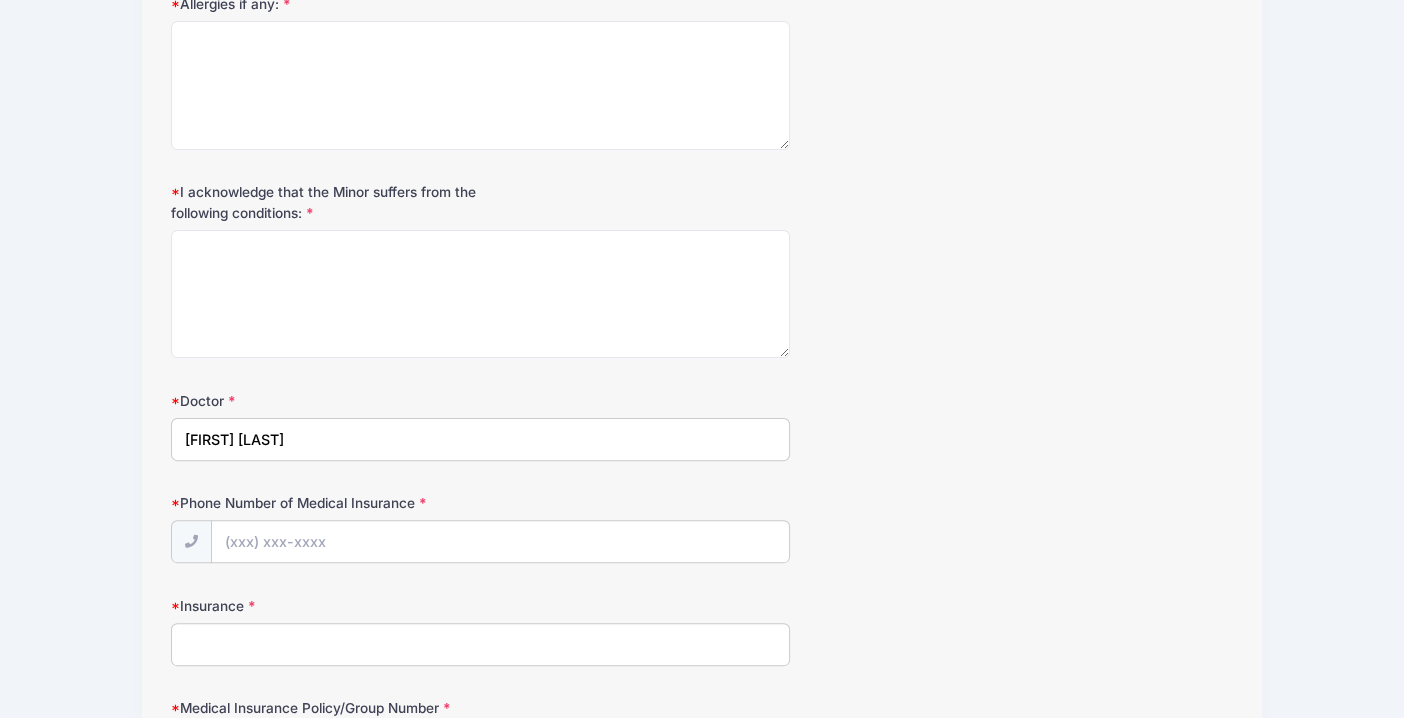type on "[FIRST] [LAST]" 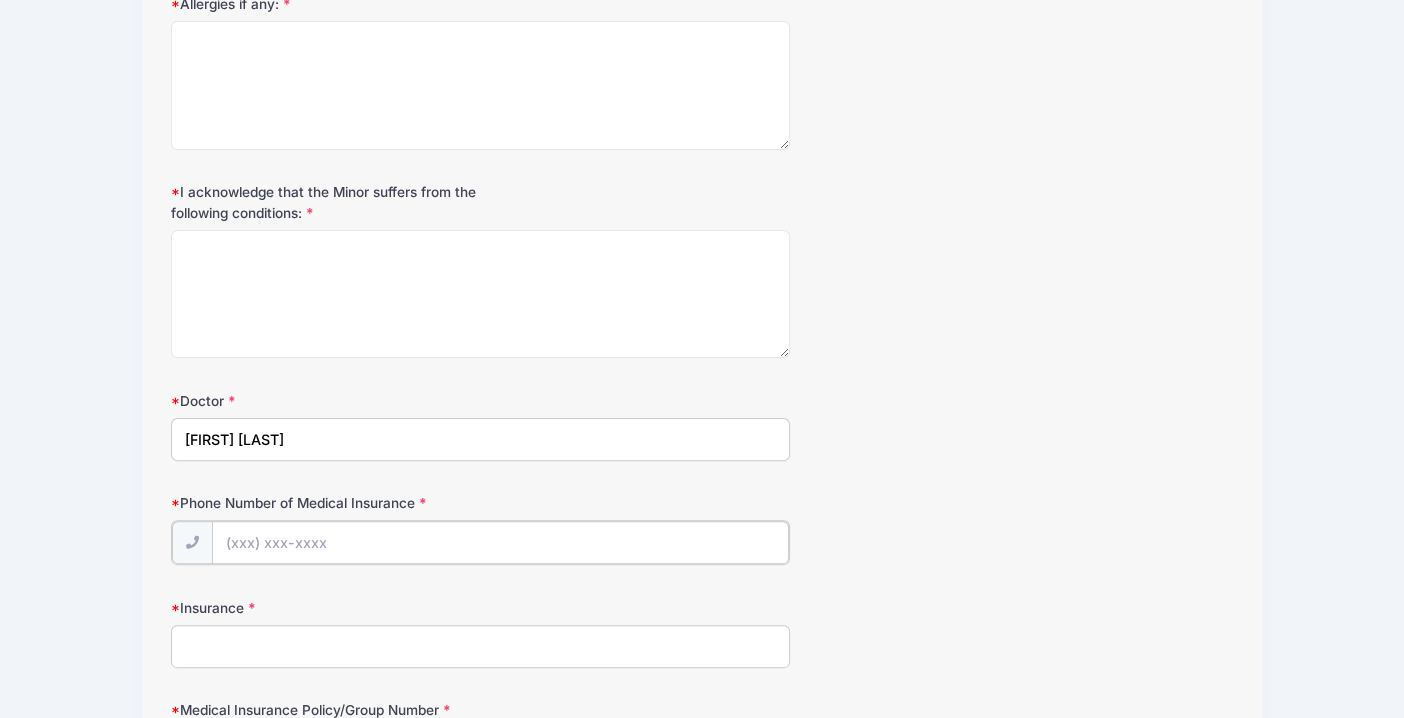 click on "Phone Number of Medical Insurance" at bounding box center [500, 542] 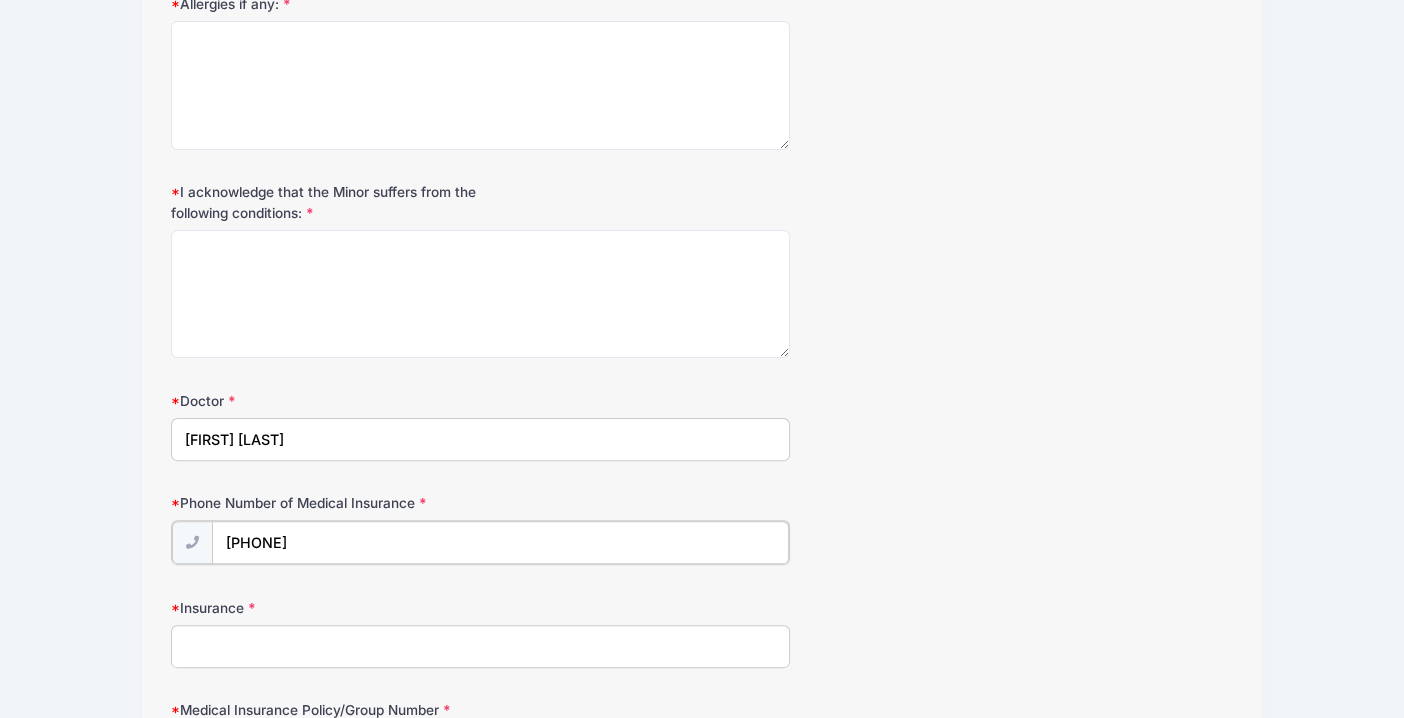 type on "[PHONE]" 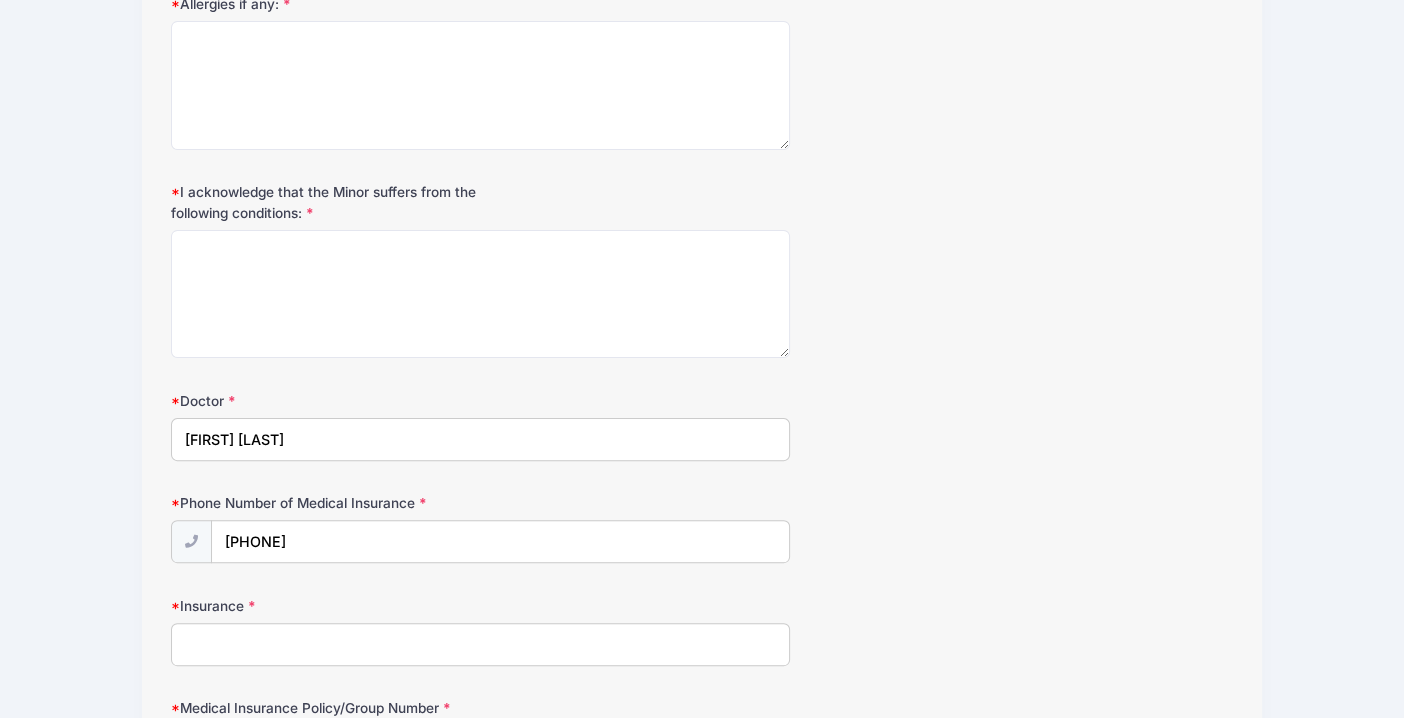 click on "Insurance" at bounding box center (480, 644) 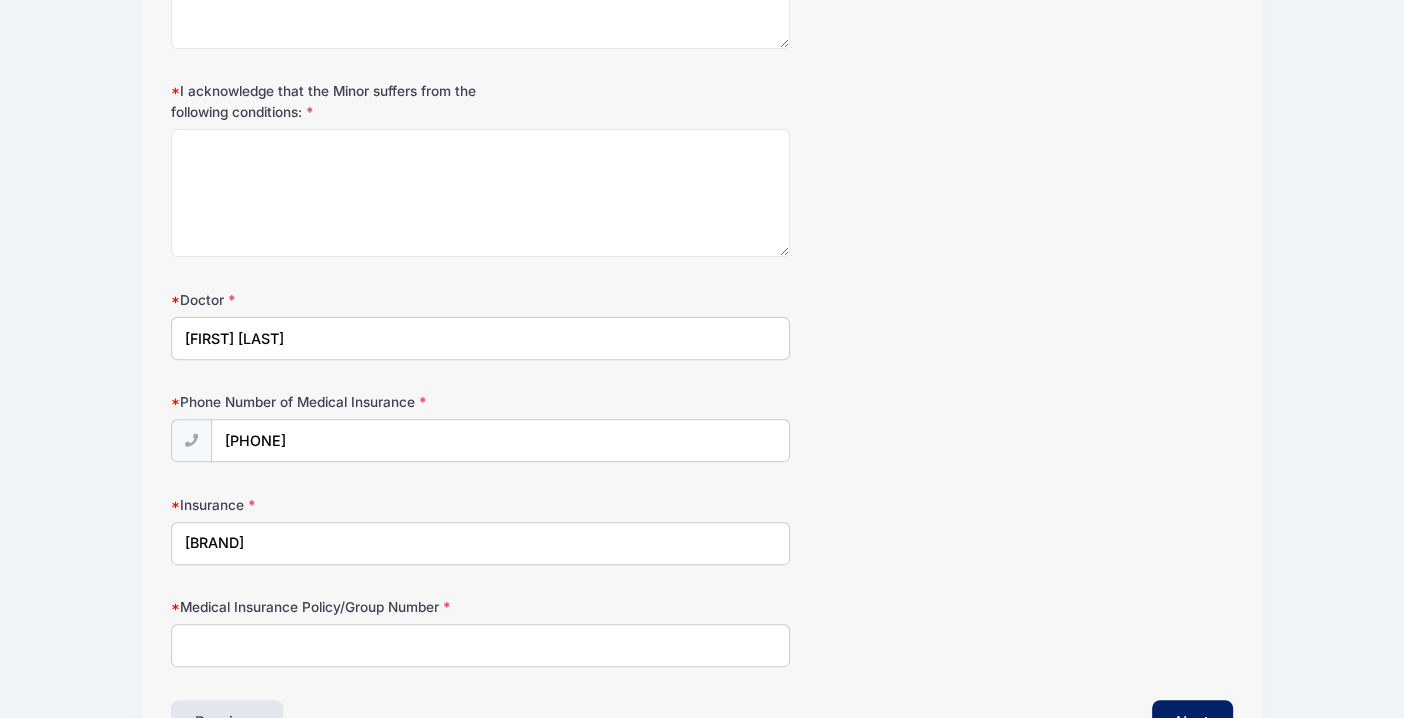 scroll, scrollTop: 639, scrollLeft: 0, axis: vertical 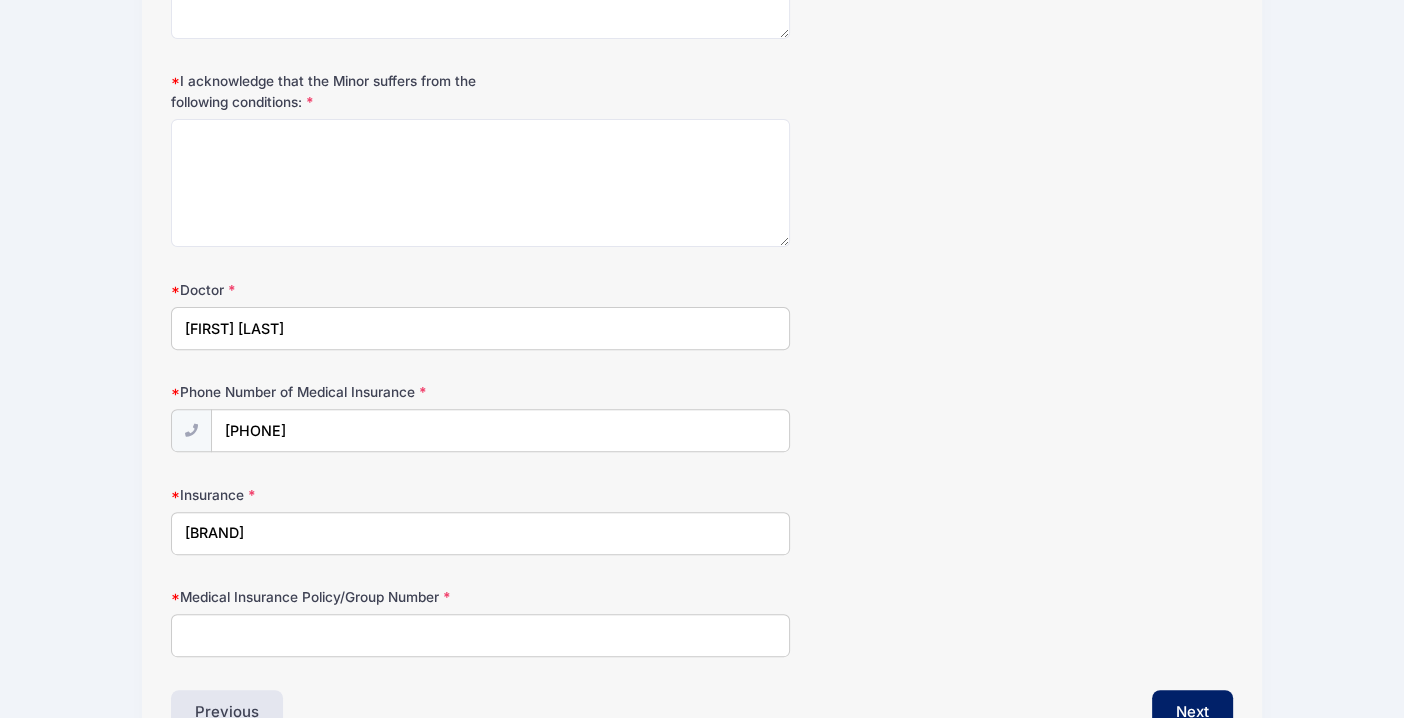 type on "[BRAND]" 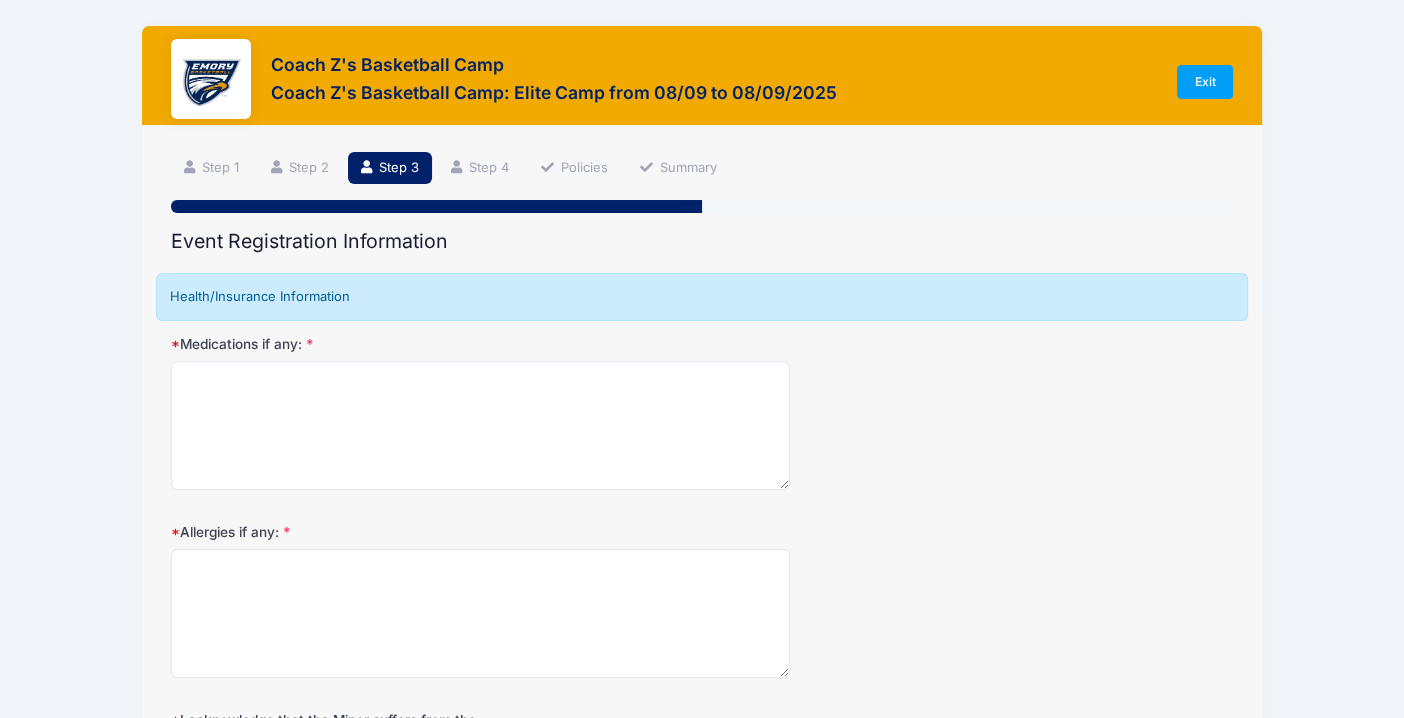scroll, scrollTop: 756, scrollLeft: 0, axis: vertical 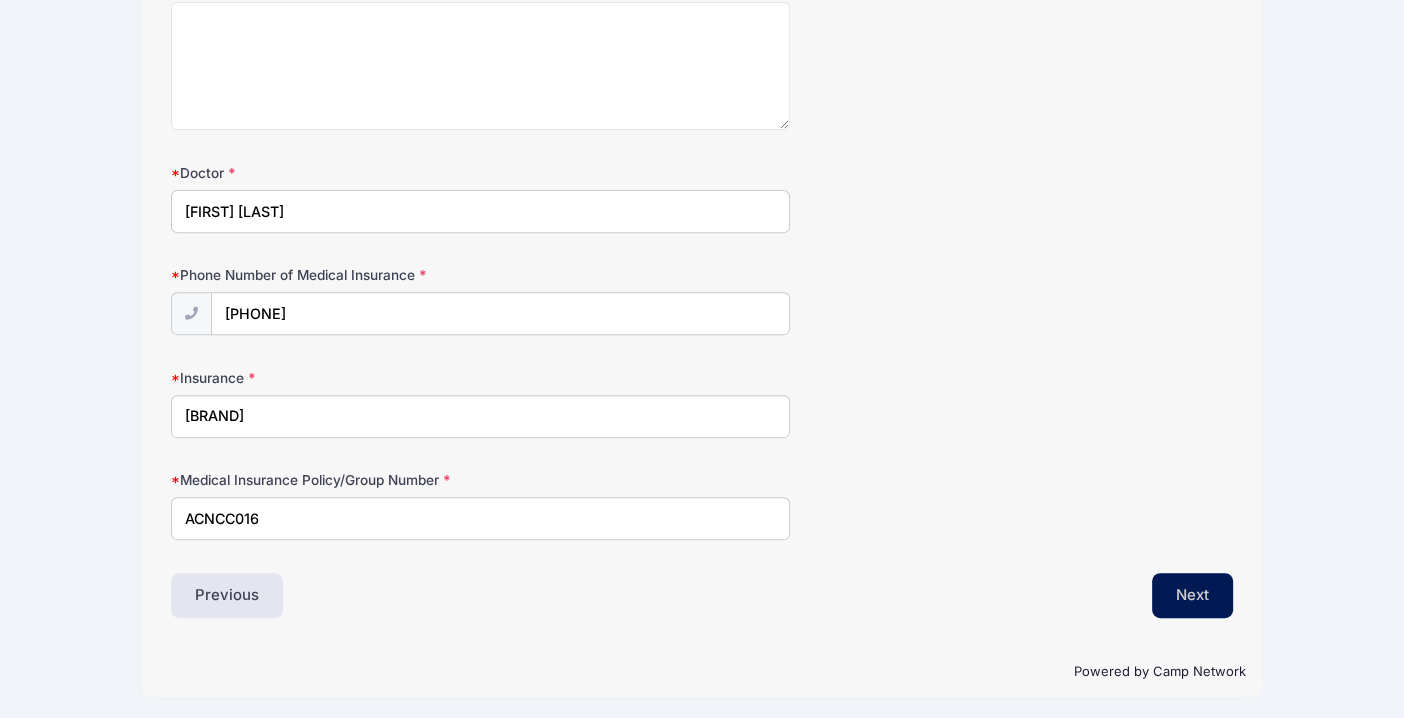 type on "ACNCC016" 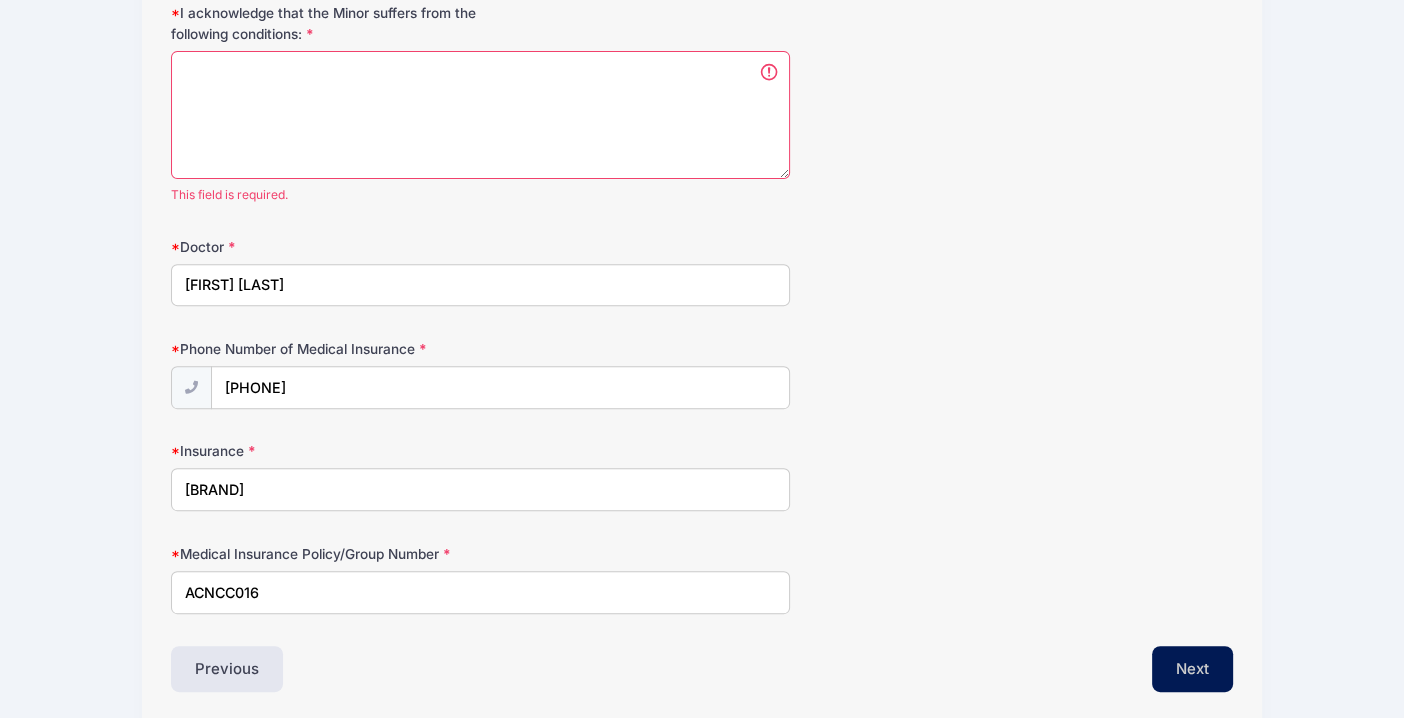 scroll, scrollTop: 229, scrollLeft: 0, axis: vertical 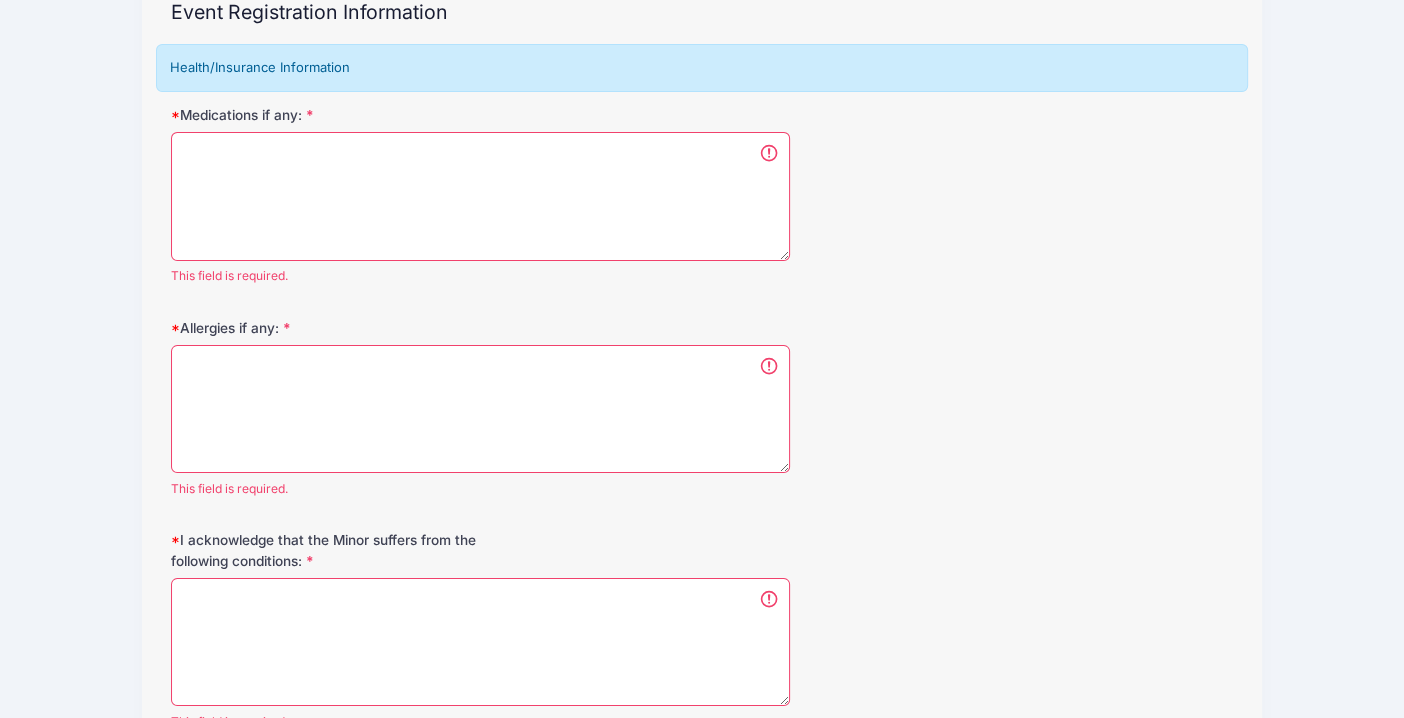 click on "Medications if any:
This field is required." at bounding box center (702, 195) 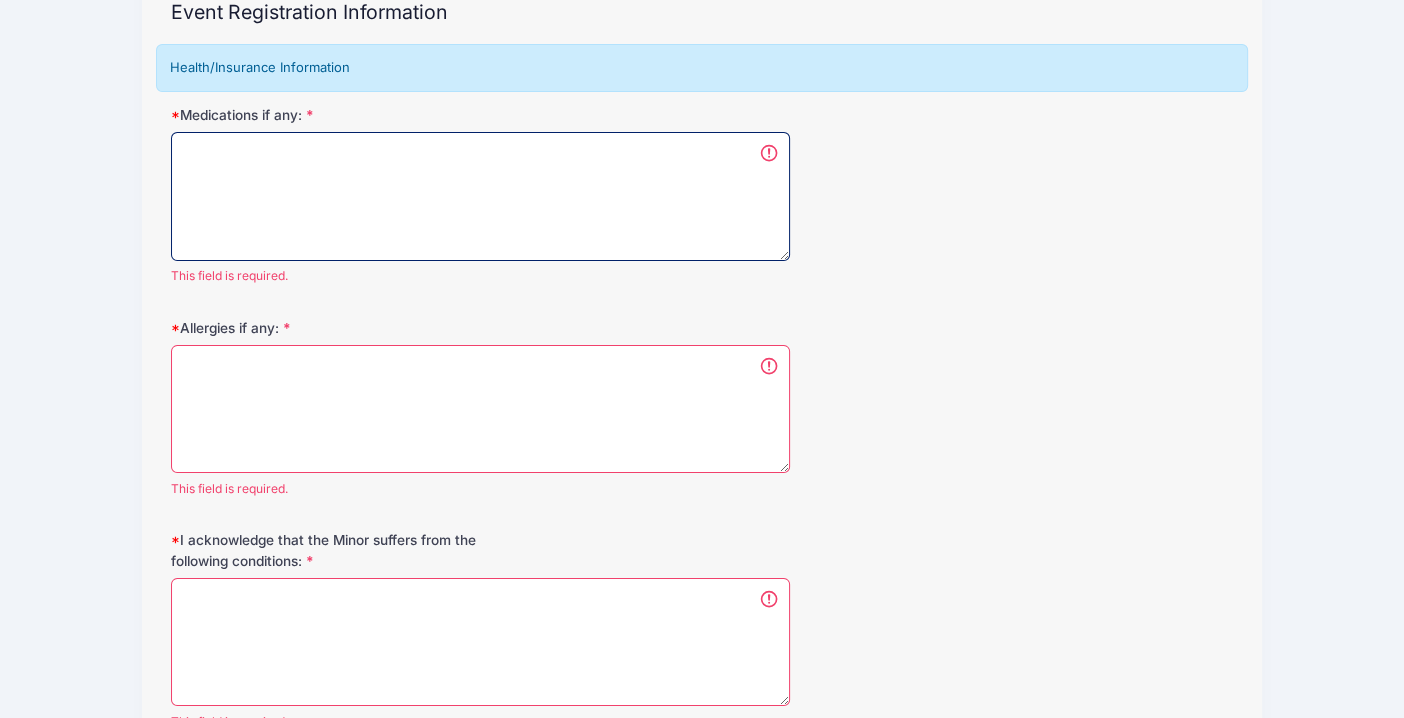 click on "Medications if any:" at bounding box center (480, 196) 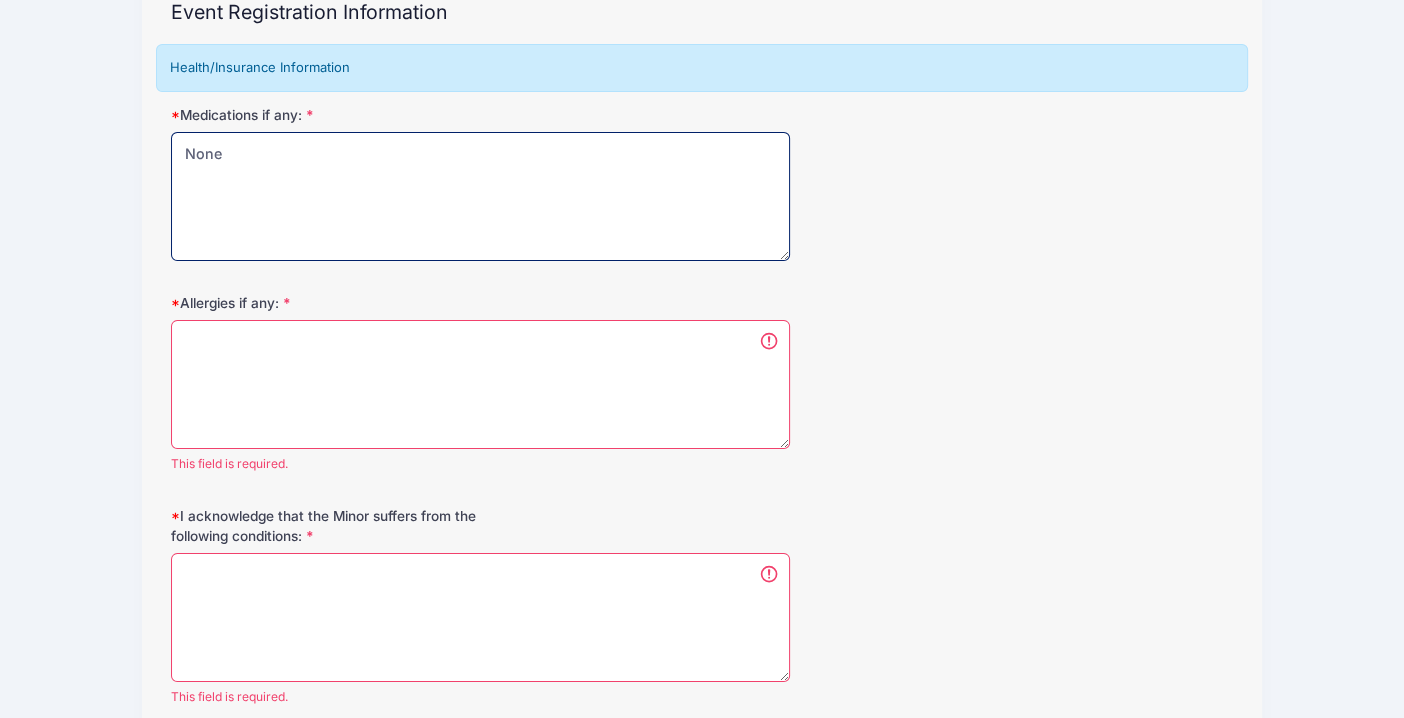 type on "None" 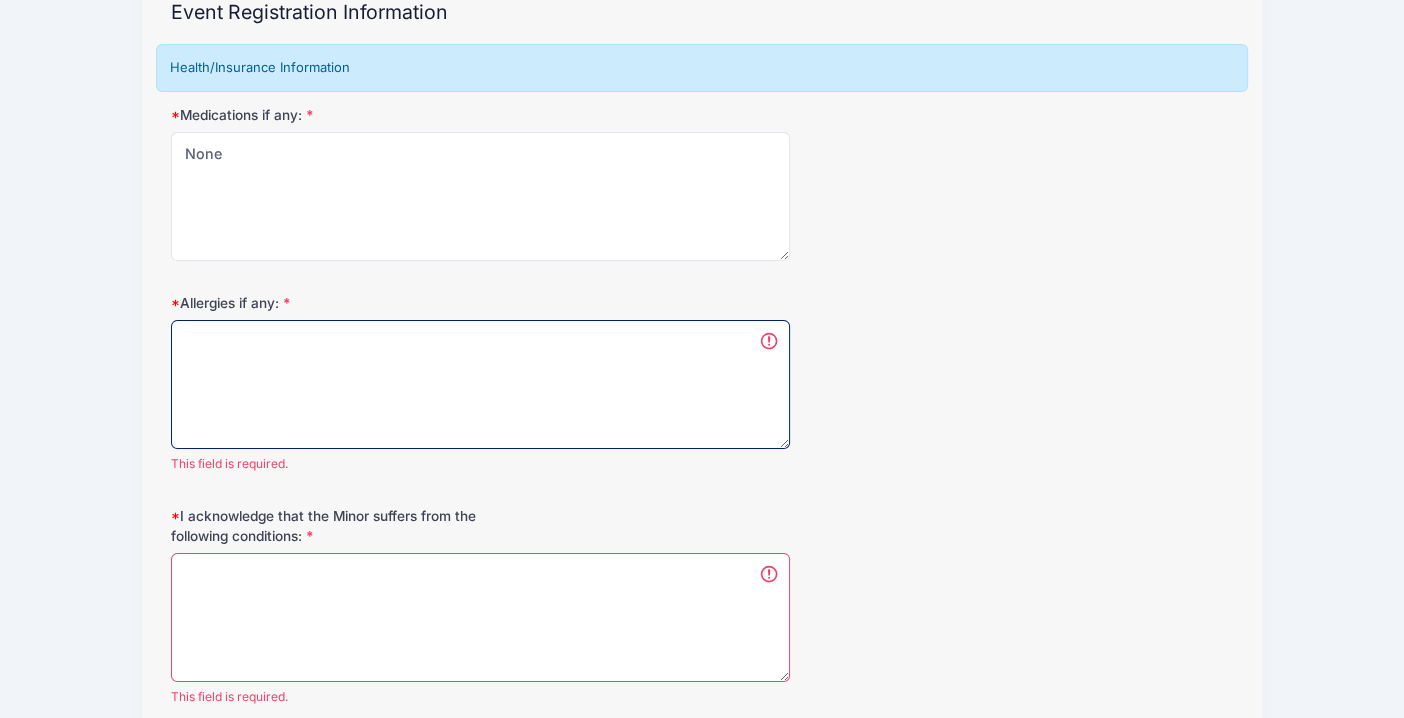 click on "Allergies if any:" at bounding box center (480, 384) 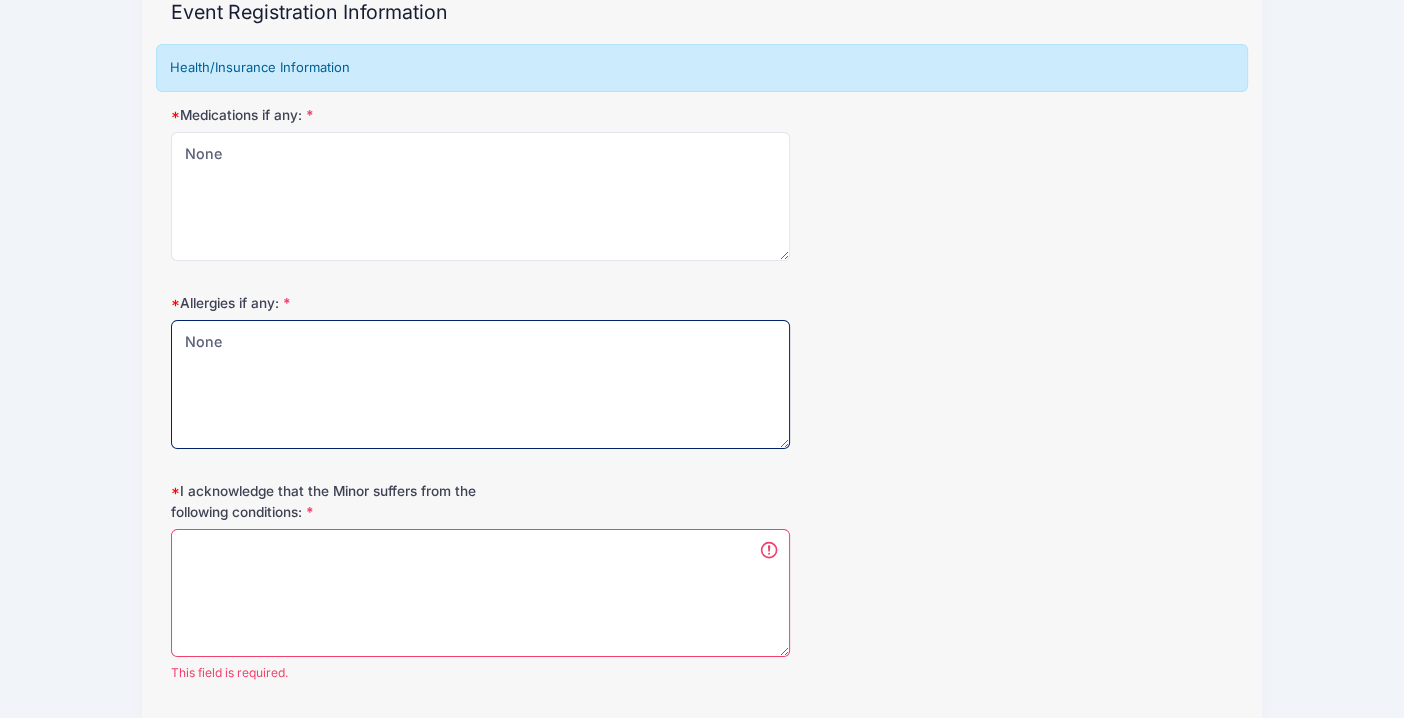 type on "None" 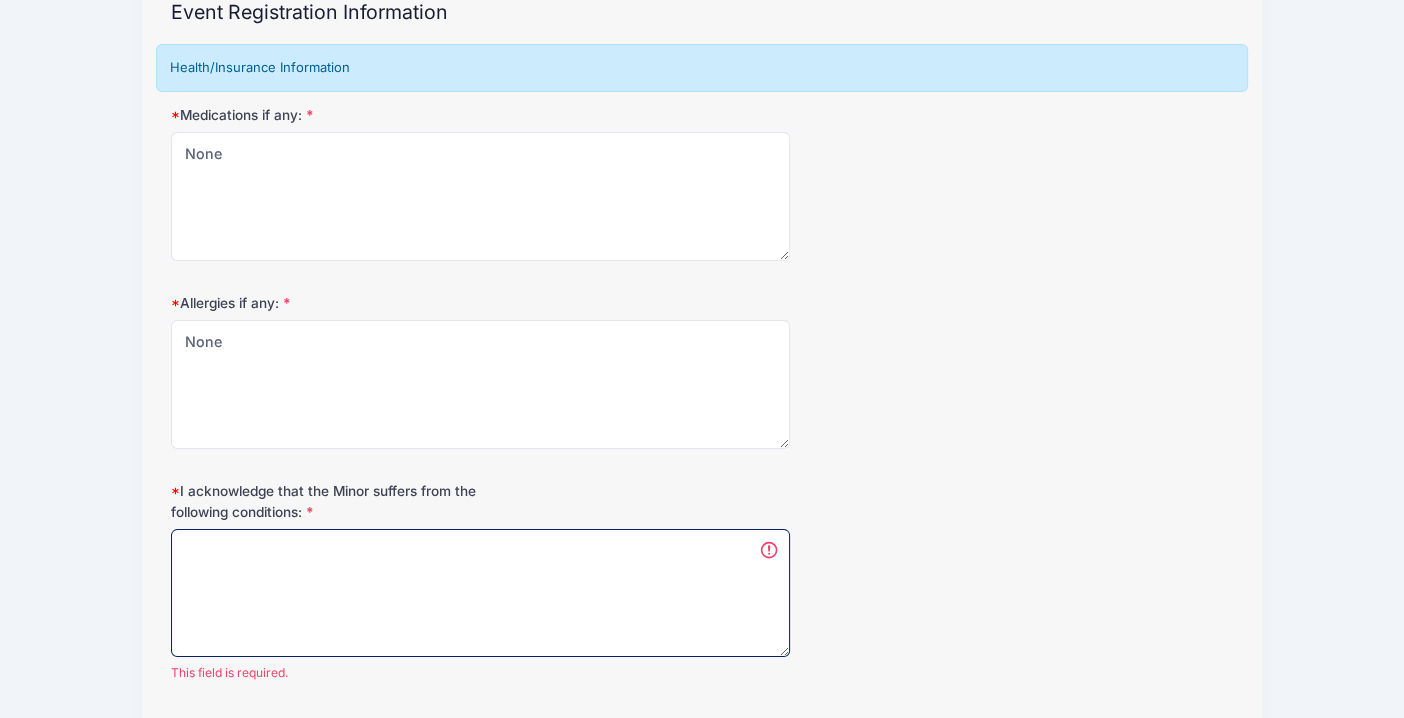 click on "I acknowledge that the Minor suffers from the following conditions:" at bounding box center (480, 593) 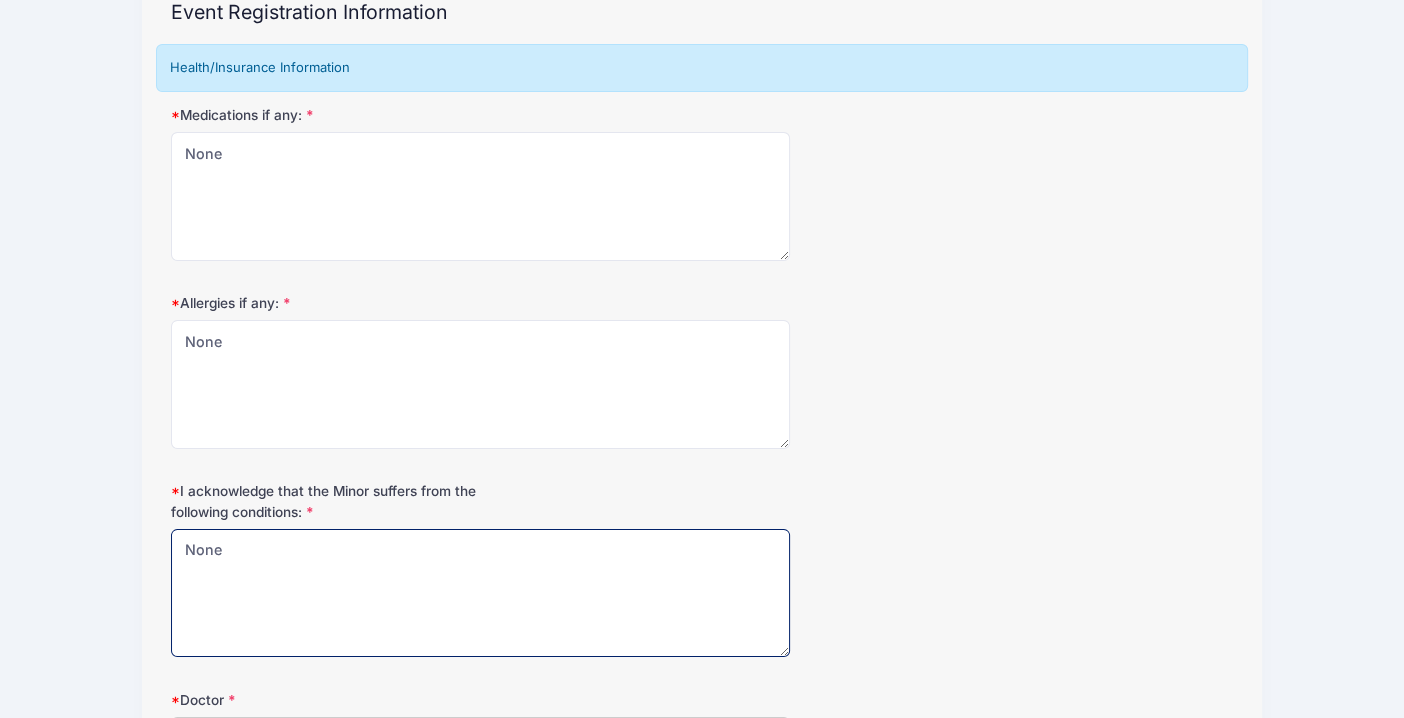 scroll, scrollTop: 756, scrollLeft: 0, axis: vertical 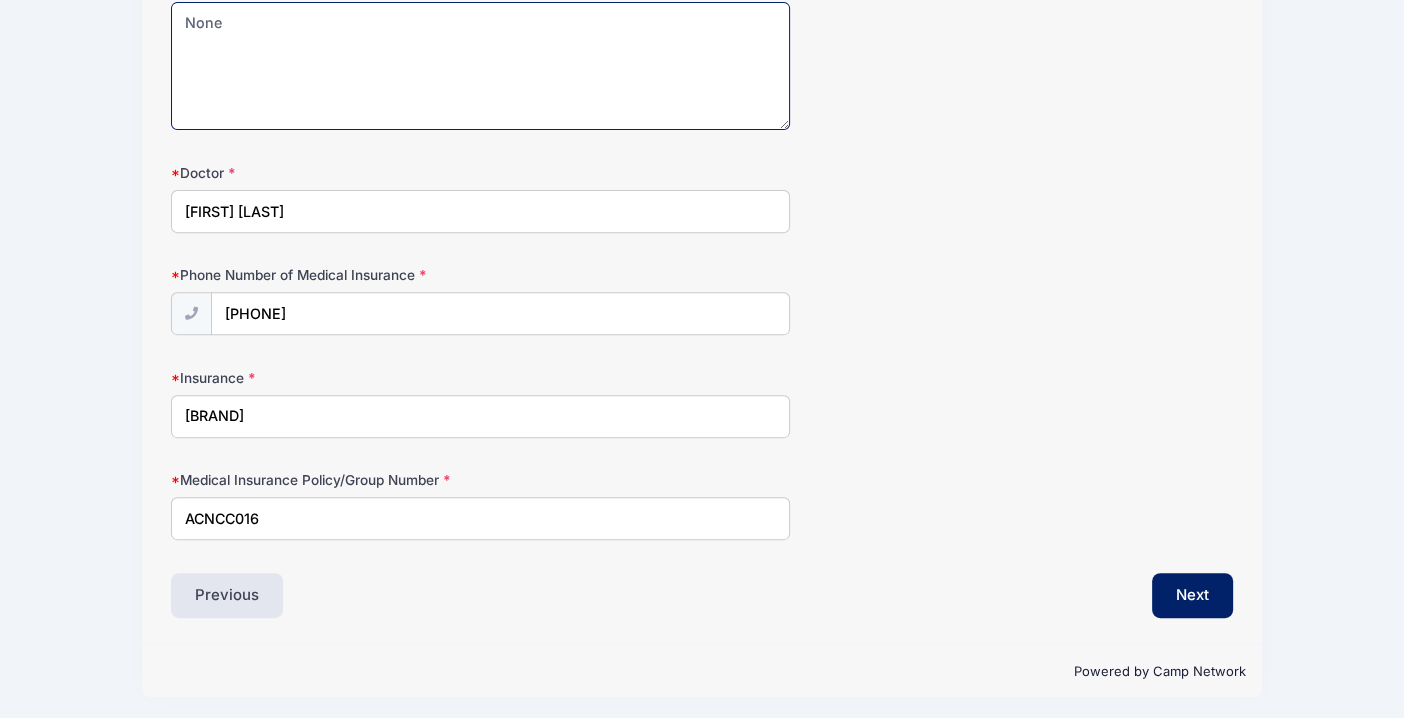 type on "None" 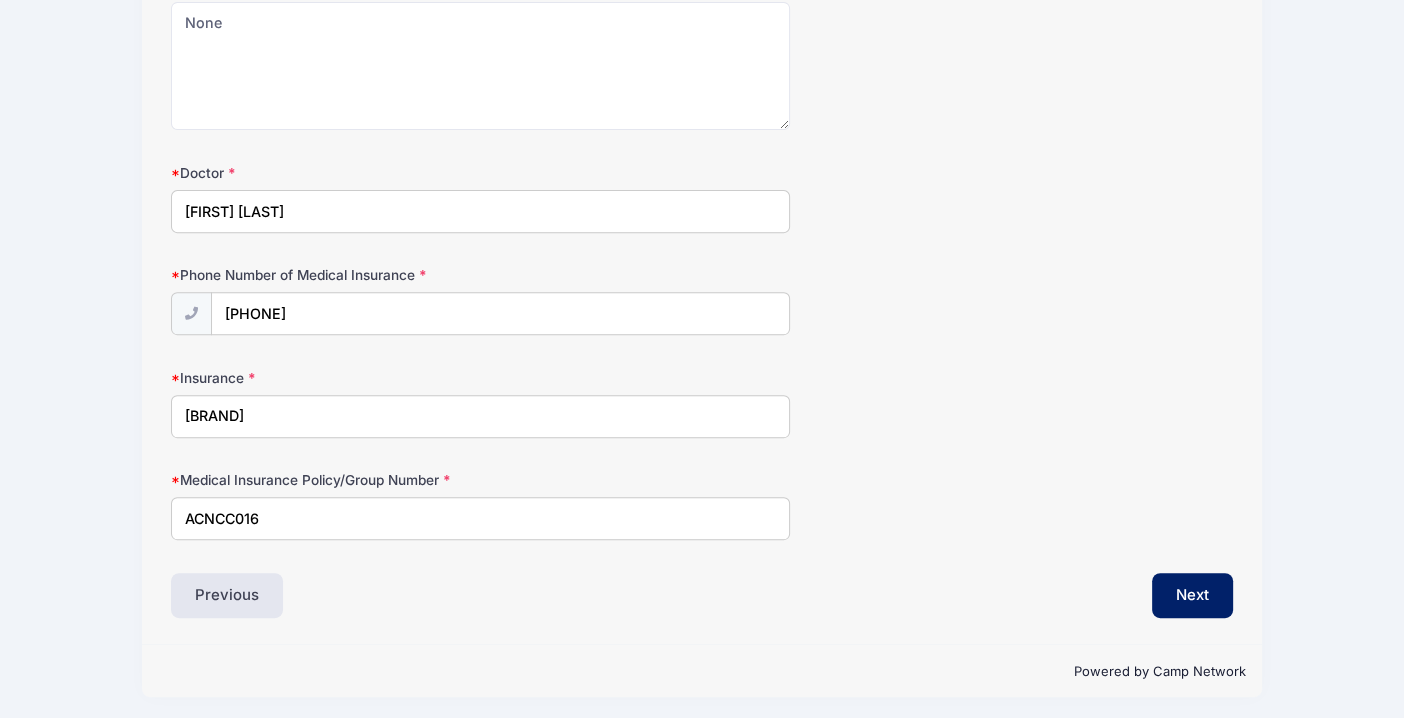 click on "Step  3 /7
Step 1
Step 2
Step 3
Step 4
Policies
Summary
Participant Information
Camper's First Name
Arjun
Camper's Last Name
Dhillon" at bounding box center [702, 7] 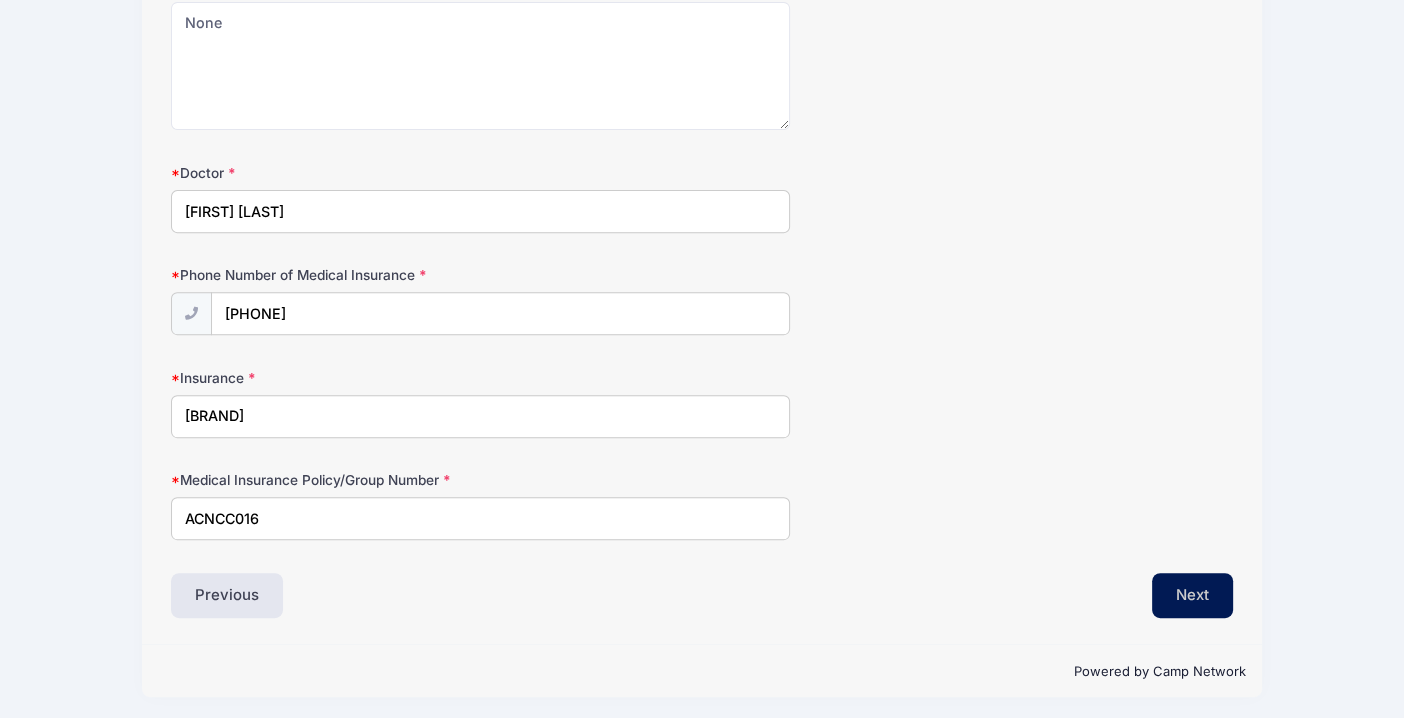 click on "Next" at bounding box center (1192, 596) 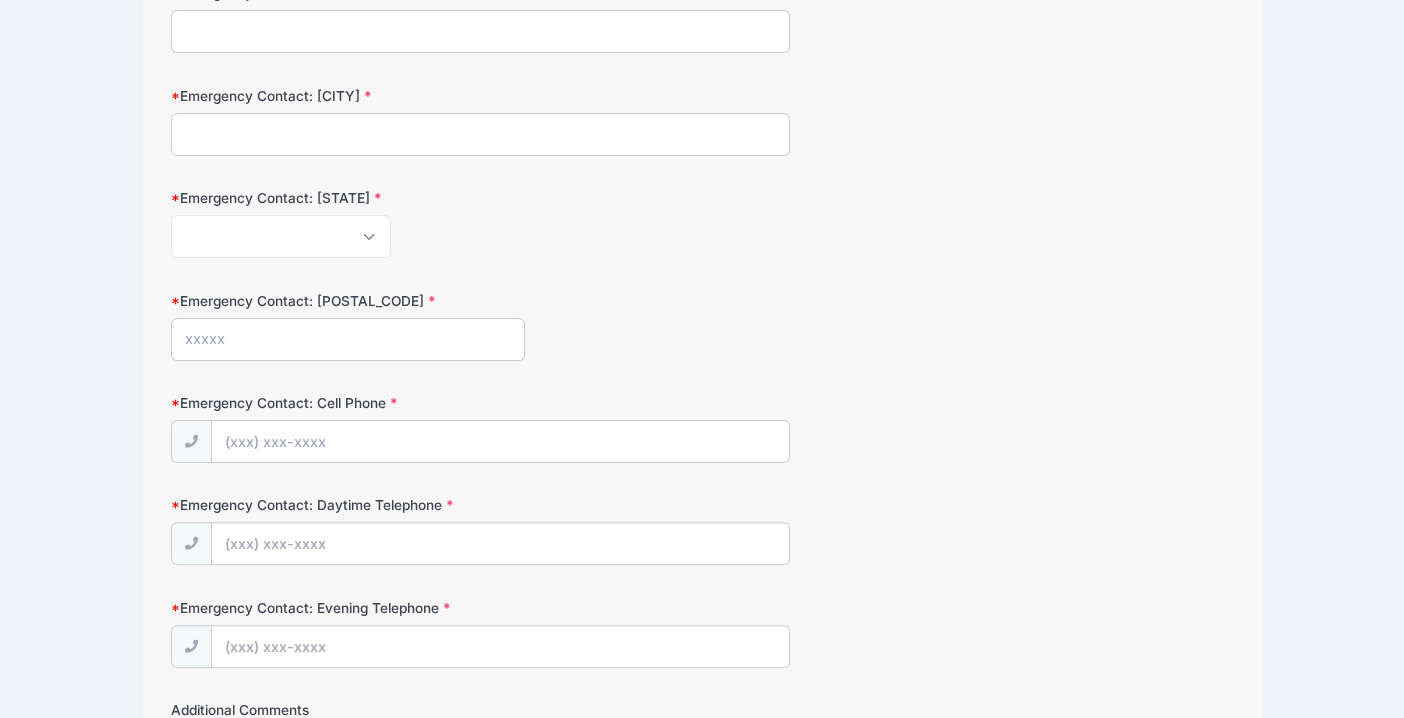 scroll, scrollTop: 126, scrollLeft: 0, axis: vertical 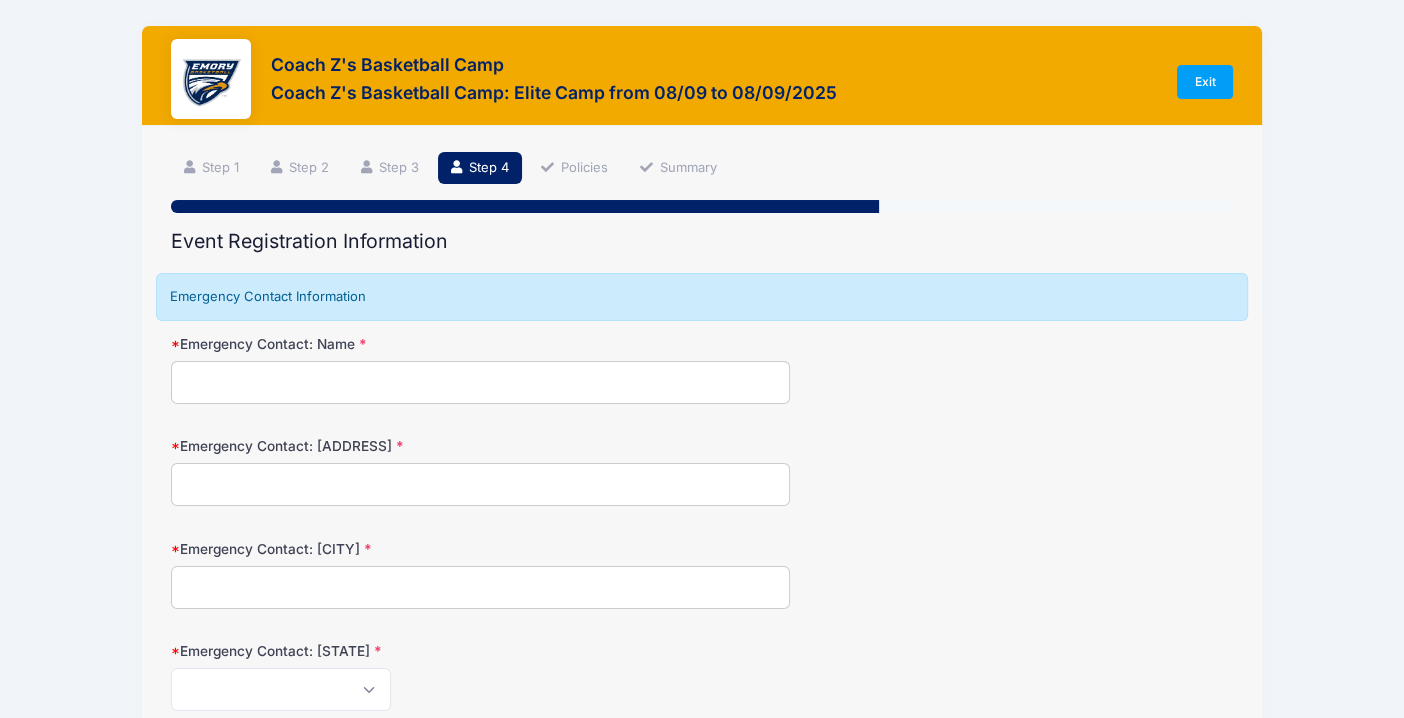 click on "Emergency Contact: Name" at bounding box center [480, 382] 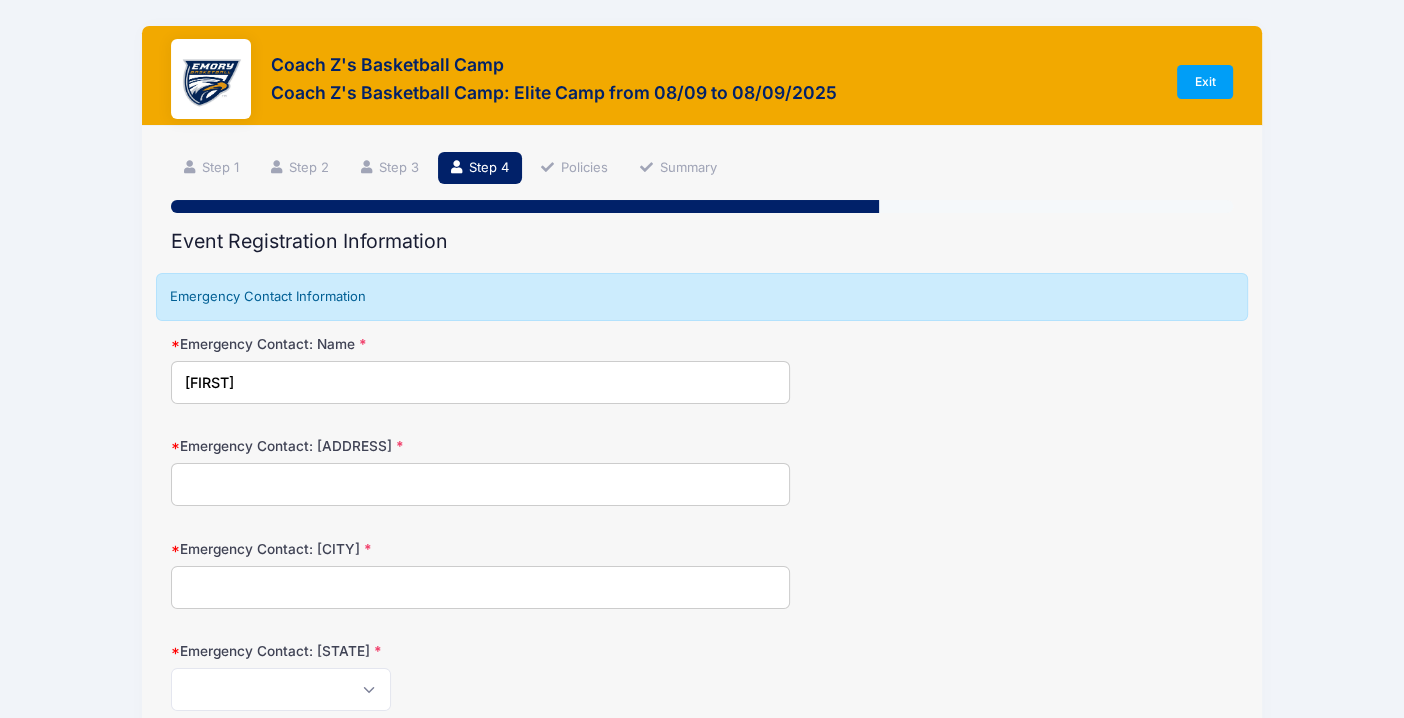 type on "[FIRST]" 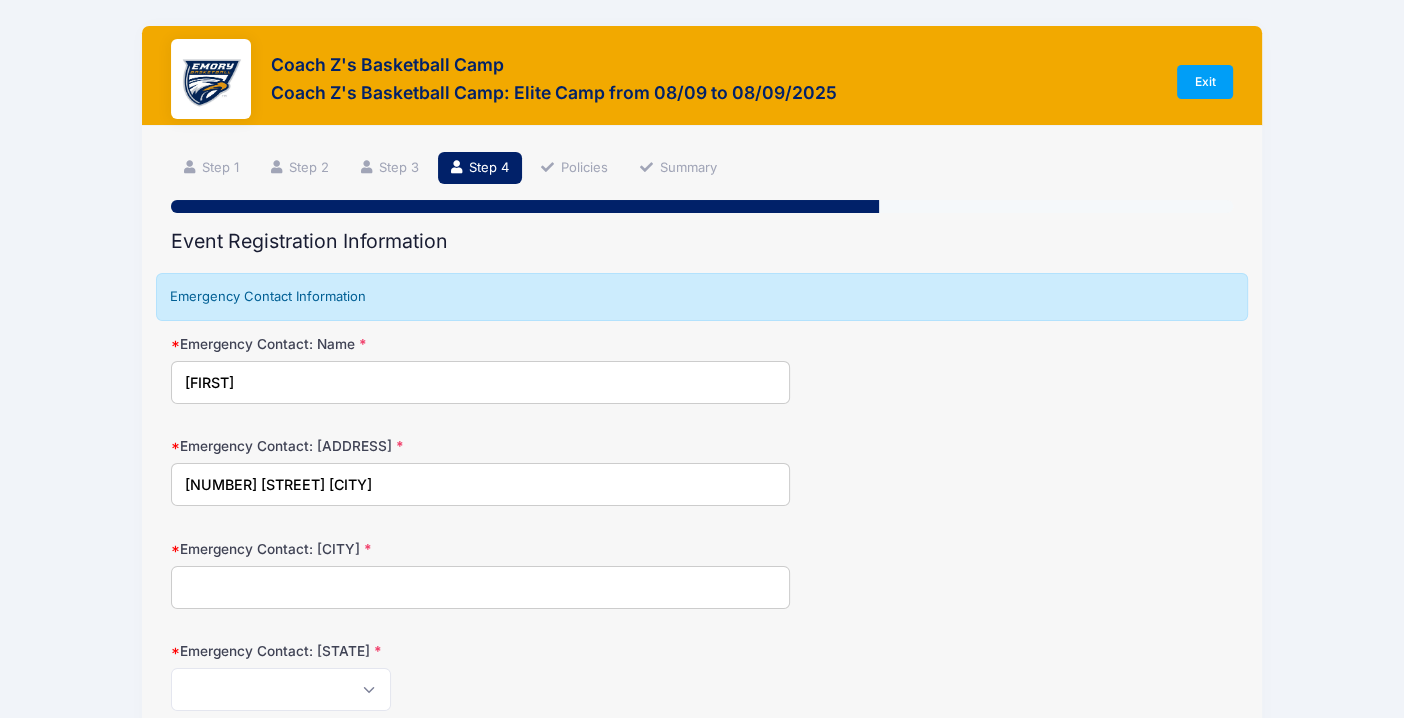 type on "[NUMBER] [STREET] [CITY]" 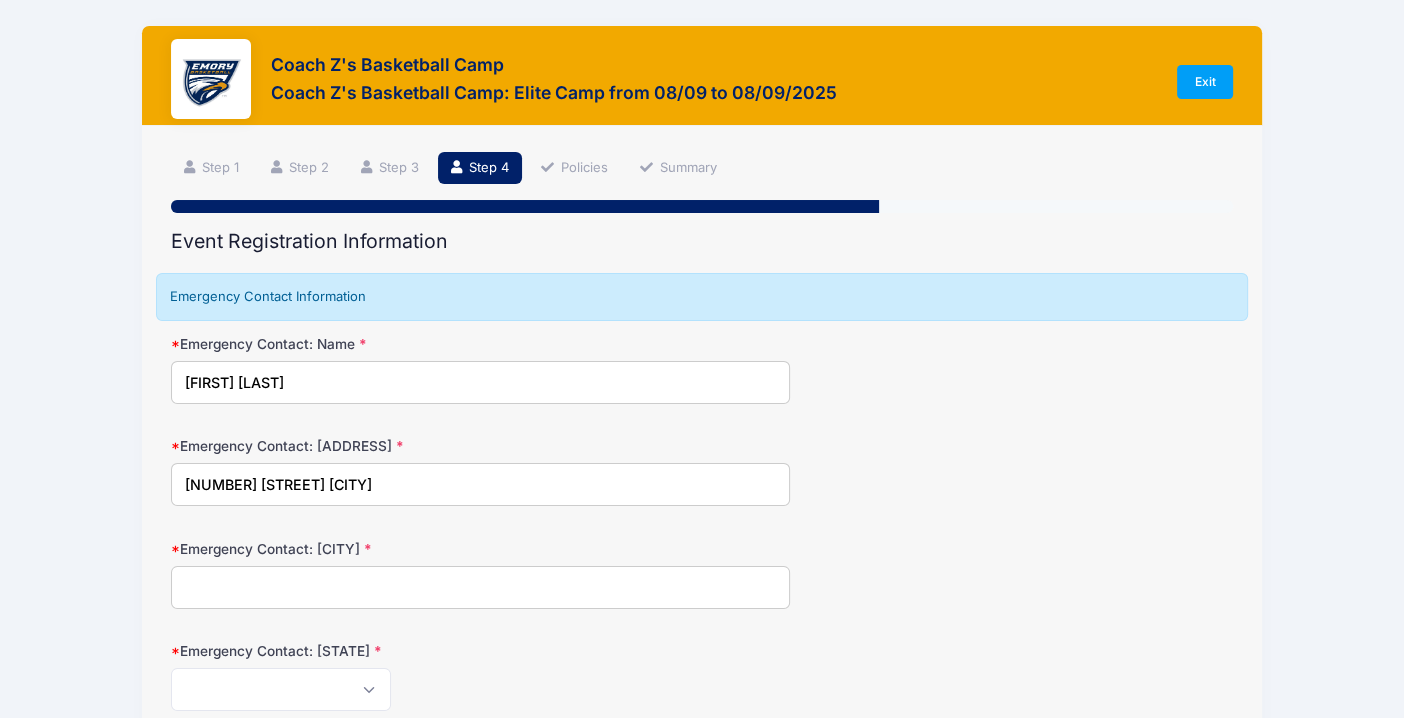 type on "[FIRST] [LAST]" 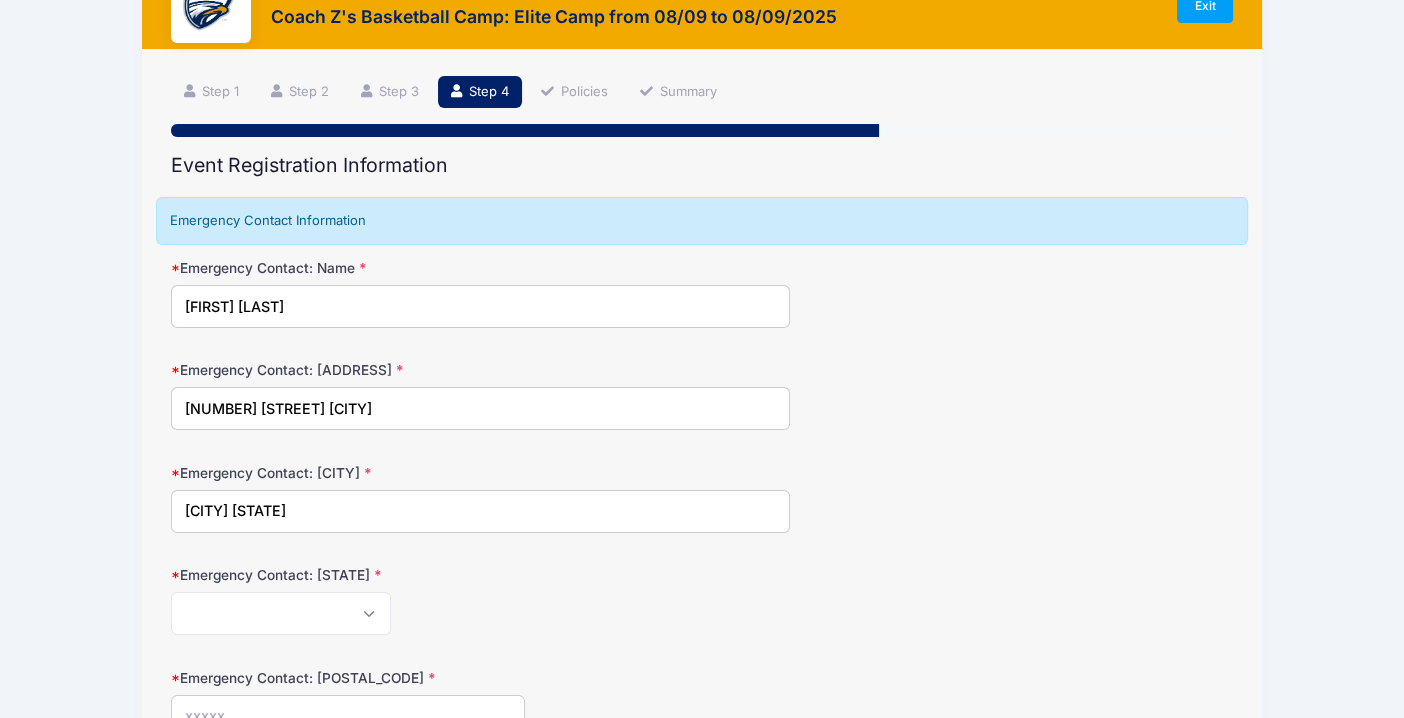 scroll, scrollTop: 82, scrollLeft: 0, axis: vertical 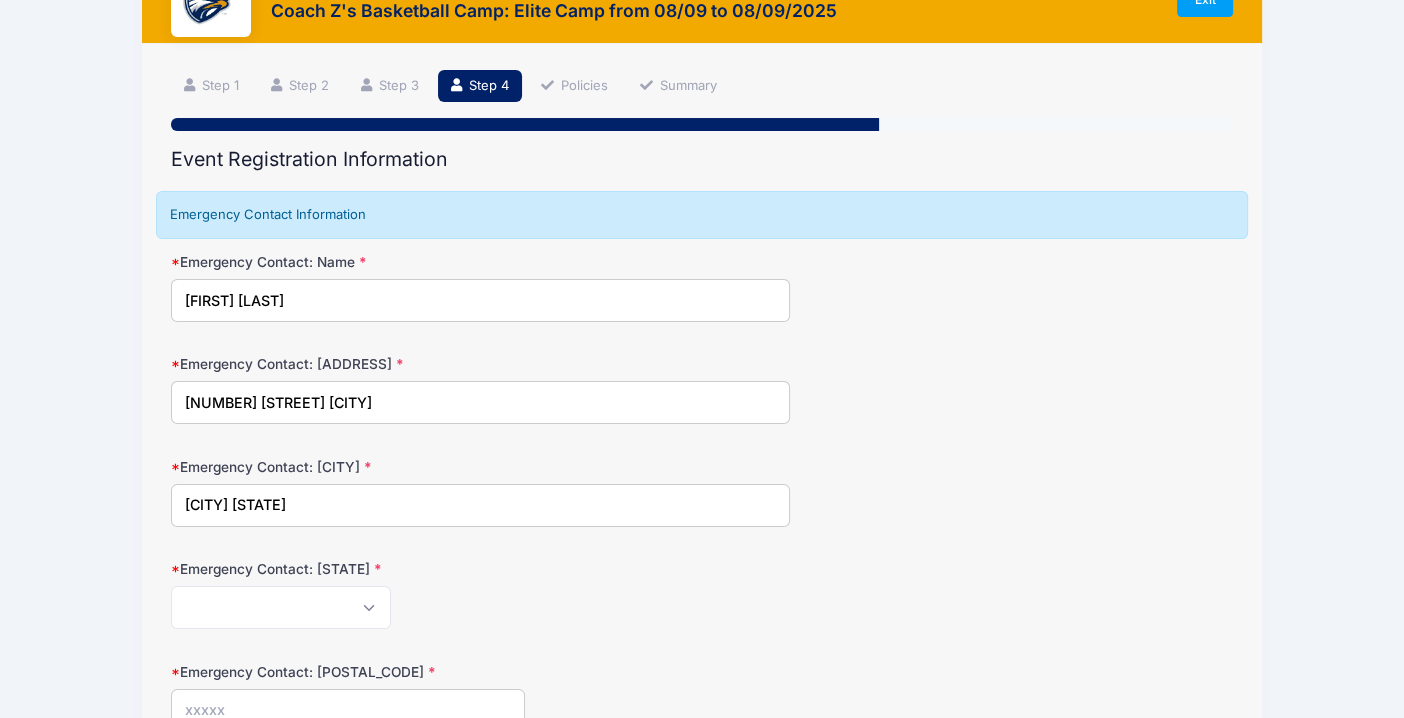 type on "[CITY] [STATE]" 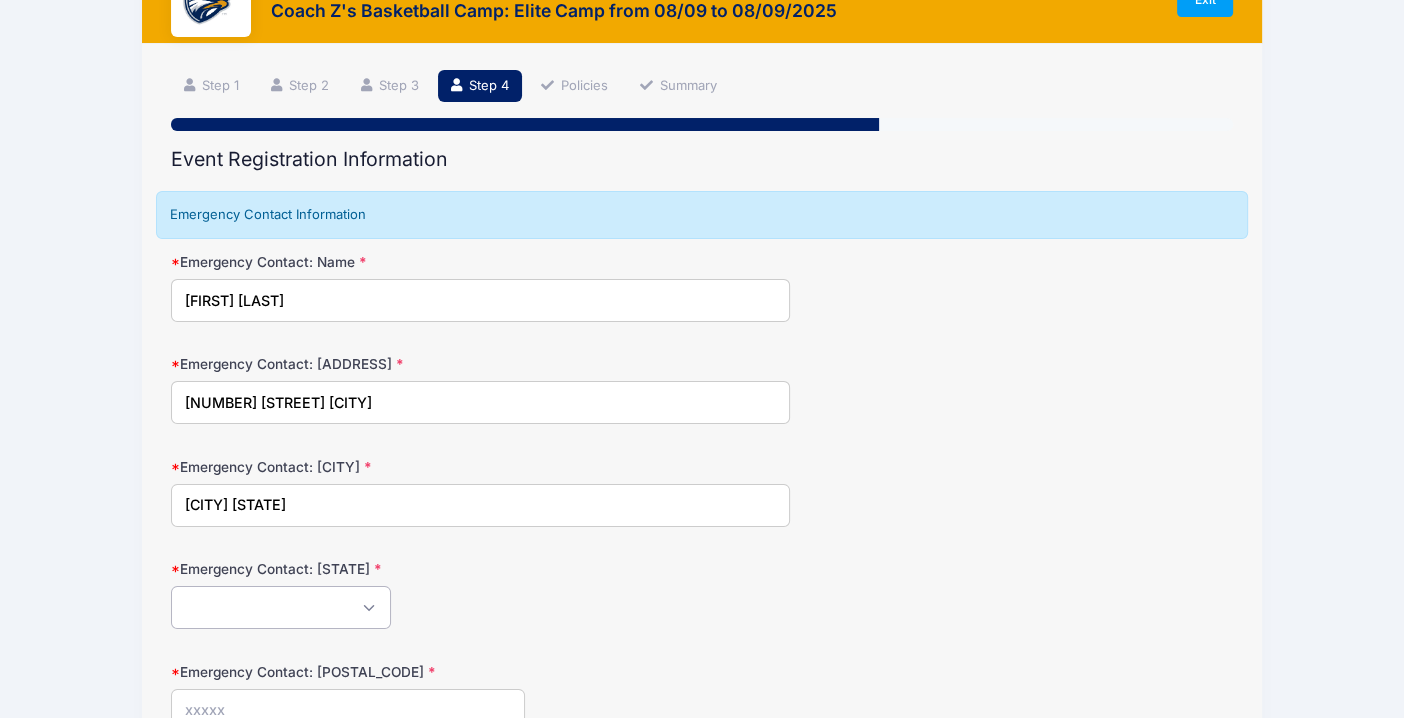 click on "Alabama Alaska American Samoa Arizona Arkansas Armed Forces Africa Armed Forces Americas Armed Forces Canada Armed Forces Europe Armed Forces Middle East Armed Forces Pacific California Colorado Connecticut Delaware District of Columbia Federated States Of Micronesia Florida Georgia Guam Hawaii Idaho Illinois Indiana Iowa Kansas Kentucky Louisiana Maine Marshall Islands Maryland Massachusetts Michigan Minnesota Mississippi Missouri Montana Nebraska Nevada New Hampshire New Jersey New Mexico New York North Carolina North Dakota Northern Mariana Islands Ohio Oklahoma Oregon Palau Pennsylvania Puerto Rico Rhode Island South Carolina South Dakota Tennessee Texas Utah Vermont Virgin Islands Virginia Washington West Virginia Wisconsin Wyoming Other-Canada Other" at bounding box center [281, 607] 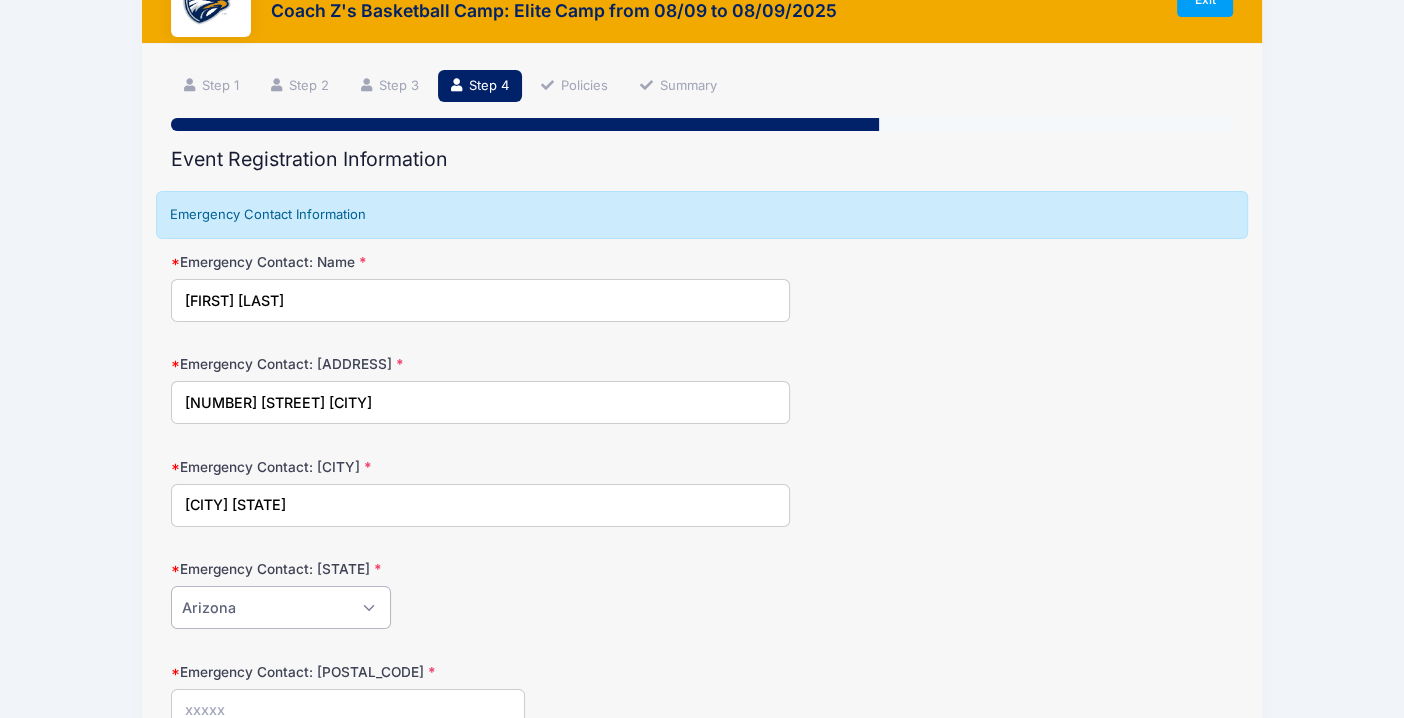 click on "Alabama Alaska American Samoa Arizona Arkansas Armed Forces Africa Armed Forces Americas Armed Forces Canada Armed Forces Europe Armed Forces Middle East Armed Forces Pacific California Colorado Connecticut Delaware District of Columbia Federated States Of Micronesia Florida Georgia Guam Hawaii Idaho Illinois Indiana Iowa Kansas Kentucky Louisiana Maine Marshall Islands Maryland Massachusetts Michigan Minnesota Mississippi Missouri Montana Nebraska Nevada New Hampshire New Jersey New Mexico New York North Carolina North Dakota Northern Mariana Islands Ohio Oklahoma Oregon Palau Pennsylvania Puerto Rico Rhode Island South Carolina South Dakota Tennessee Texas Utah Vermont Virgin Islands Virginia Washington West Virginia Wisconsin Wyoming Other-Canada Other" at bounding box center (281, 607) 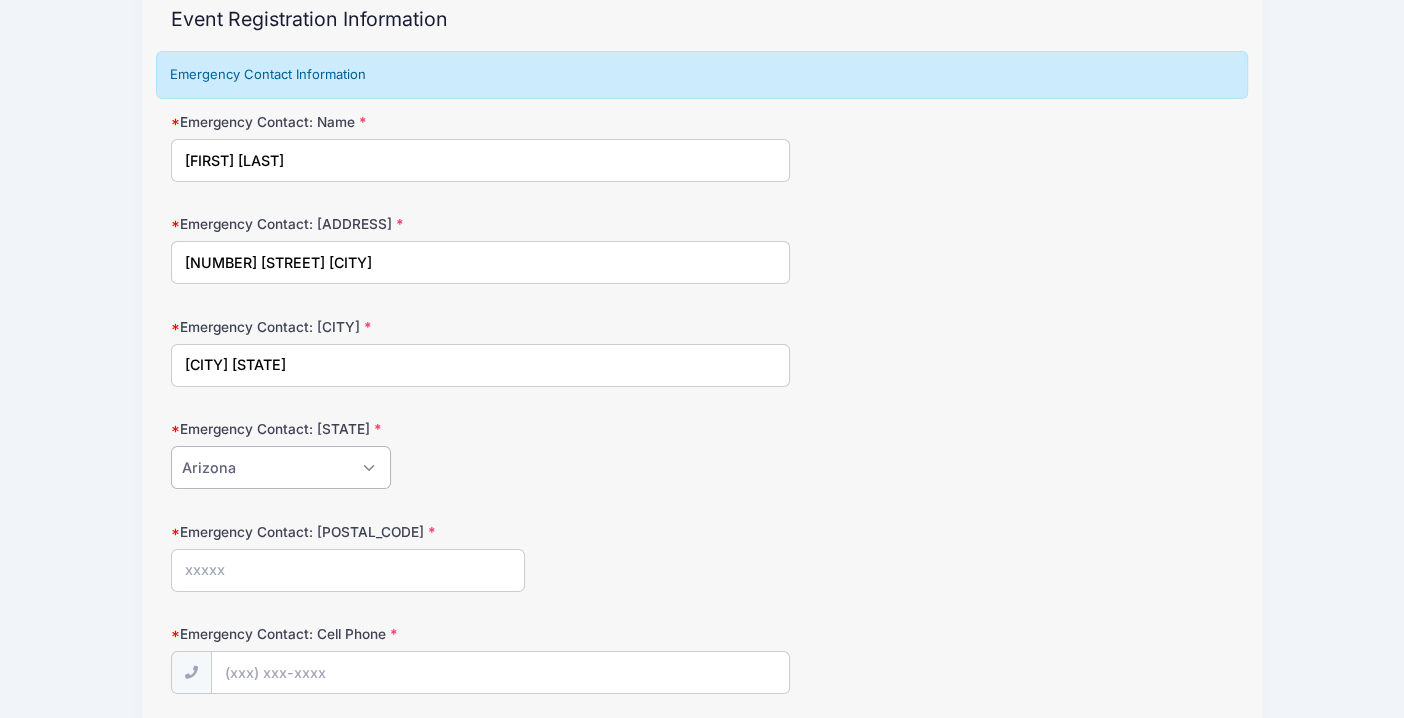 scroll, scrollTop: 265, scrollLeft: 0, axis: vertical 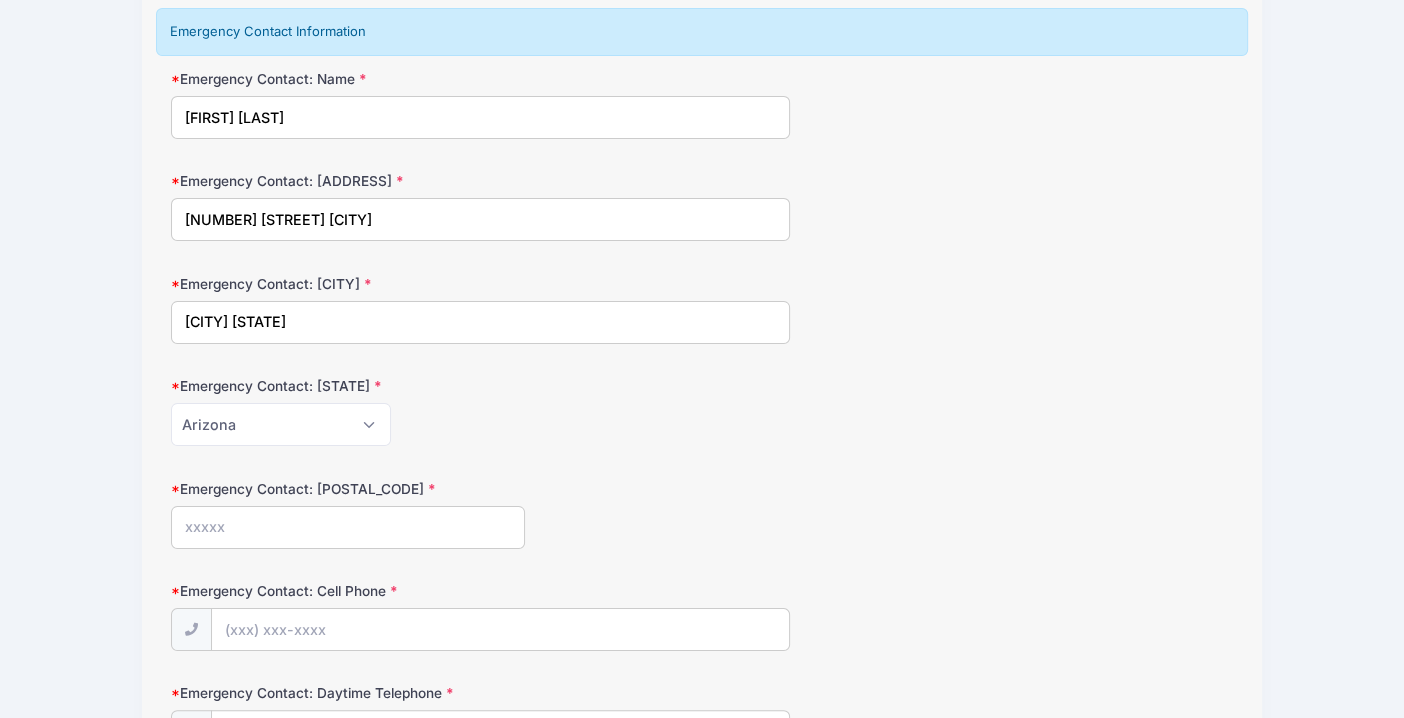 click on "Emergency Contact: [POSTAL_CODE]" at bounding box center (348, 527) 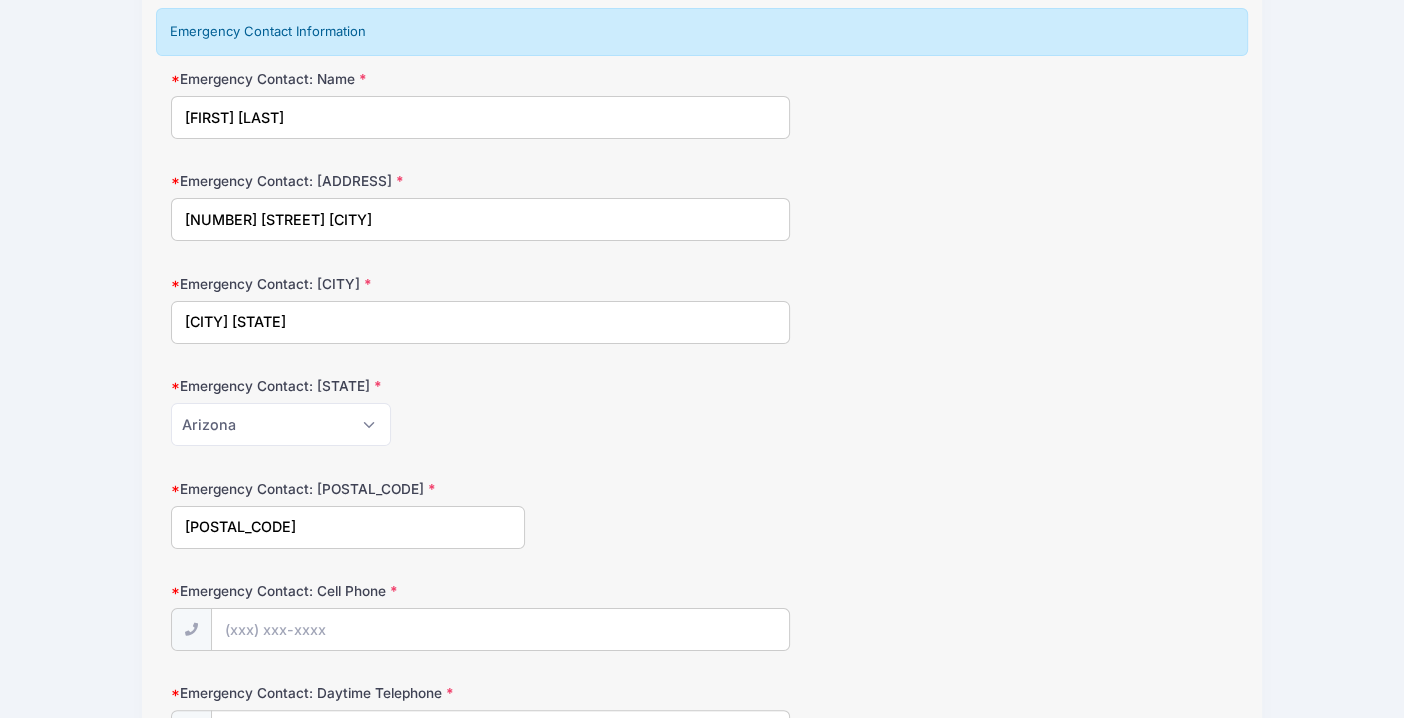 type on "[POSTAL_CODE]" 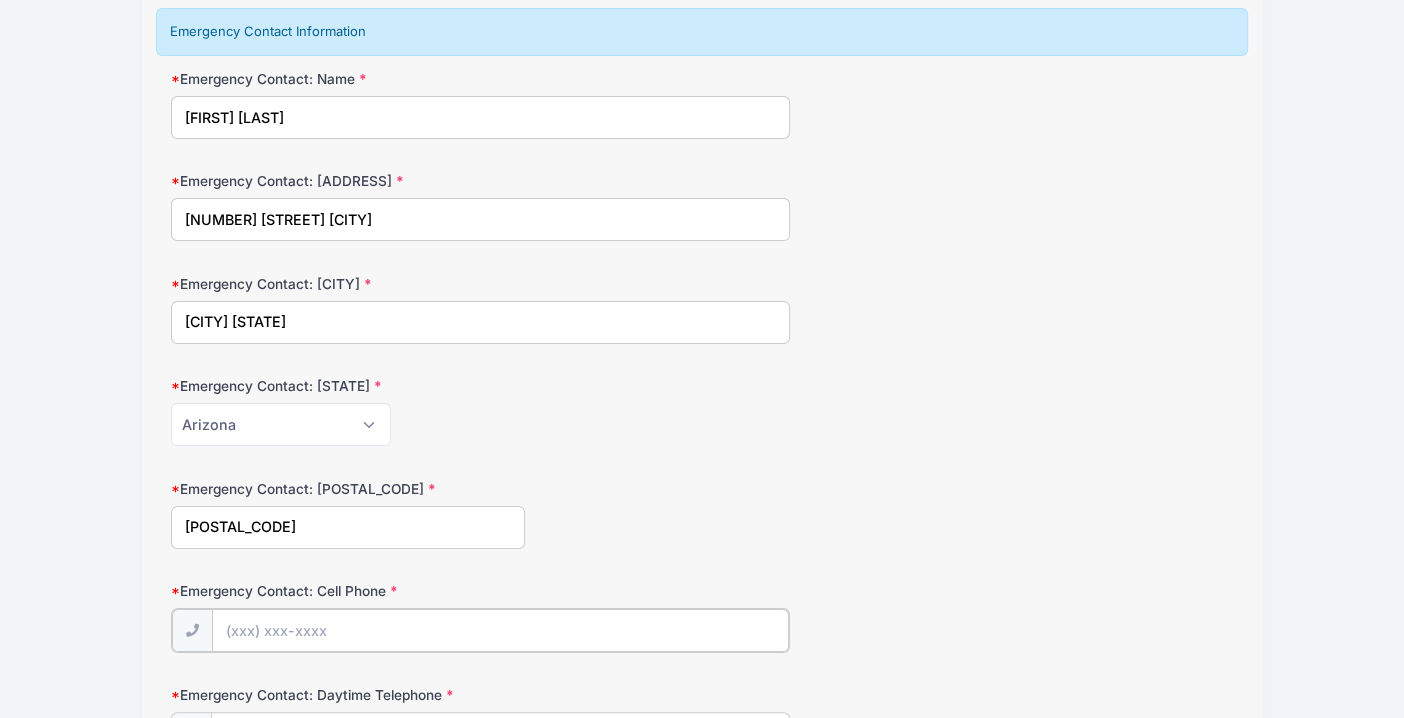 click on "Emergency Contact: Cell Phone" at bounding box center (500, 630) 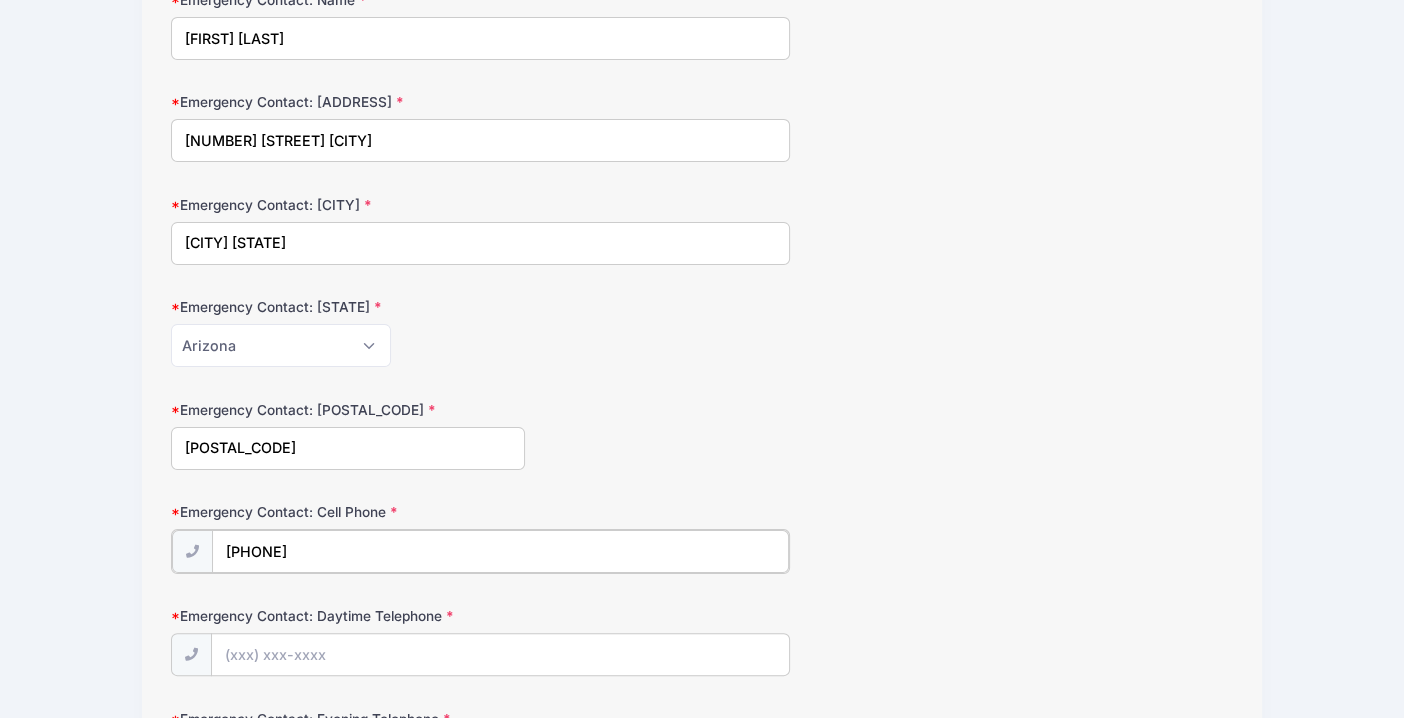scroll, scrollTop: 366, scrollLeft: 0, axis: vertical 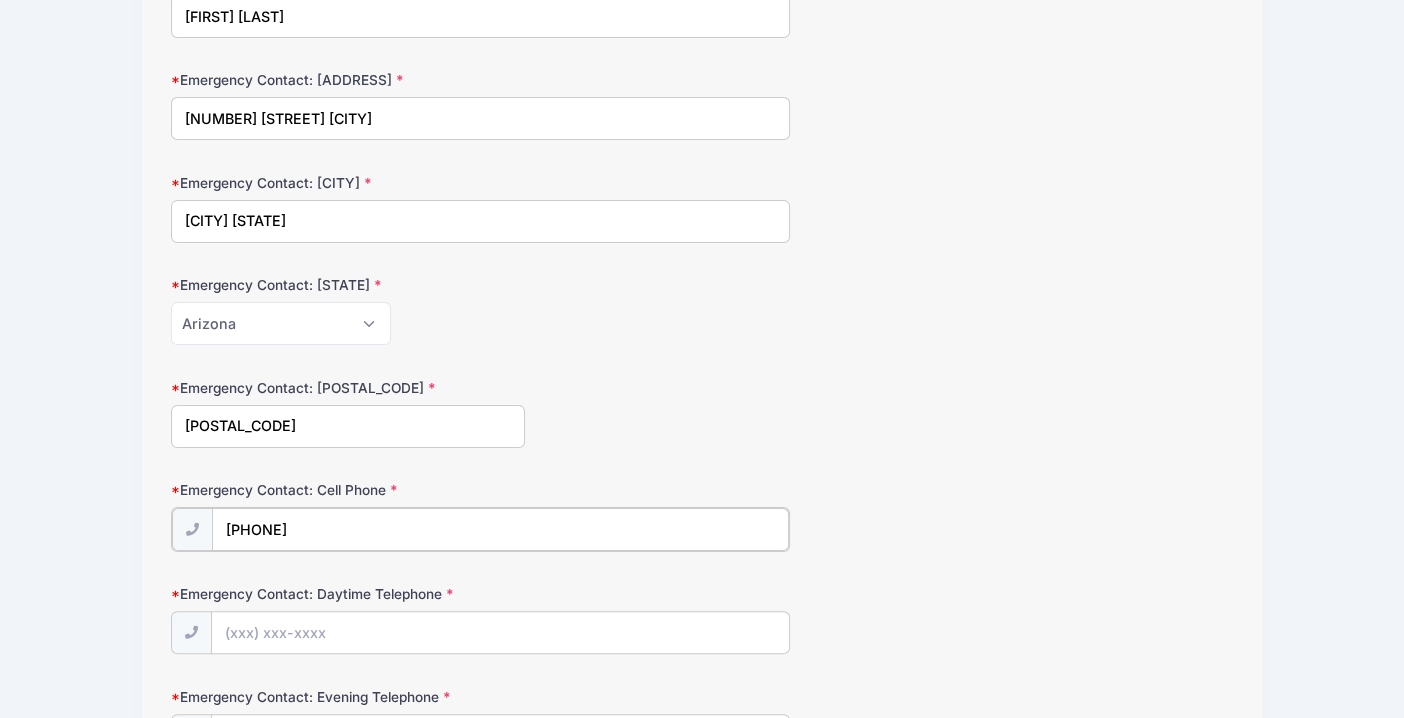 type on "[PHONE]" 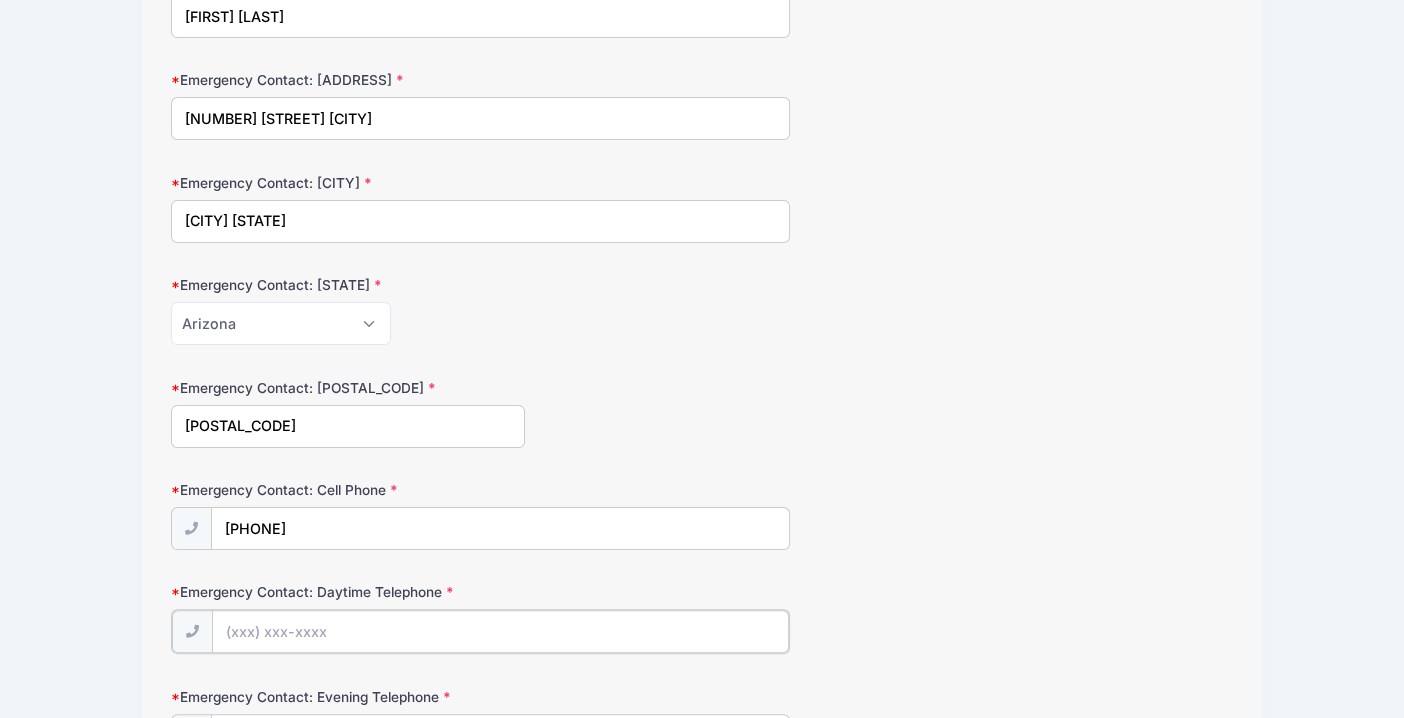 click on "Emergency Contact: Daytime Telephone" at bounding box center [500, 631] 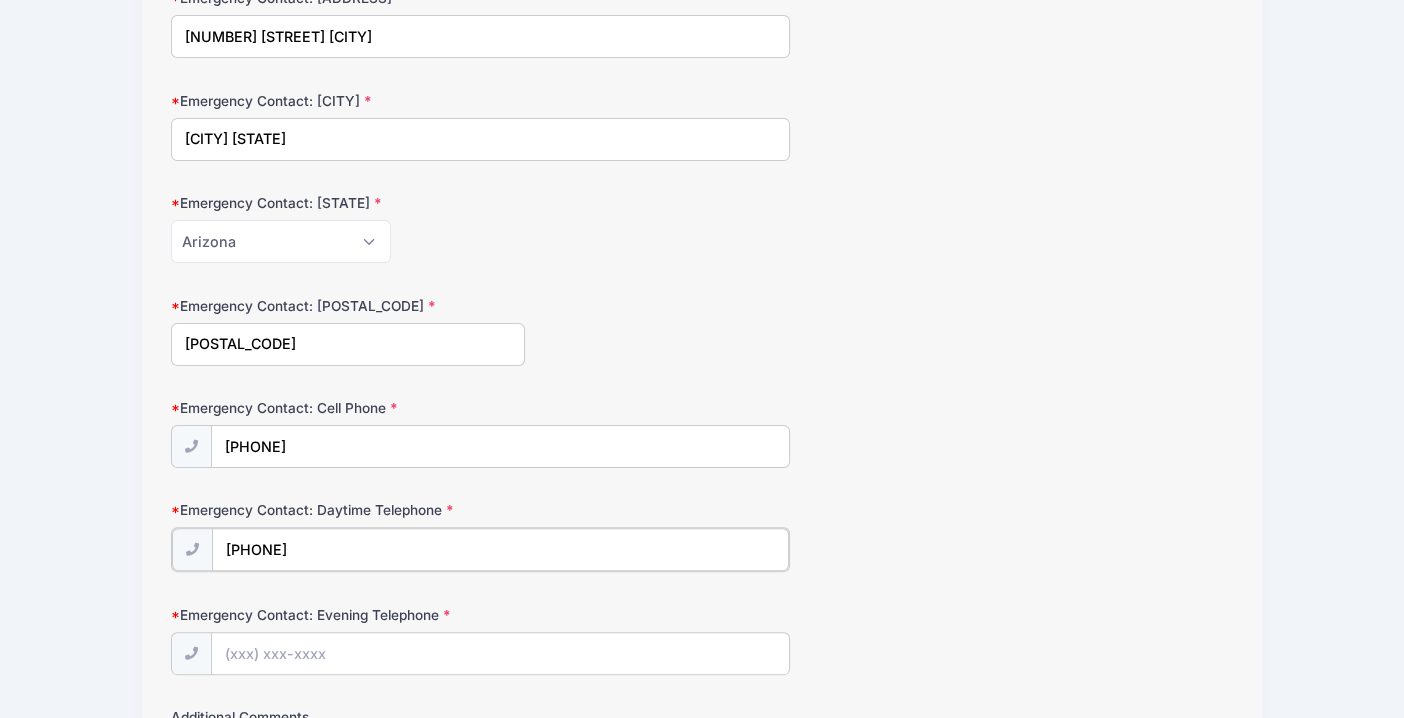 scroll, scrollTop: 454, scrollLeft: 0, axis: vertical 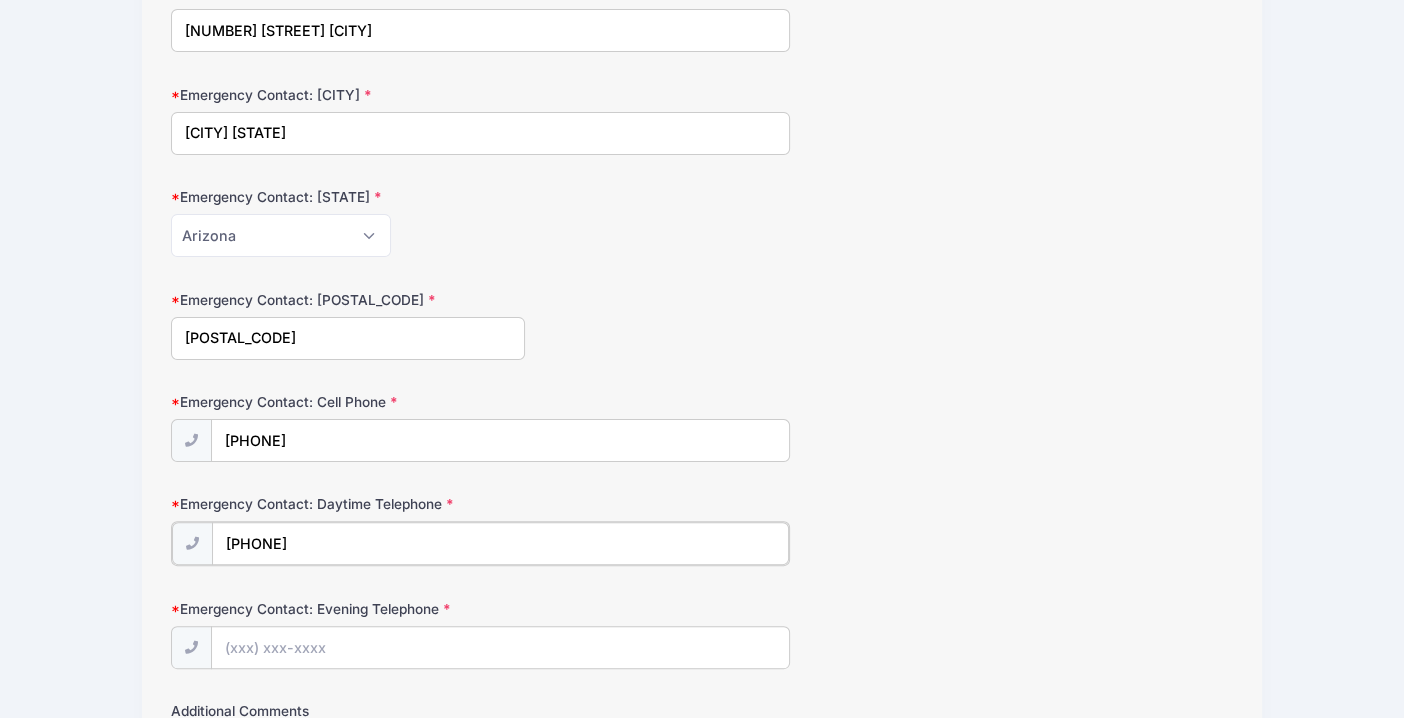 type on "[PHONE]" 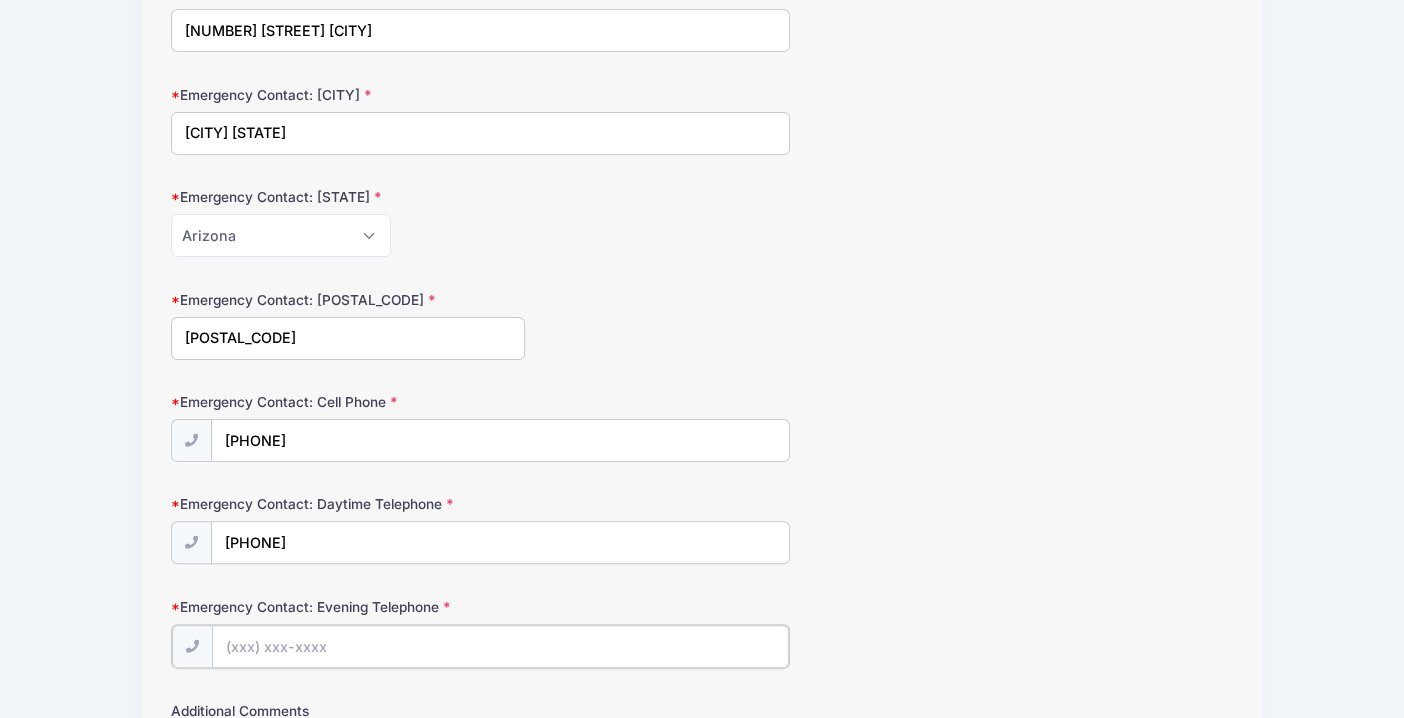 click on "Emergency Contact: Evening Telephone" at bounding box center [500, 646] 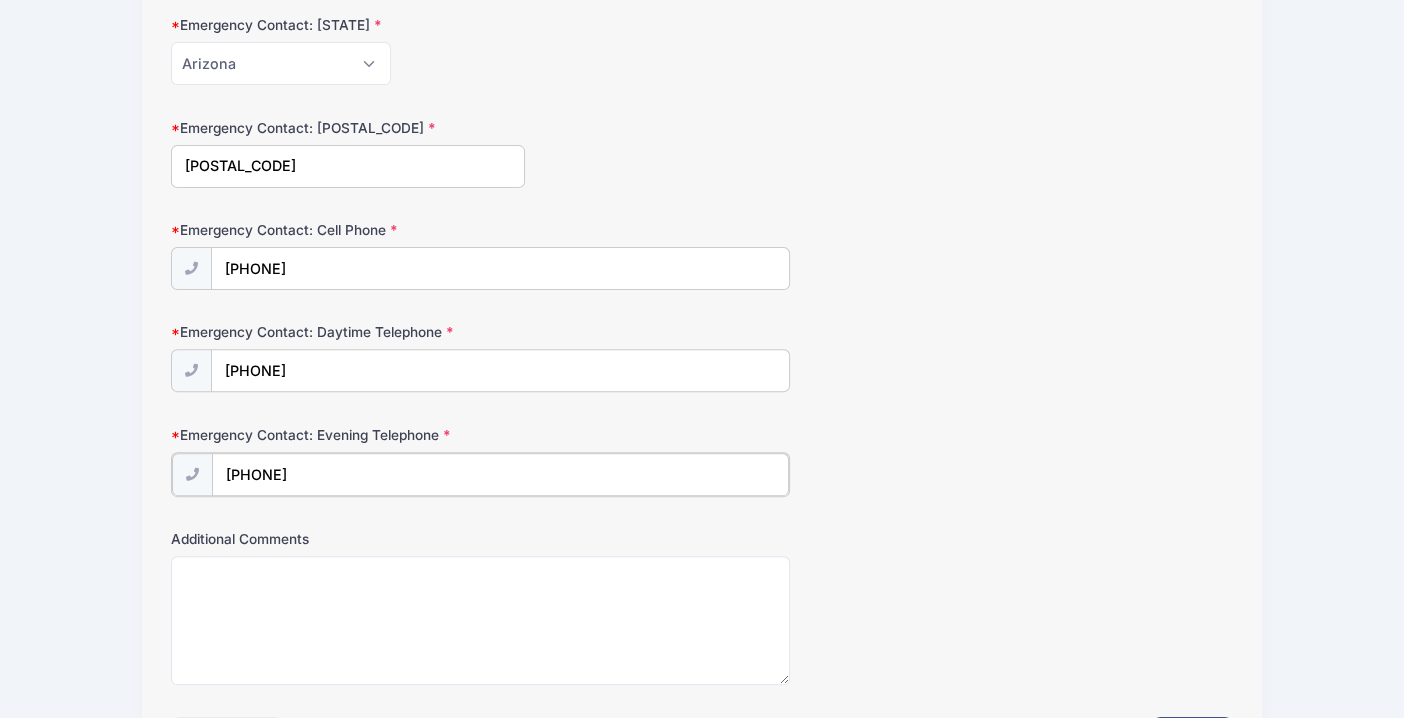 scroll, scrollTop: 769, scrollLeft: 0, axis: vertical 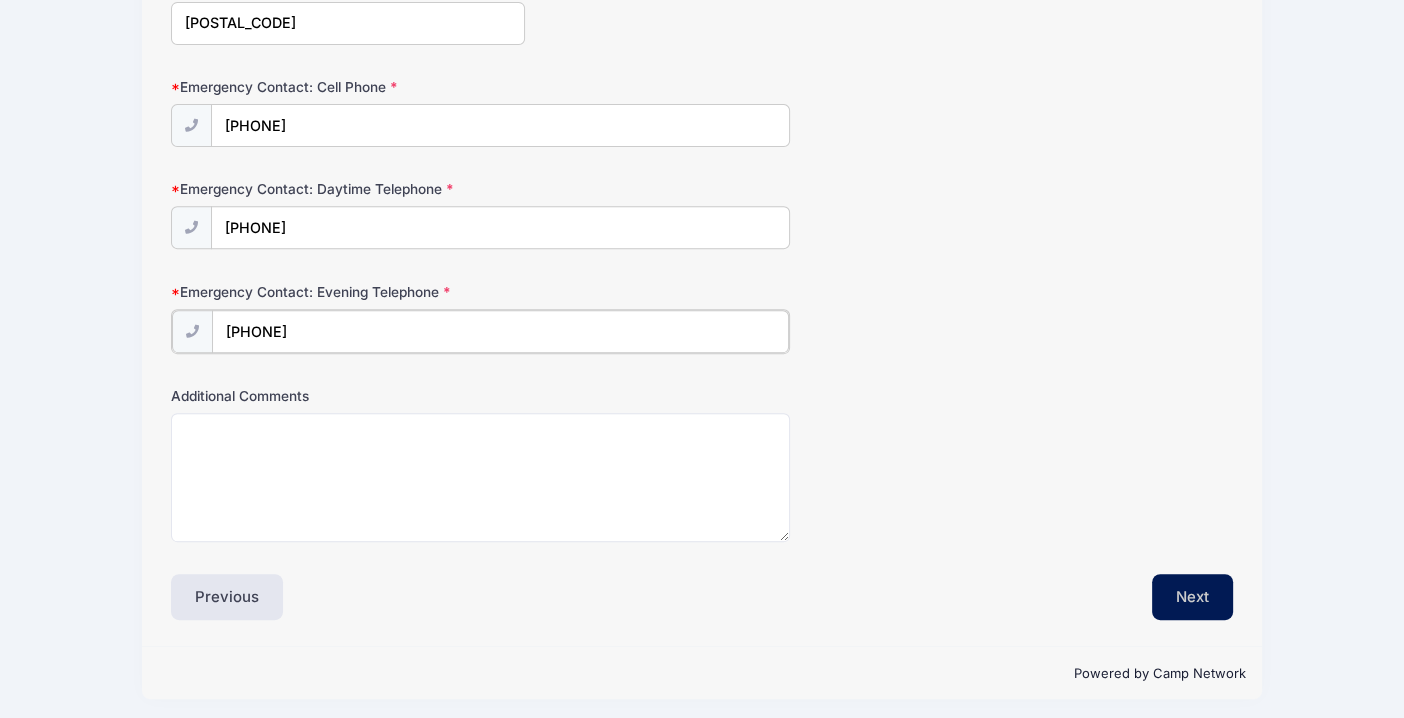 type on "[PHONE]" 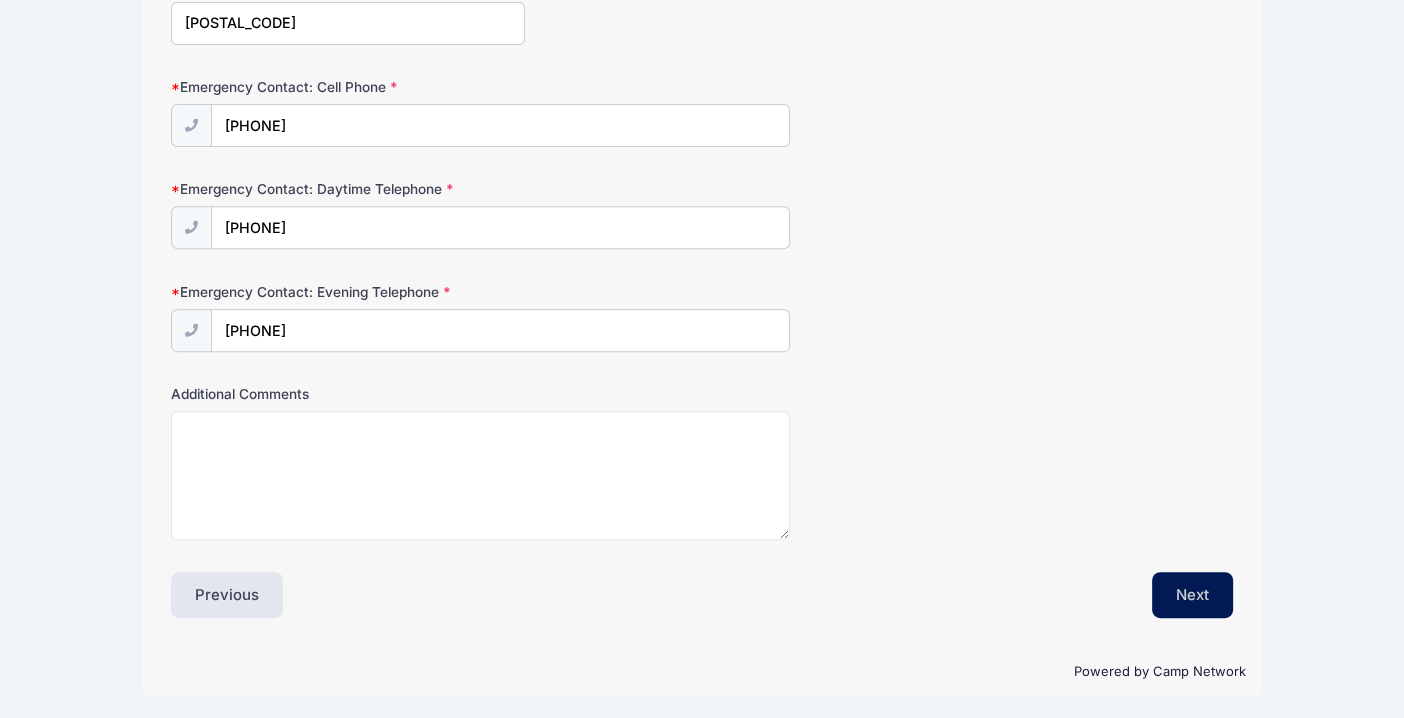 scroll, scrollTop: 768, scrollLeft: 0, axis: vertical 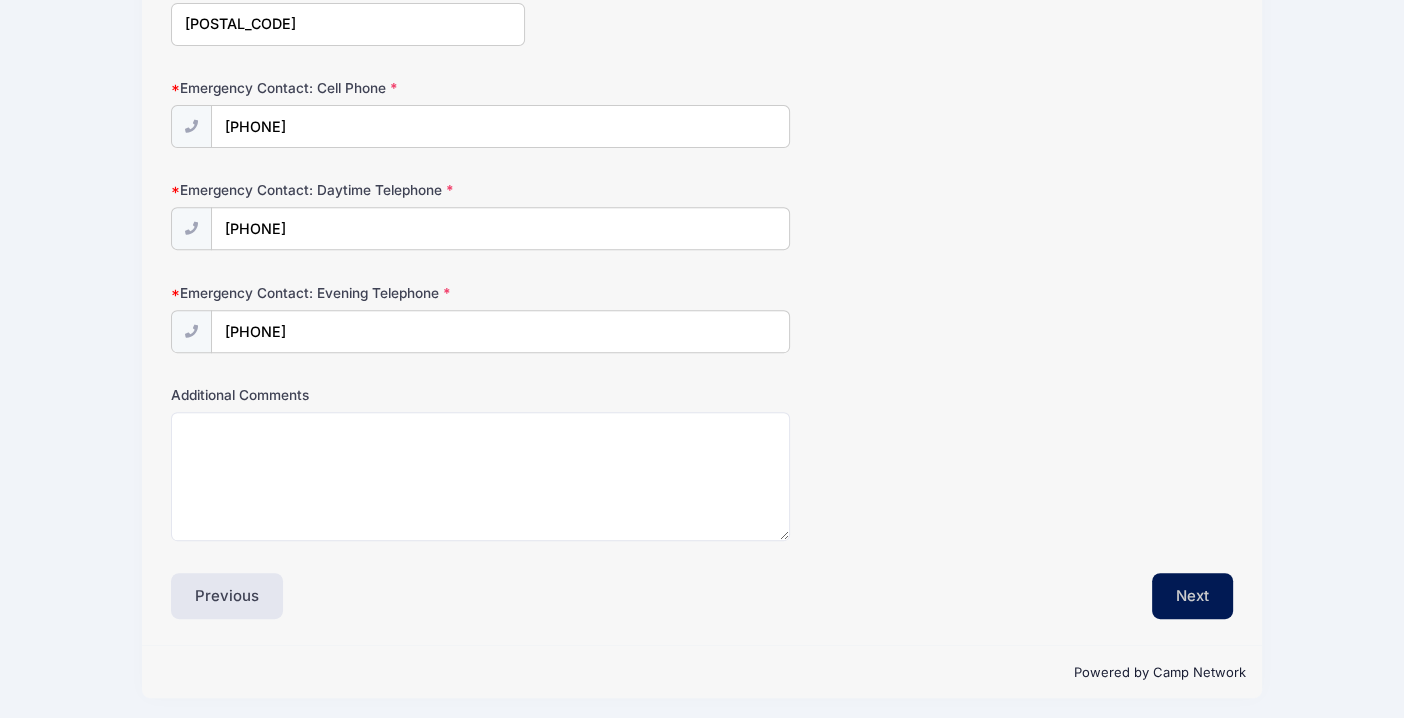 click on "Next" at bounding box center [1192, 596] 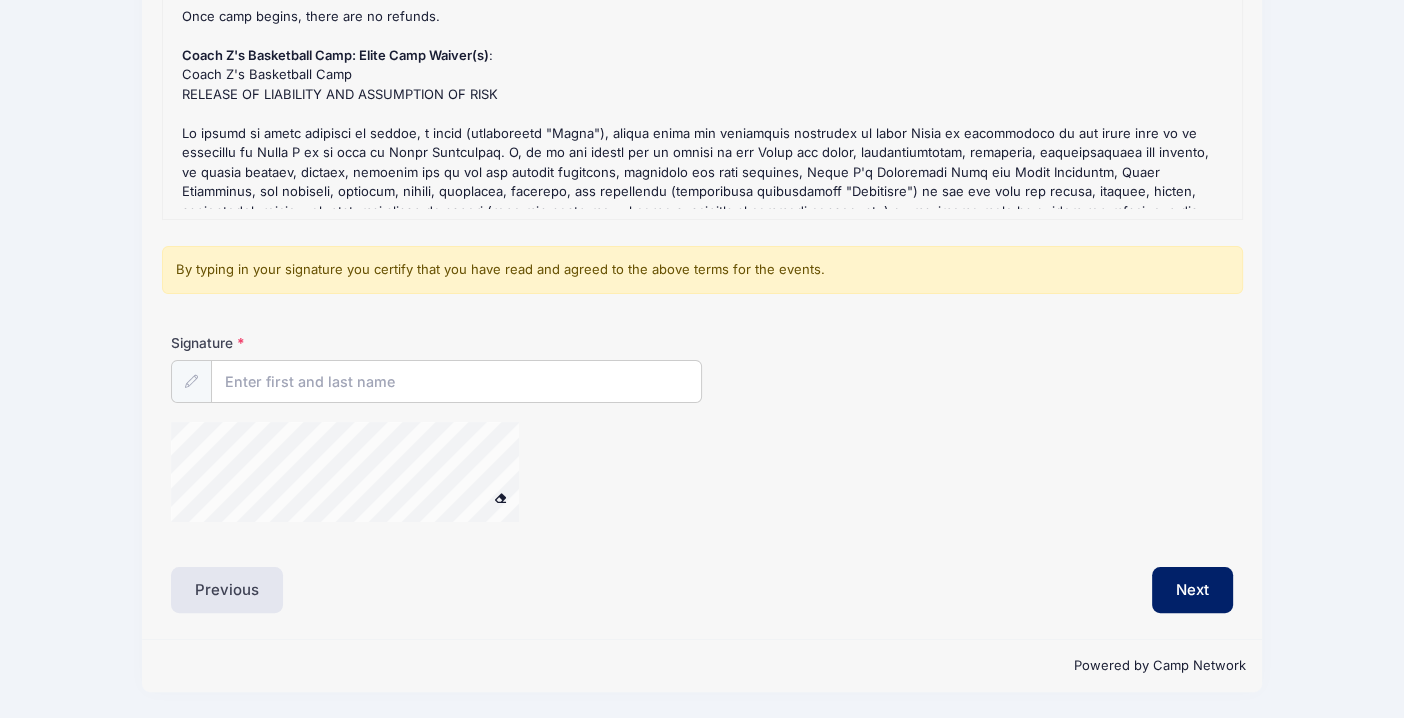 scroll, scrollTop: 0, scrollLeft: 0, axis: both 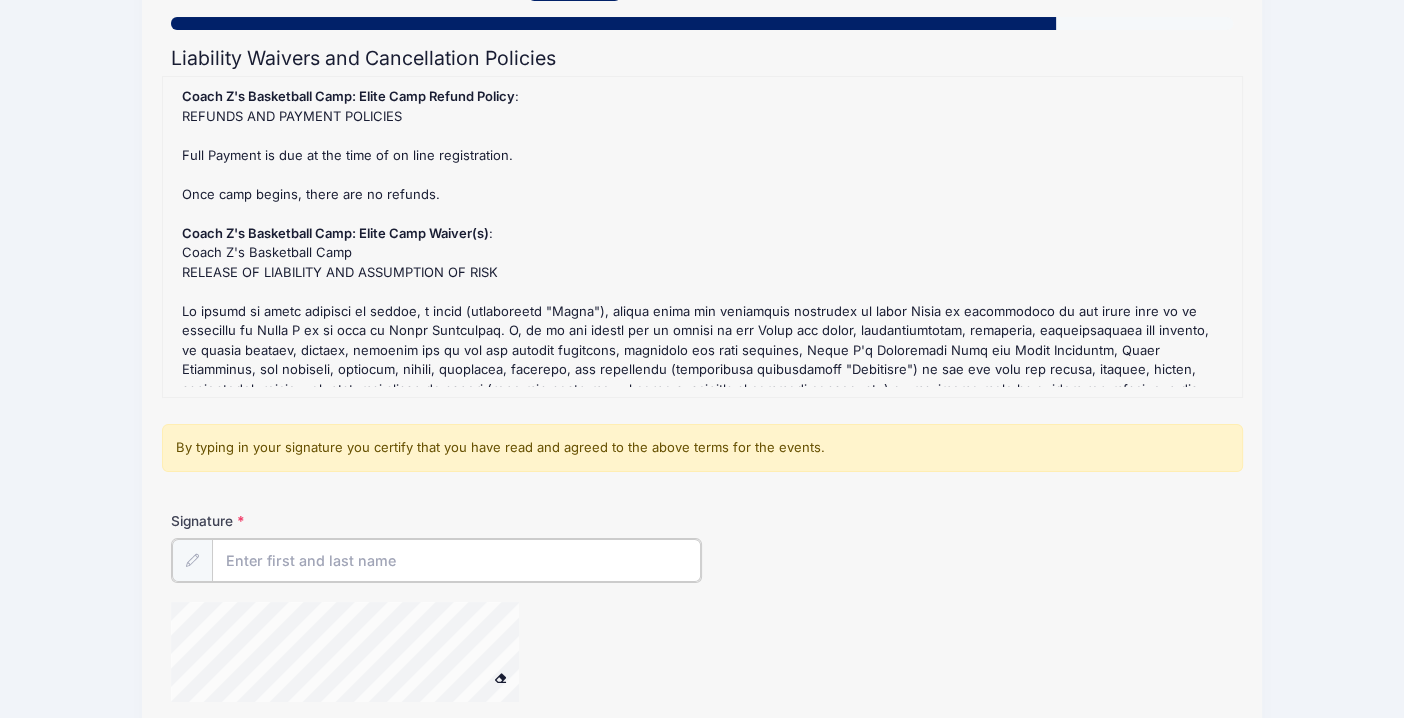 click on "Signature" at bounding box center (456, 560) 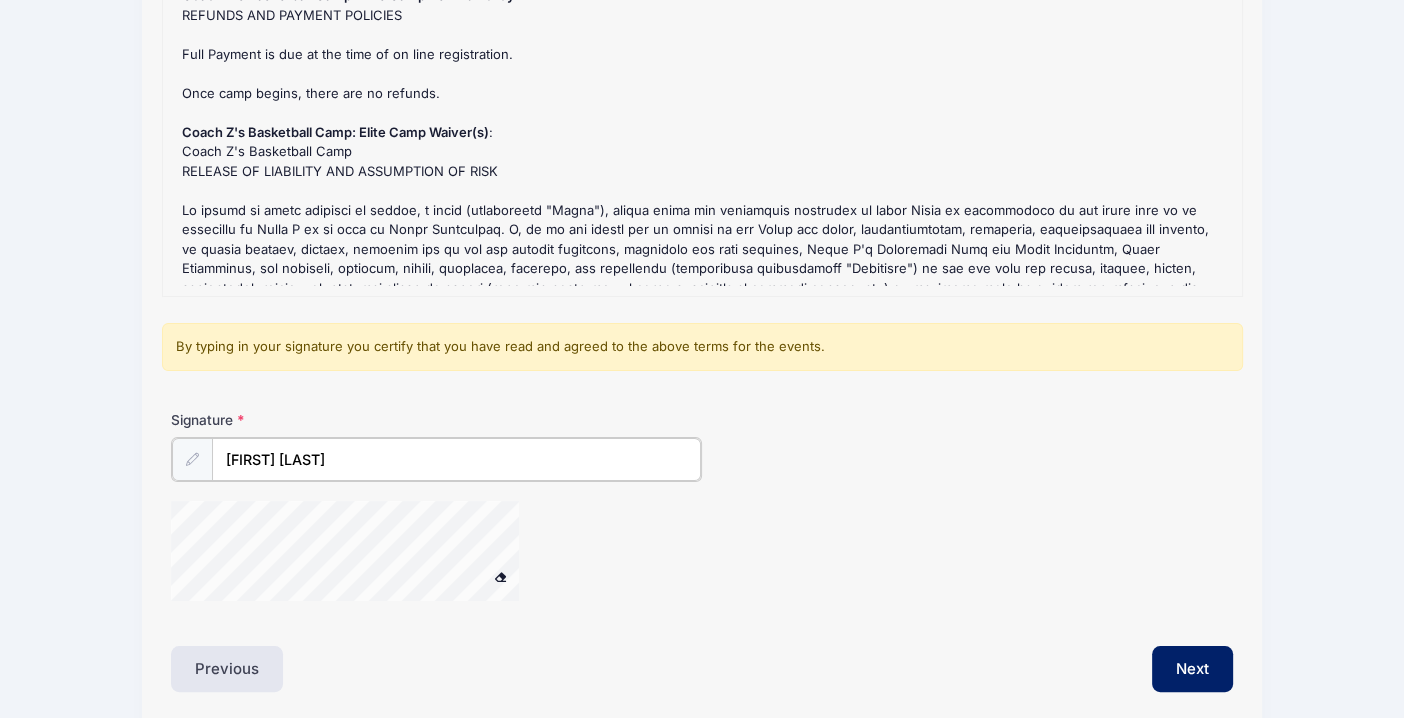 scroll, scrollTop: 293, scrollLeft: 0, axis: vertical 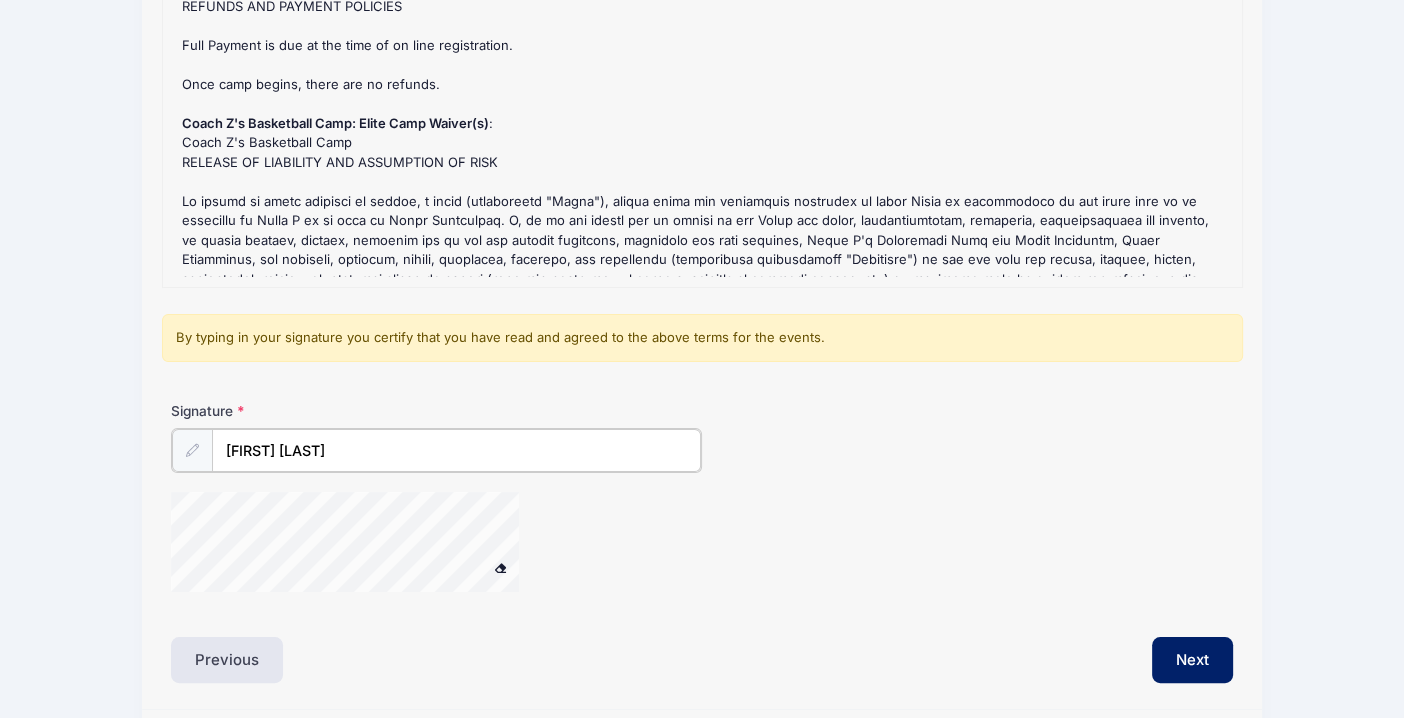type on "[FIRST] [LAST]" 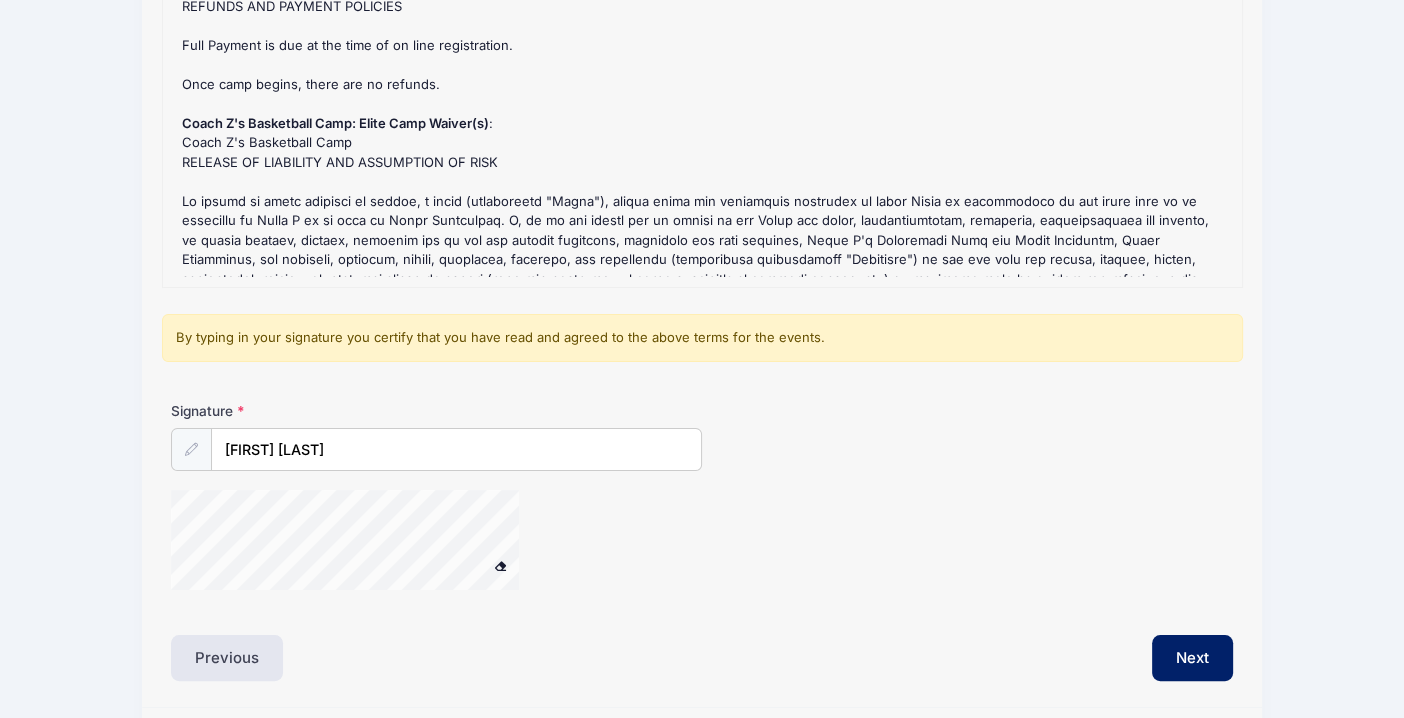 click at bounding box center (500, 565) 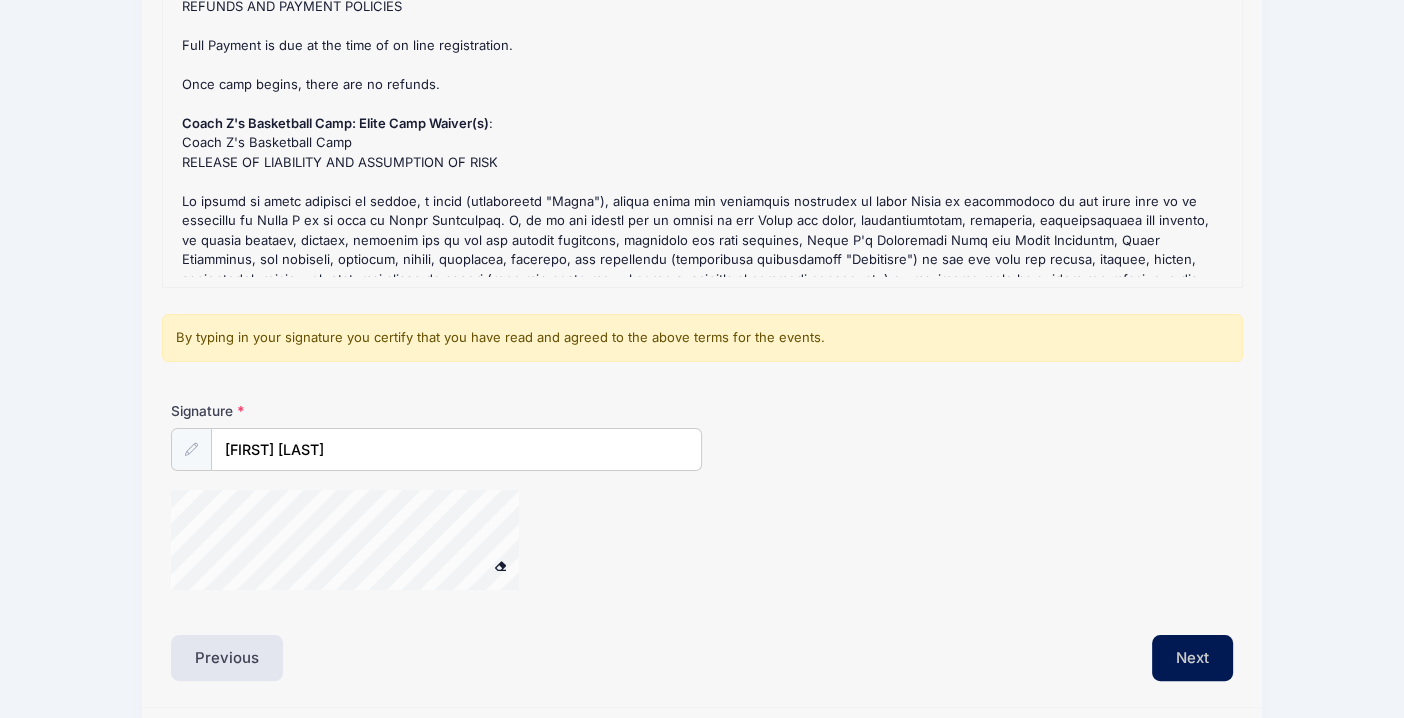 click on "Next" at bounding box center (1192, 658) 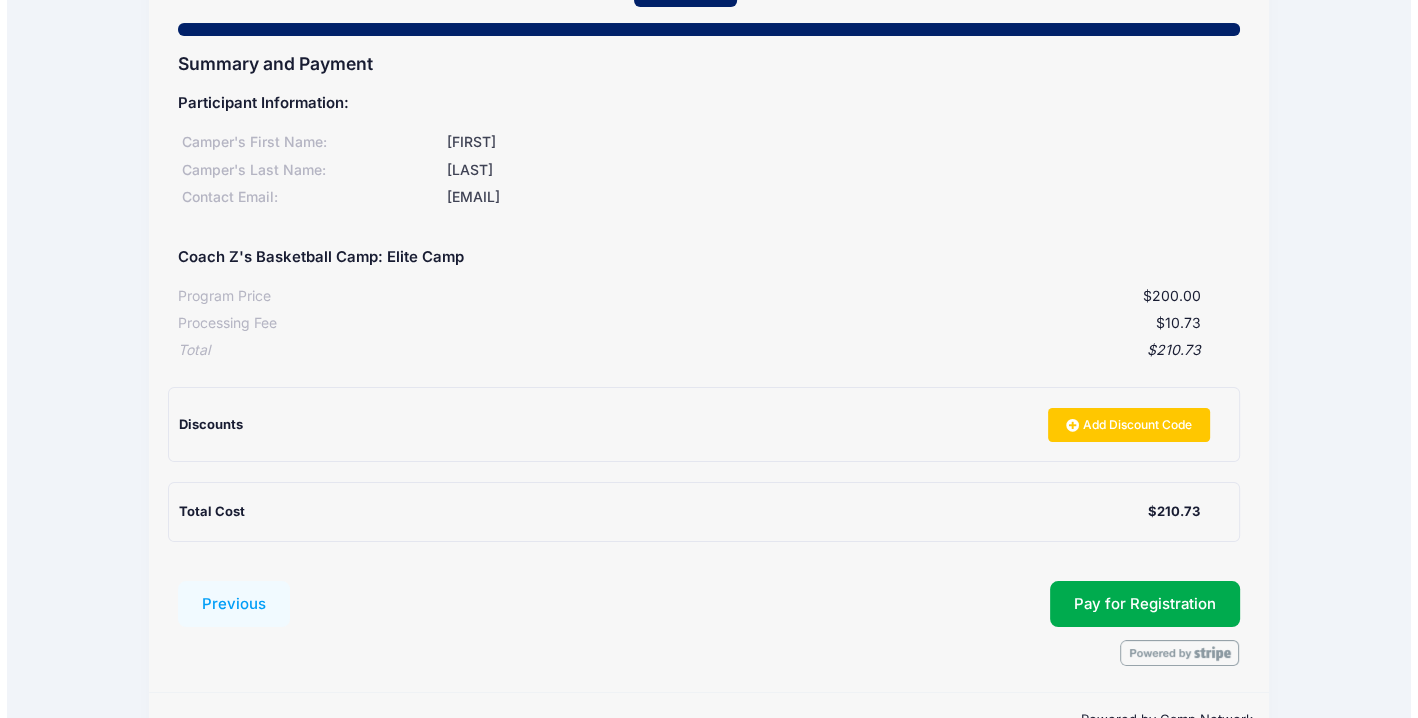 scroll, scrollTop: 228, scrollLeft: 0, axis: vertical 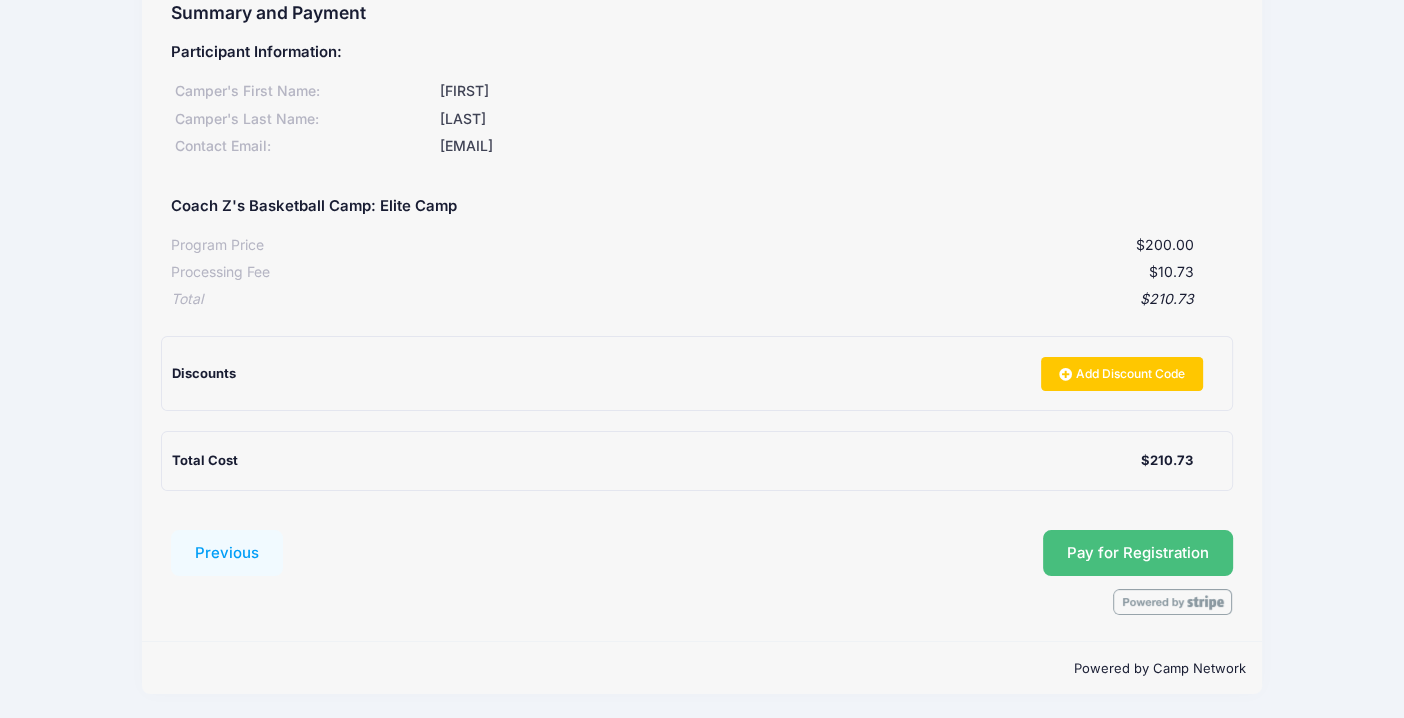 click on "Pay for Registration" at bounding box center (1138, 553) 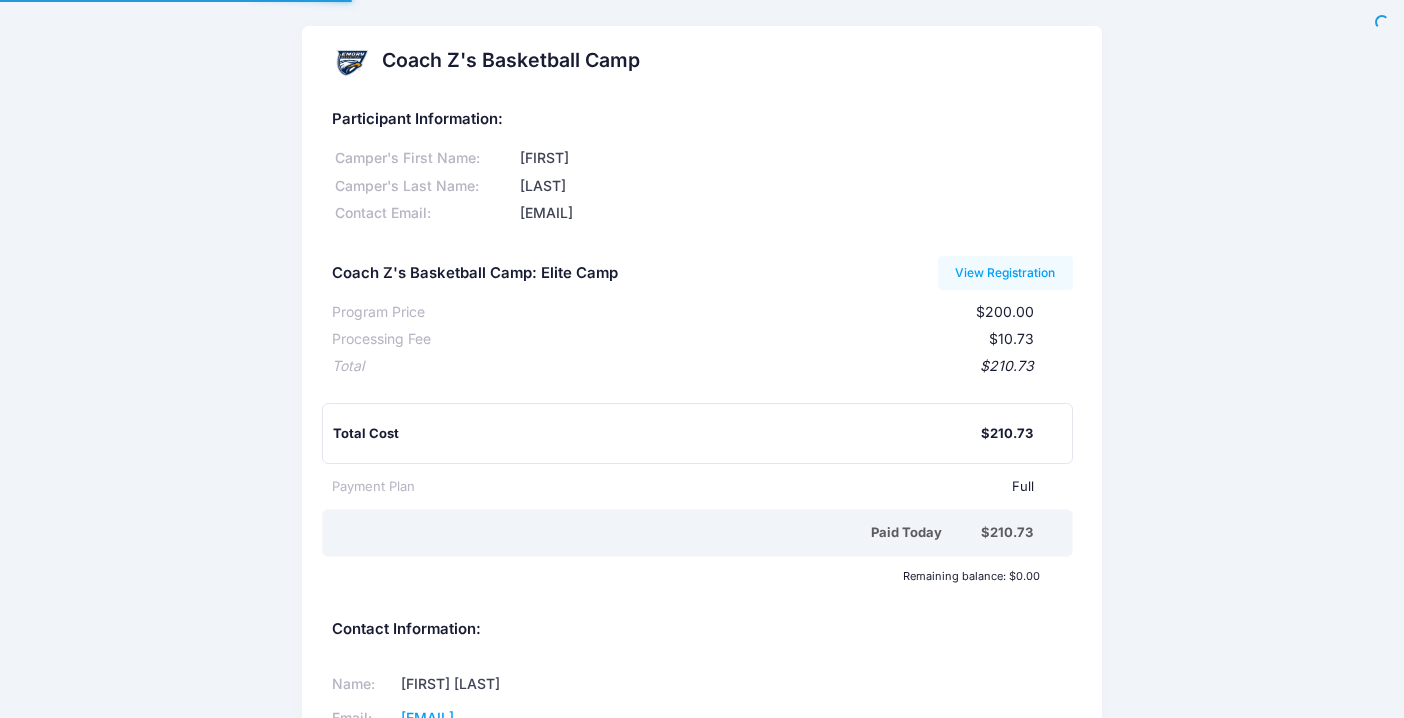 scroll, scrollTop: 0, scrollLeft: 0, axis: both 